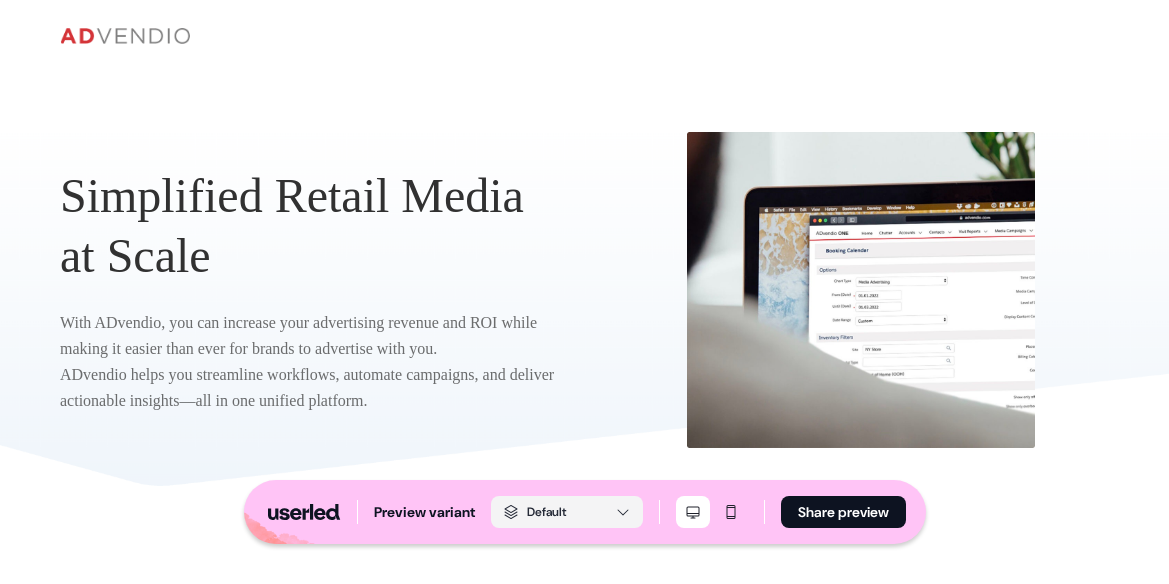 scroll, scrollTop: 0, scrollLeft: 0, axis: both 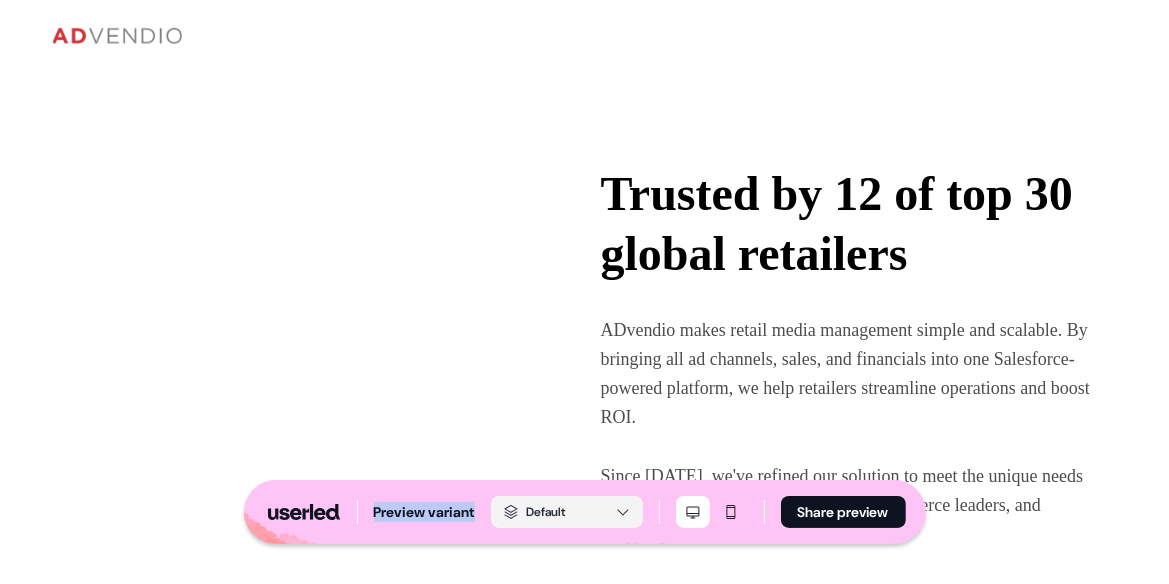 drag, startPoint x: 415, startPoint y: 611, endPoint x: 379, endPoint y: 559, distance: 63.245552 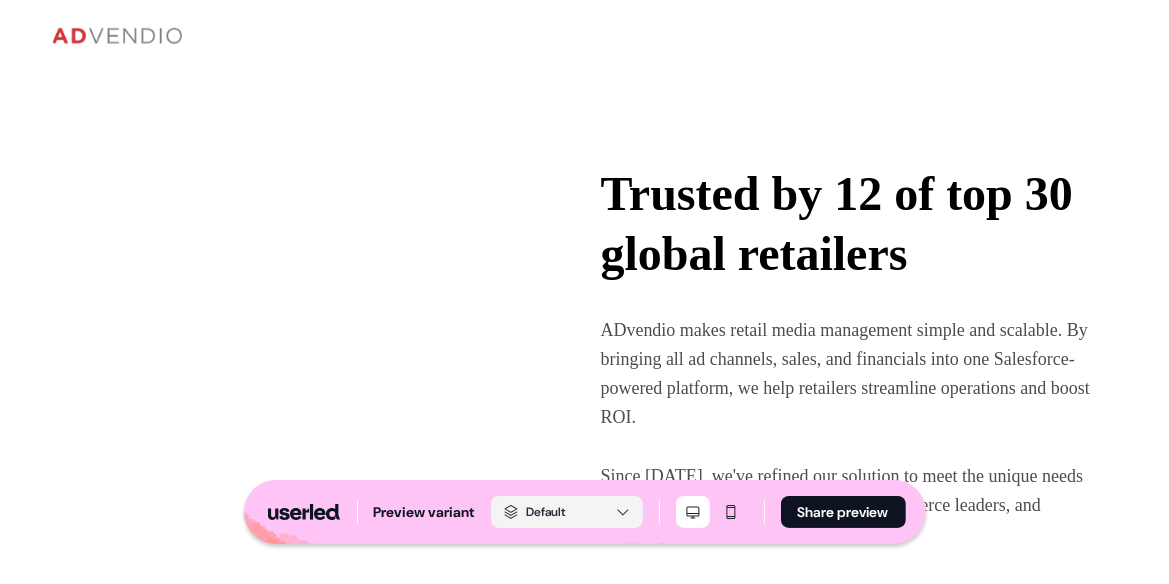 click on "Trusted by 12 of top 30 global retailers ADvendio makes retail media management simple and scalable. By bringing all ad channels, sales, and financials into one Salesforce-powered platform, we help retailers streamline operations and boost ROI. Since [DATE], we've refined our solution to meet the unique needs of supermarkets, department stores, e-commerce leaders, and shopping malls. Our platform empowers retailers to take full control of their advertising, improving efficiency, strengthening advertiser relationships, and driving measurable growth. [DATE], we support 12 of the top 30 global retailers, including Ulta Beauty and Albertsons. Want to see if ADvendio is the right fit for your business? Let’s talk! Shortlisted for  Retail Systems Awards 2023  "Most Disruptive Retail Technology"" at bounding box center (576, 503) 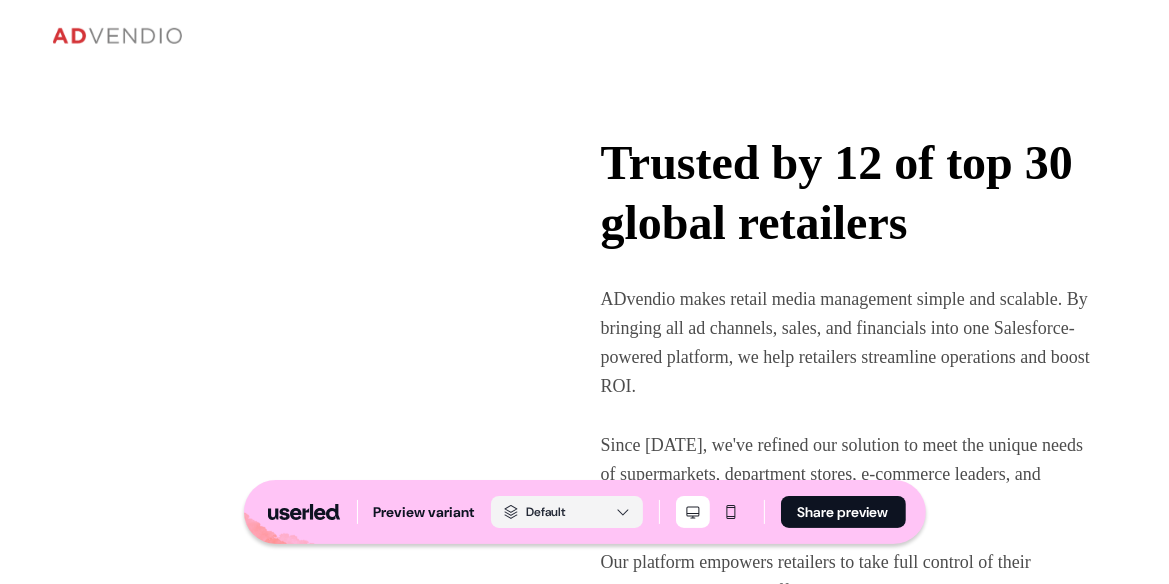 scroll, scrollTop: 832, scrollLeft: 8, axis: both 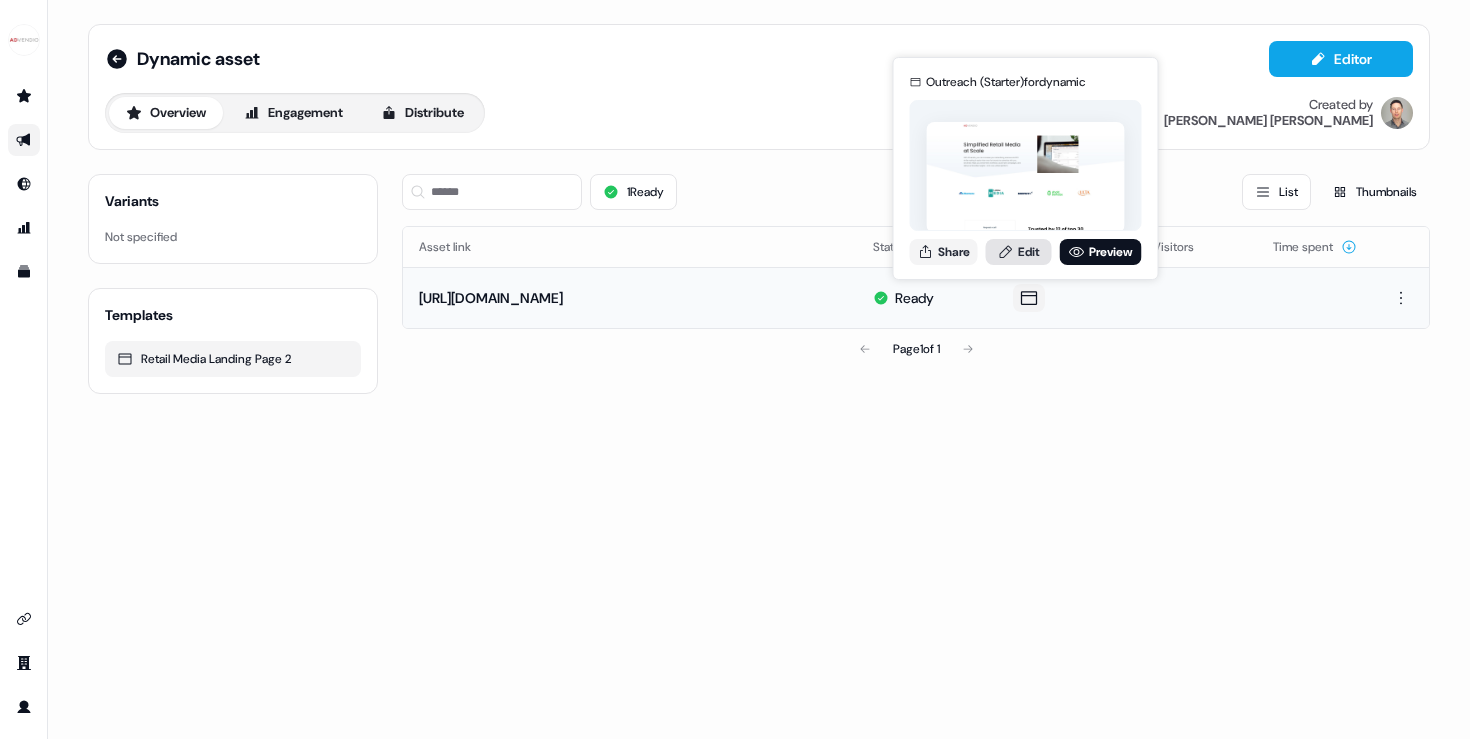 click on "Edit" at bounding box center (1019, 252) 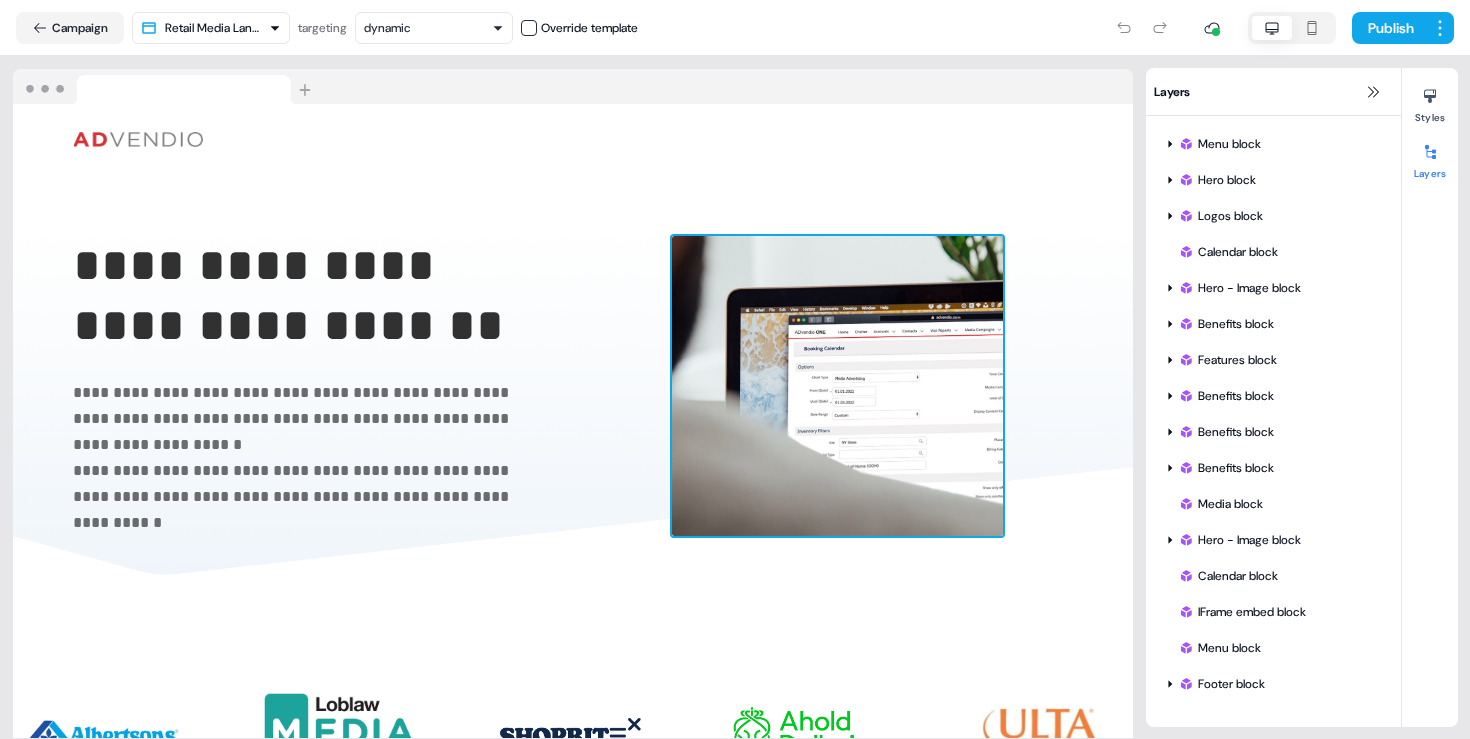 scroll, scrollTop: 0, scrollLeft: 0, axis: both 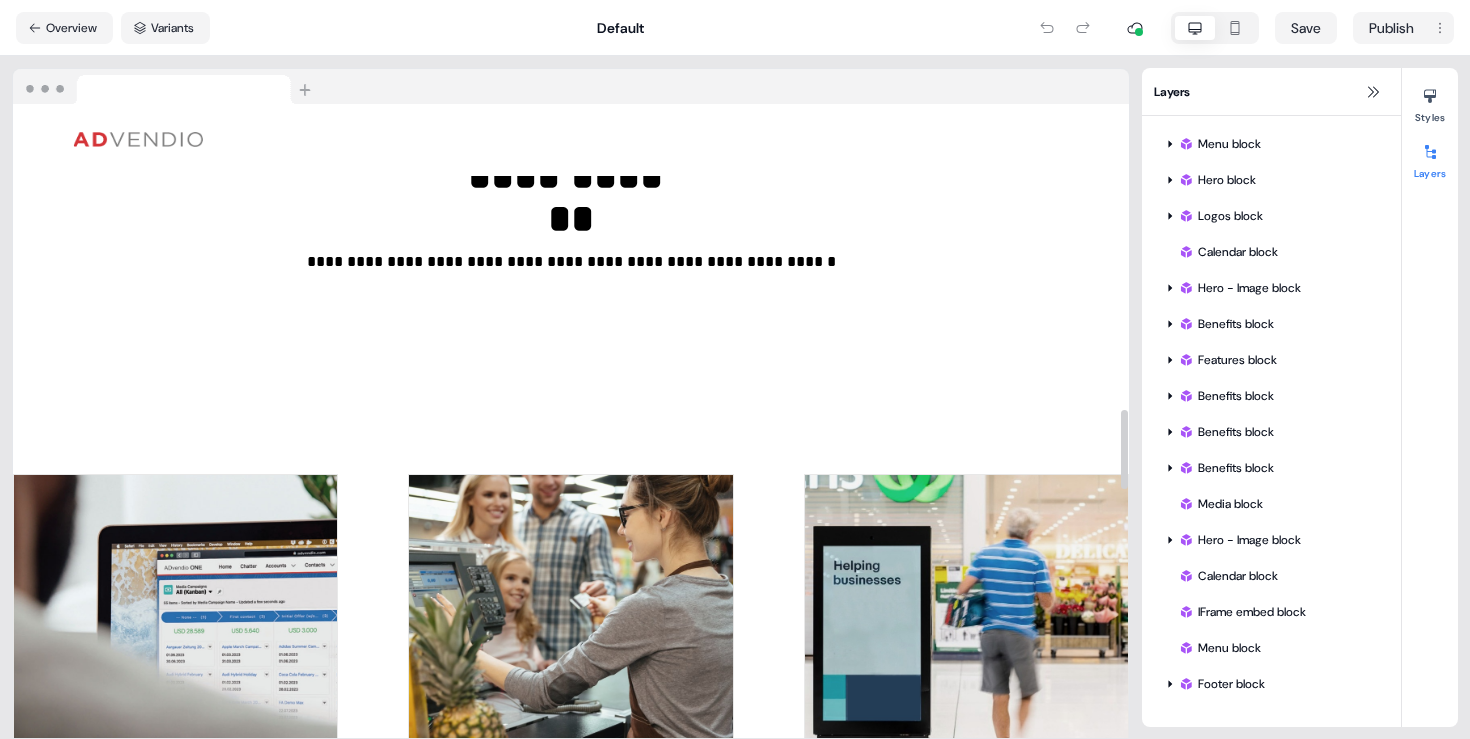 click on "**********" at bounding box center [571, 248] 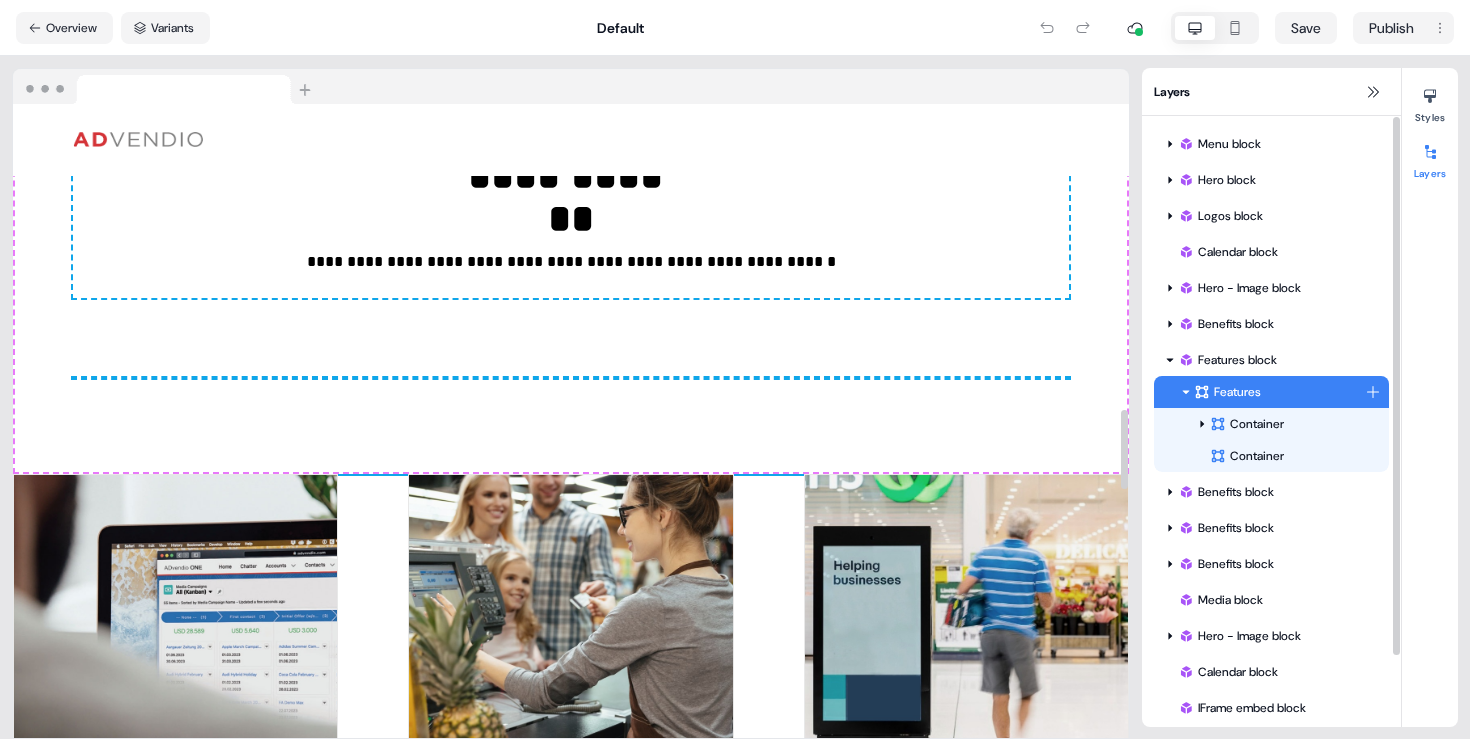 click 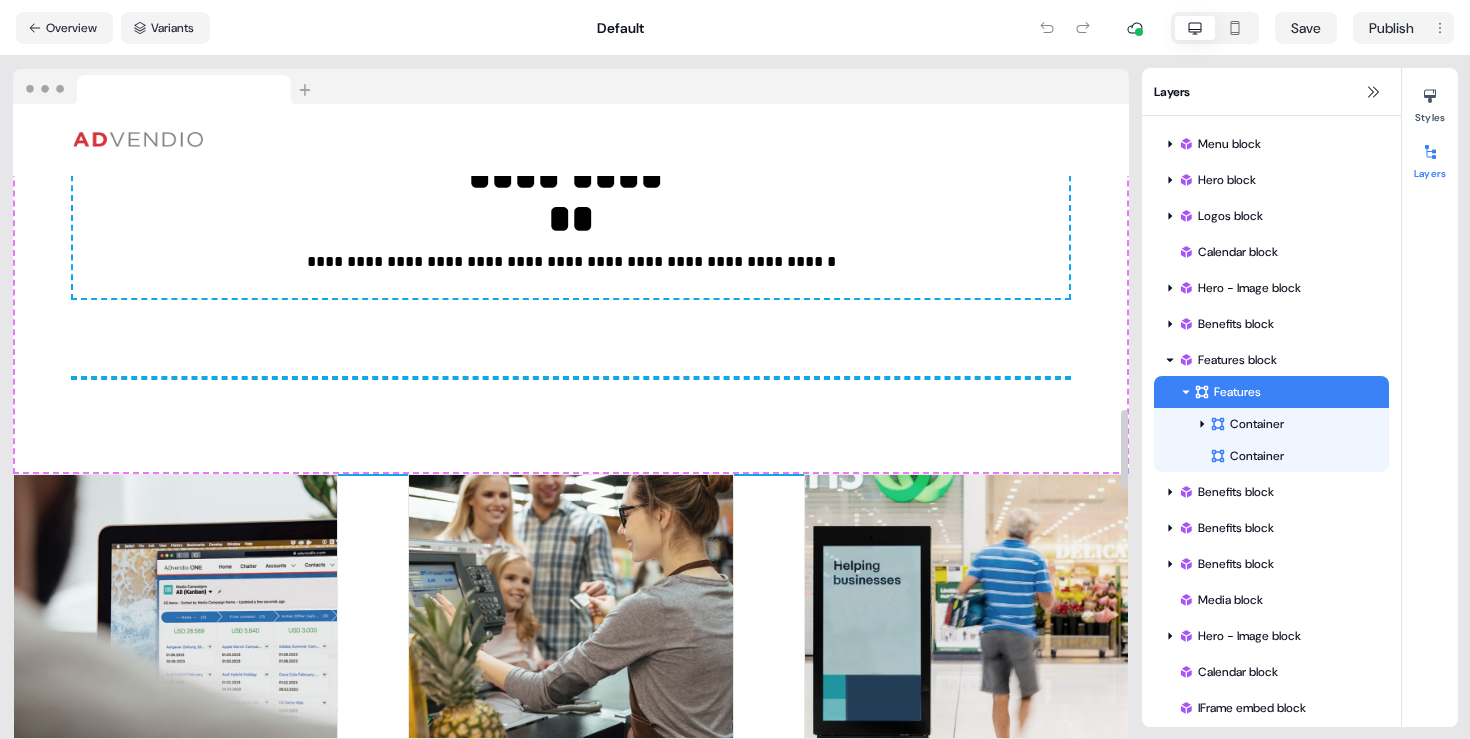 click on "**********" at bounding box center [571, 248] 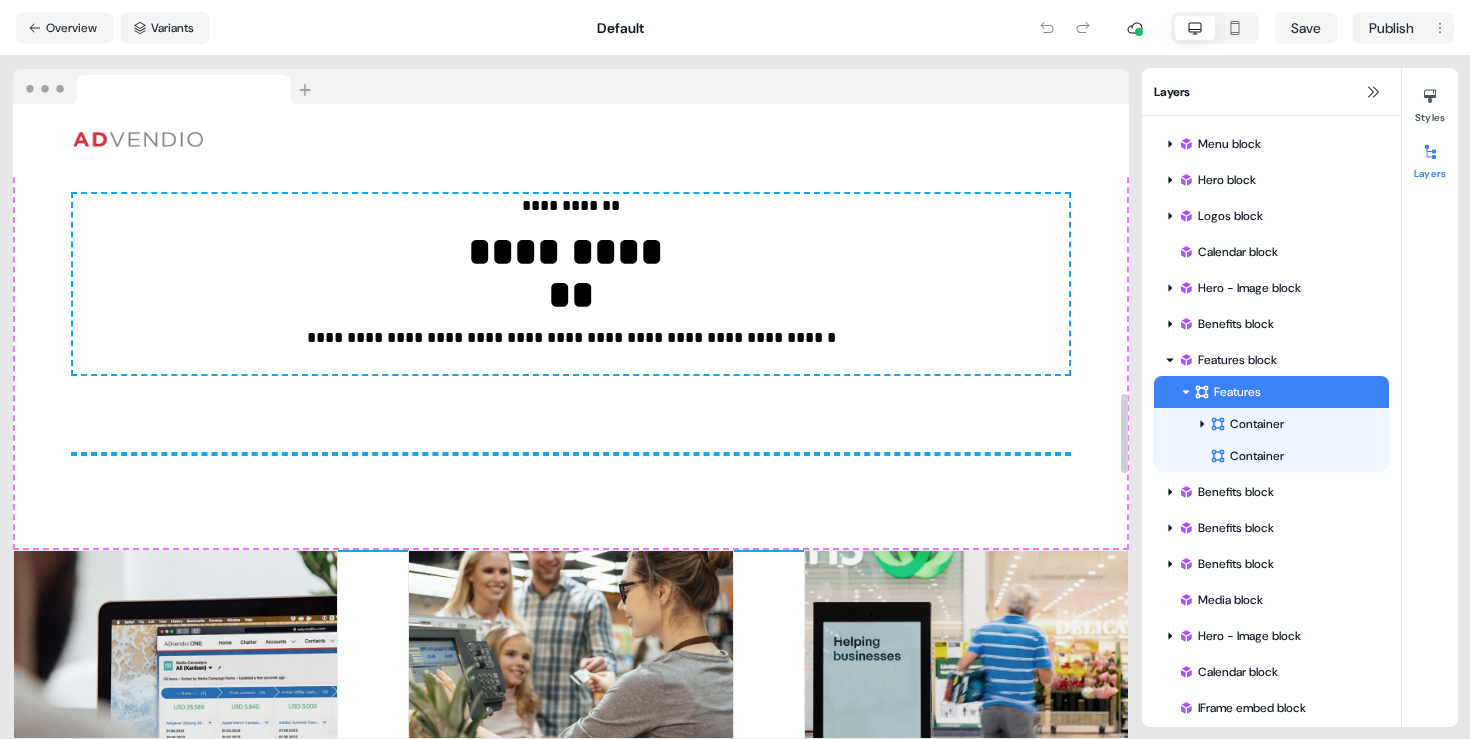 scroll, scrollTop: 2301, scrollLeft: 0, axis: vertical 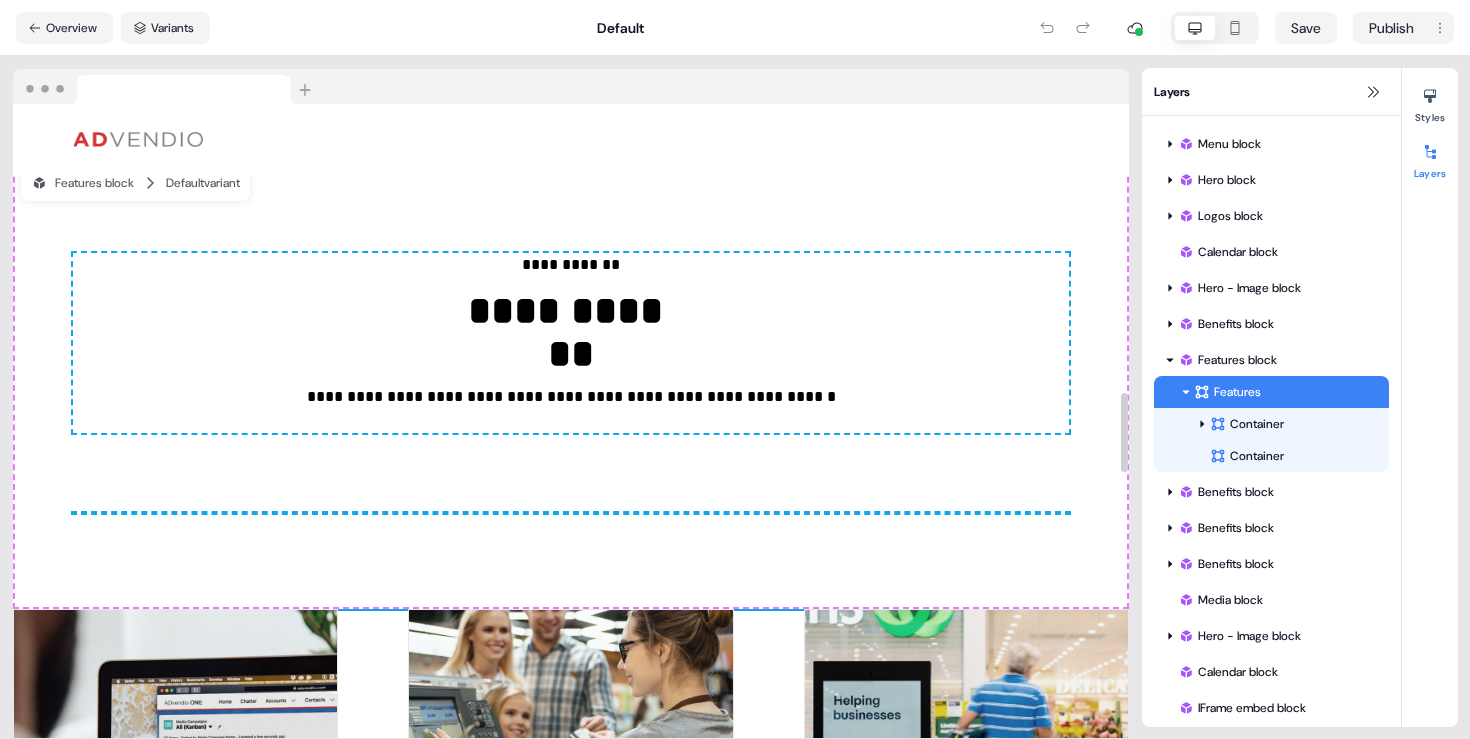 click on "**********" at bounding box center (571, 383) 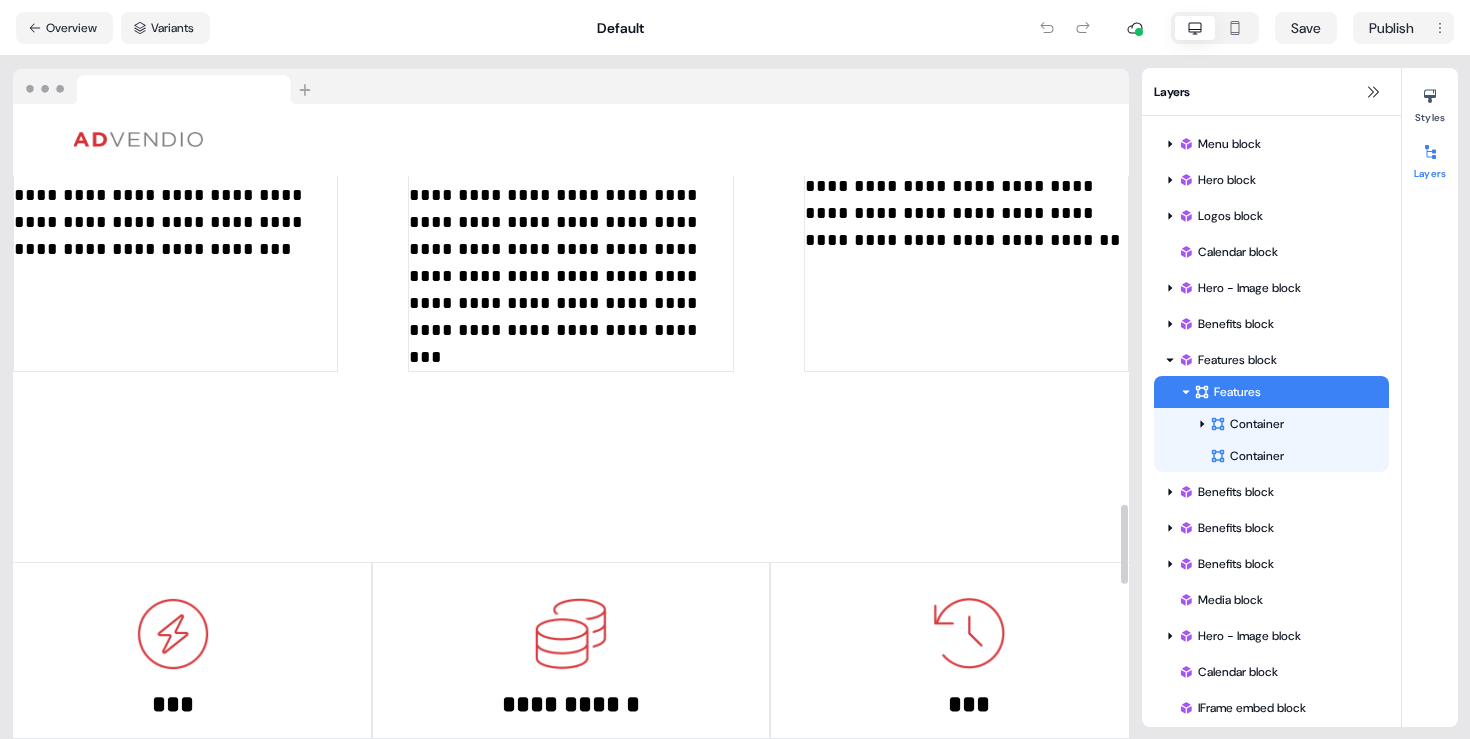 scroll, scrollTop: 3051, scrollLeft: 0, axis: vertical 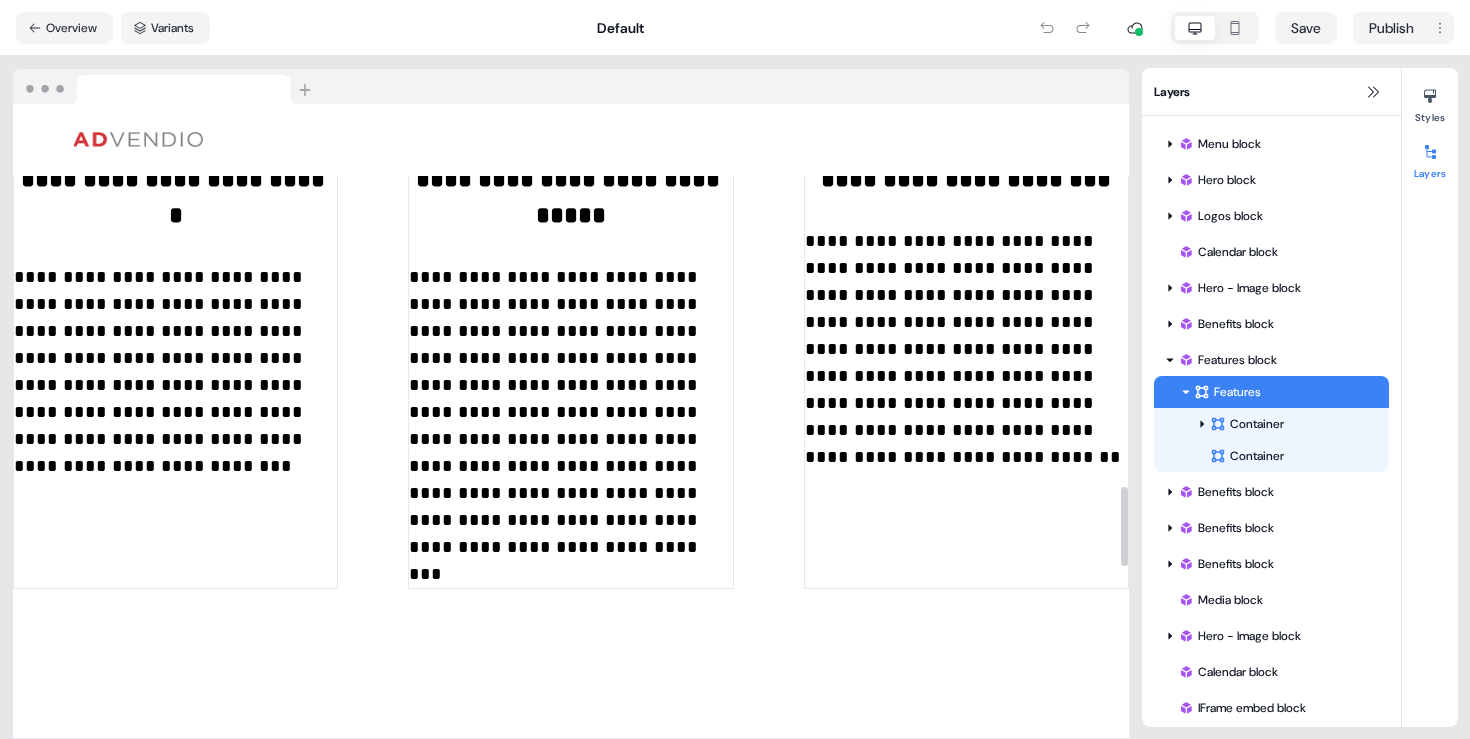 click on "**********" at bounding box center (570, 426) 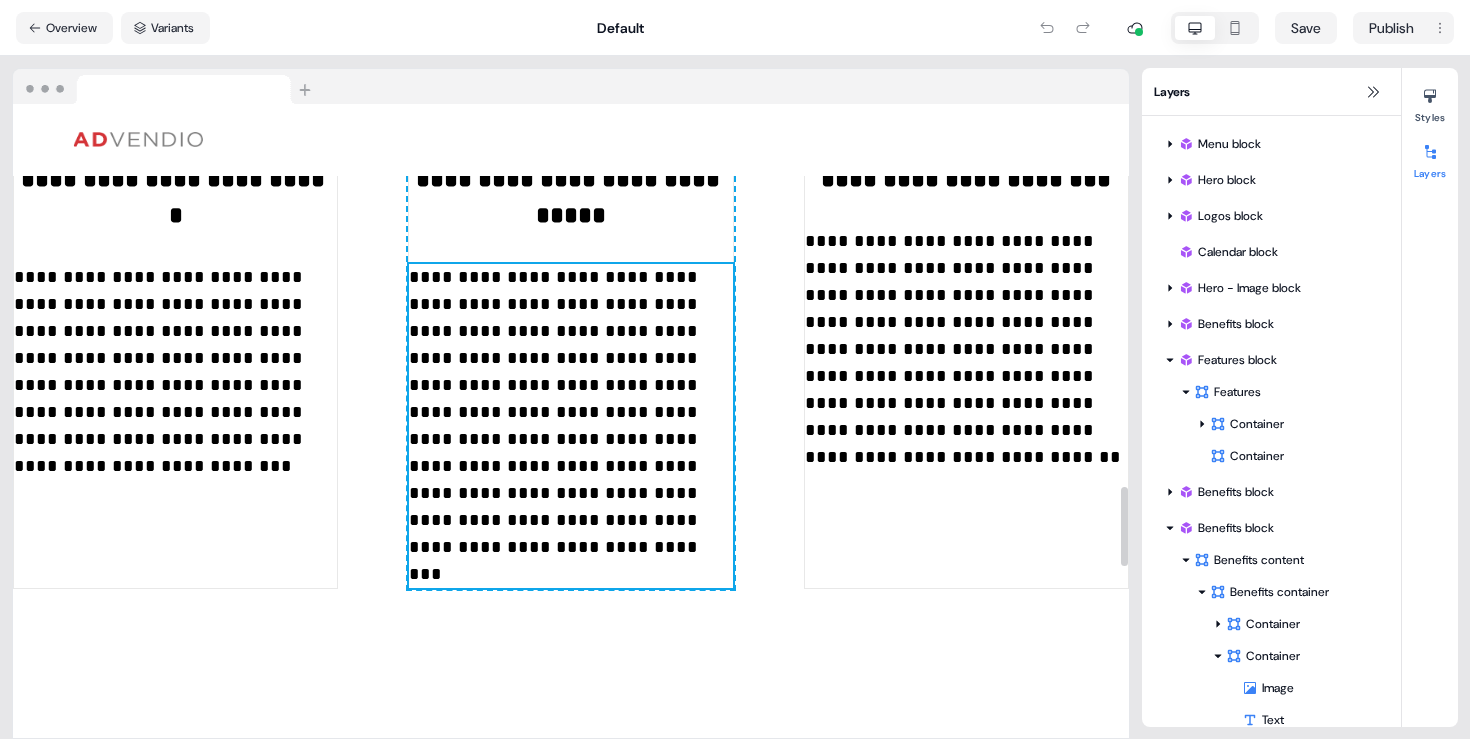 scroll, scrollTop: 41, scrollLeft: 0, axis: vertical 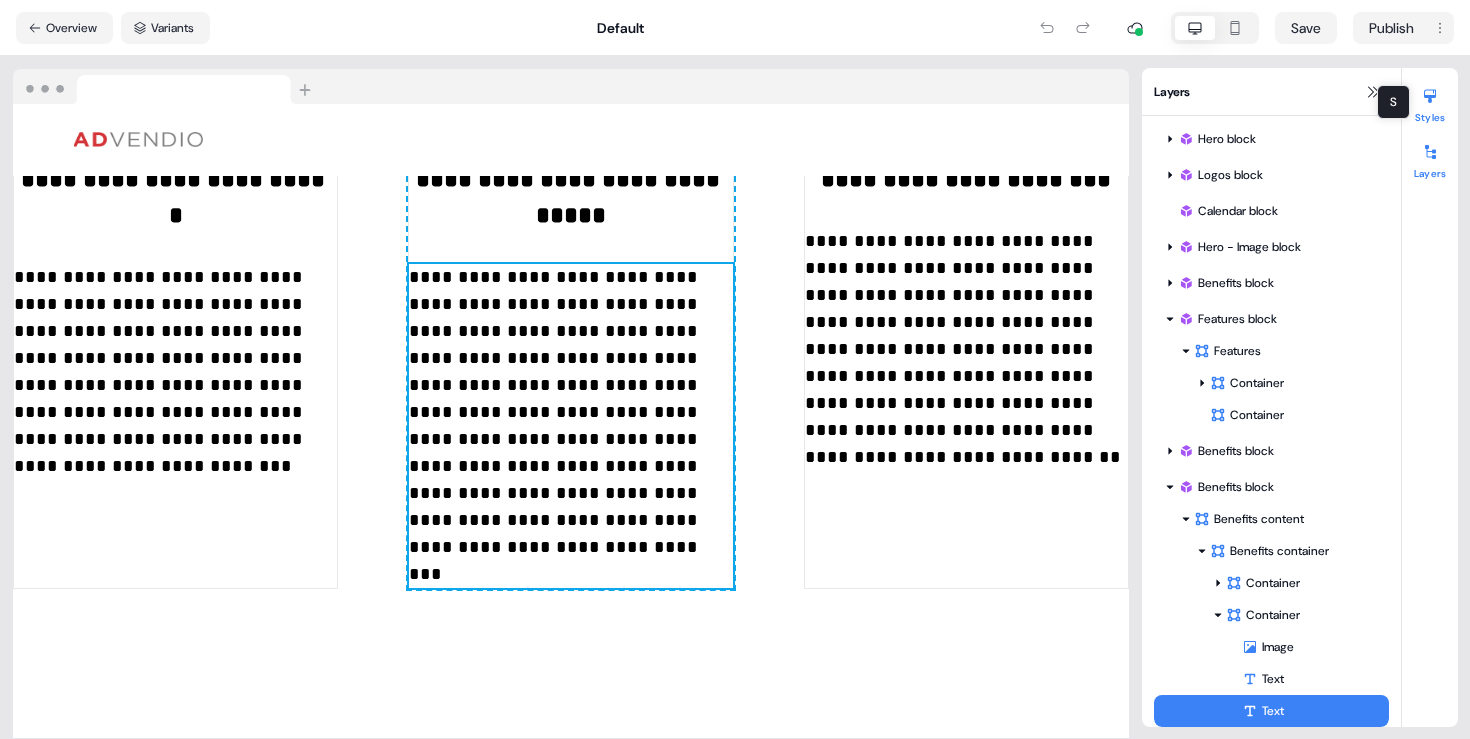 click on "Styles" at bounding box center (1430, 102) 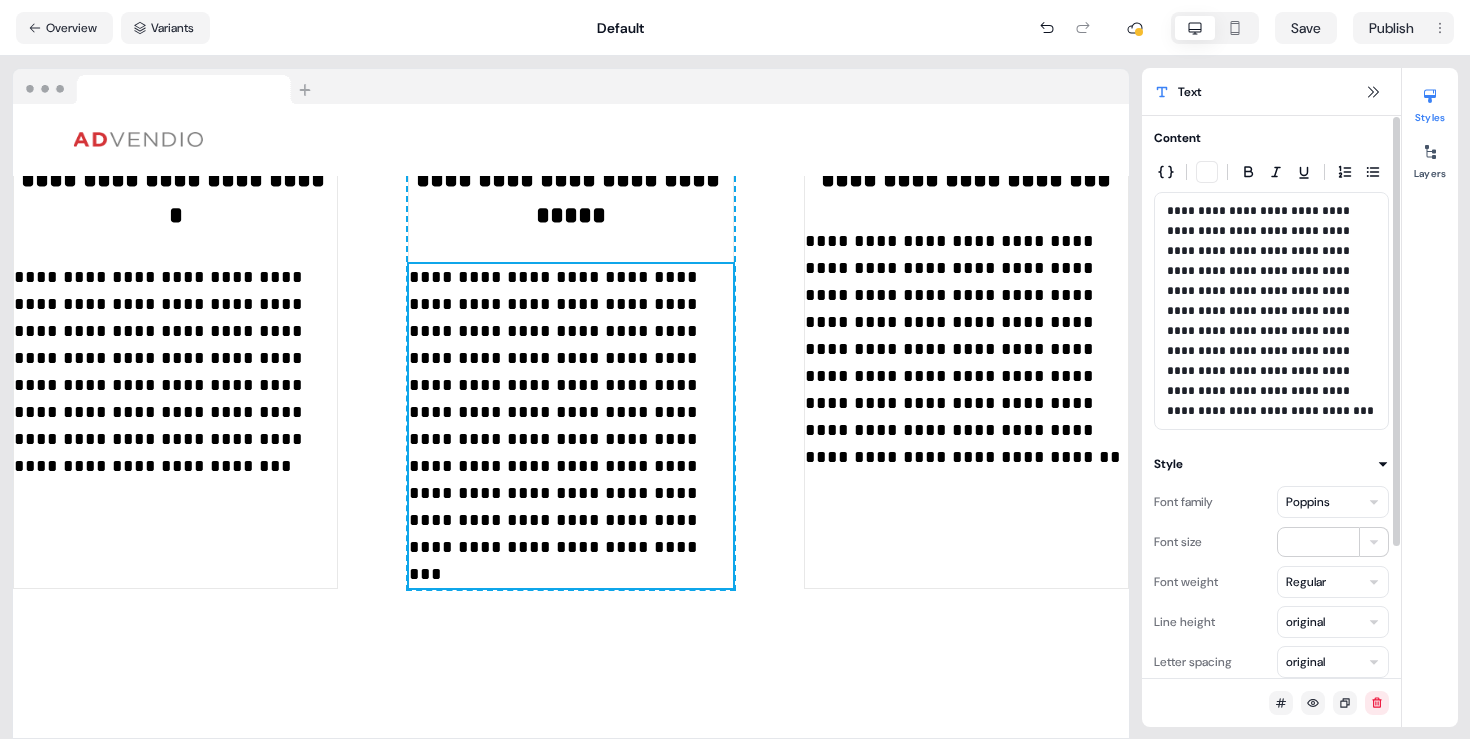 scroll, scrollTop: 172, scrollLeft: 0, axis: vertical 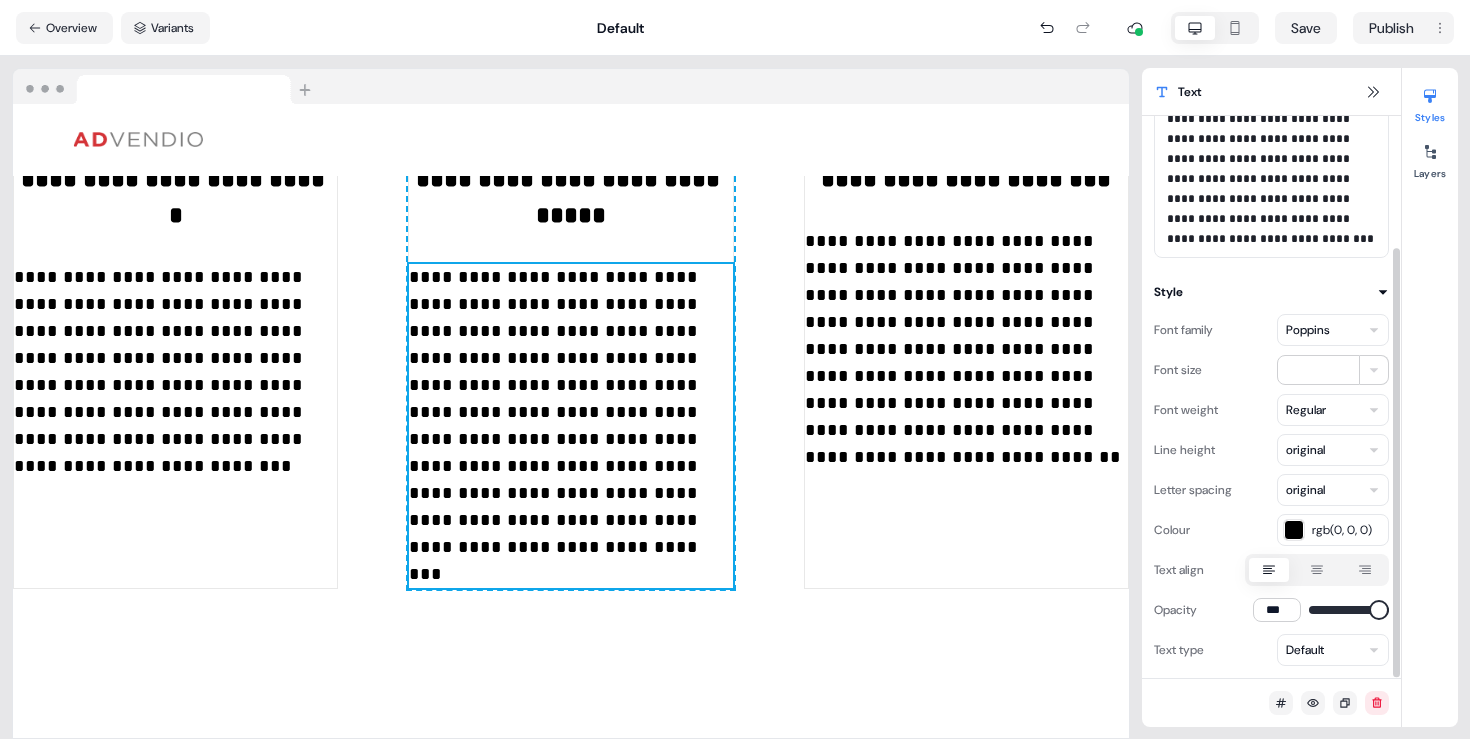 click 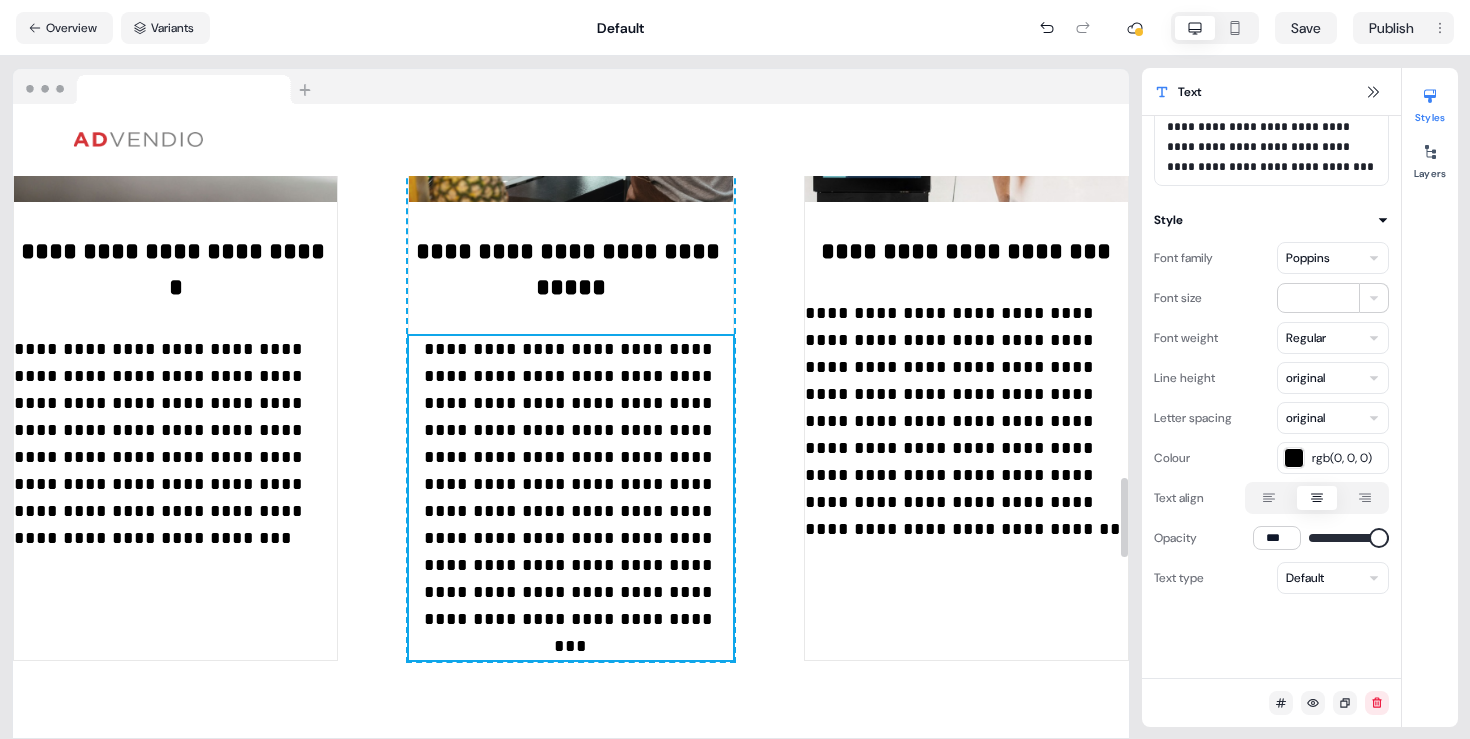 scroll, scrollTop: 2980, scrollLeft: 0, axis: vertical 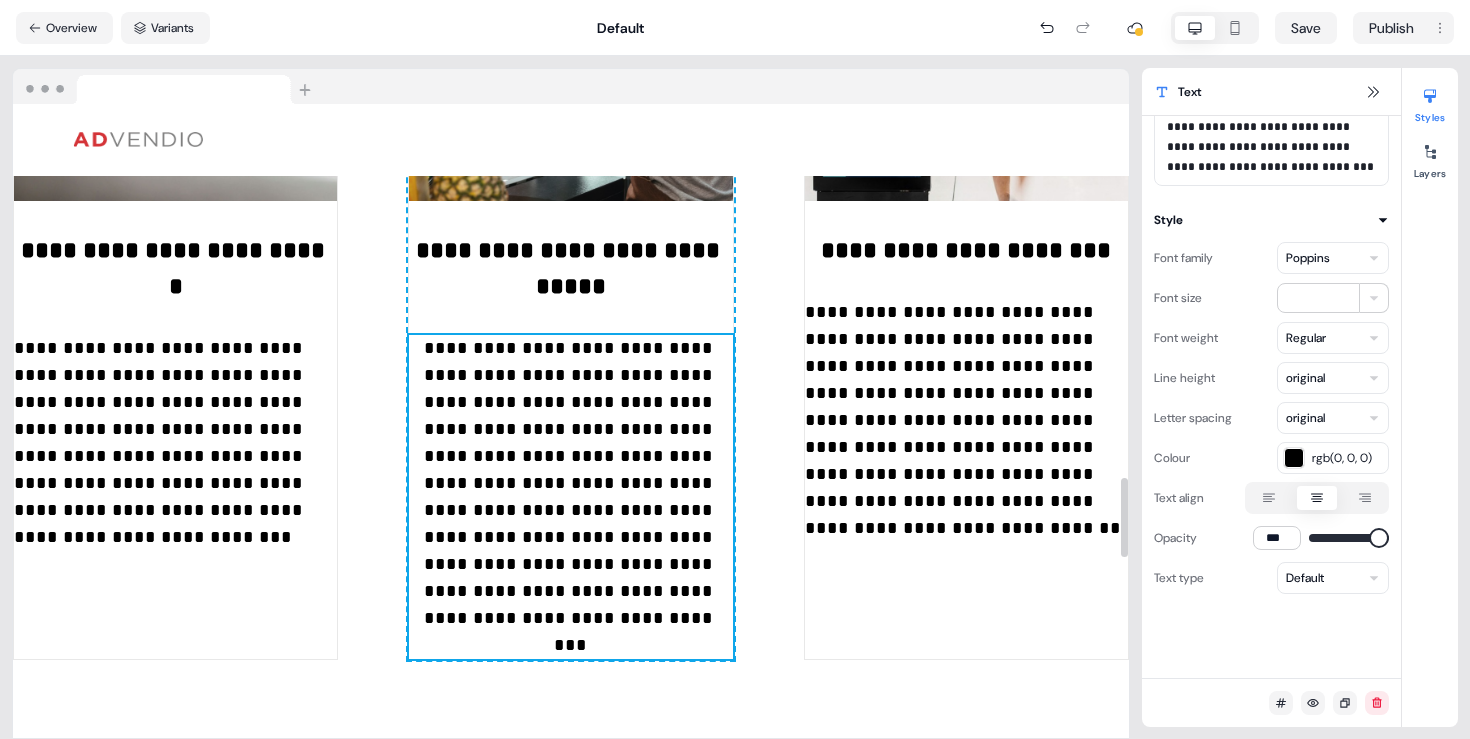 click on "**********" at bounding box center [966, 420] 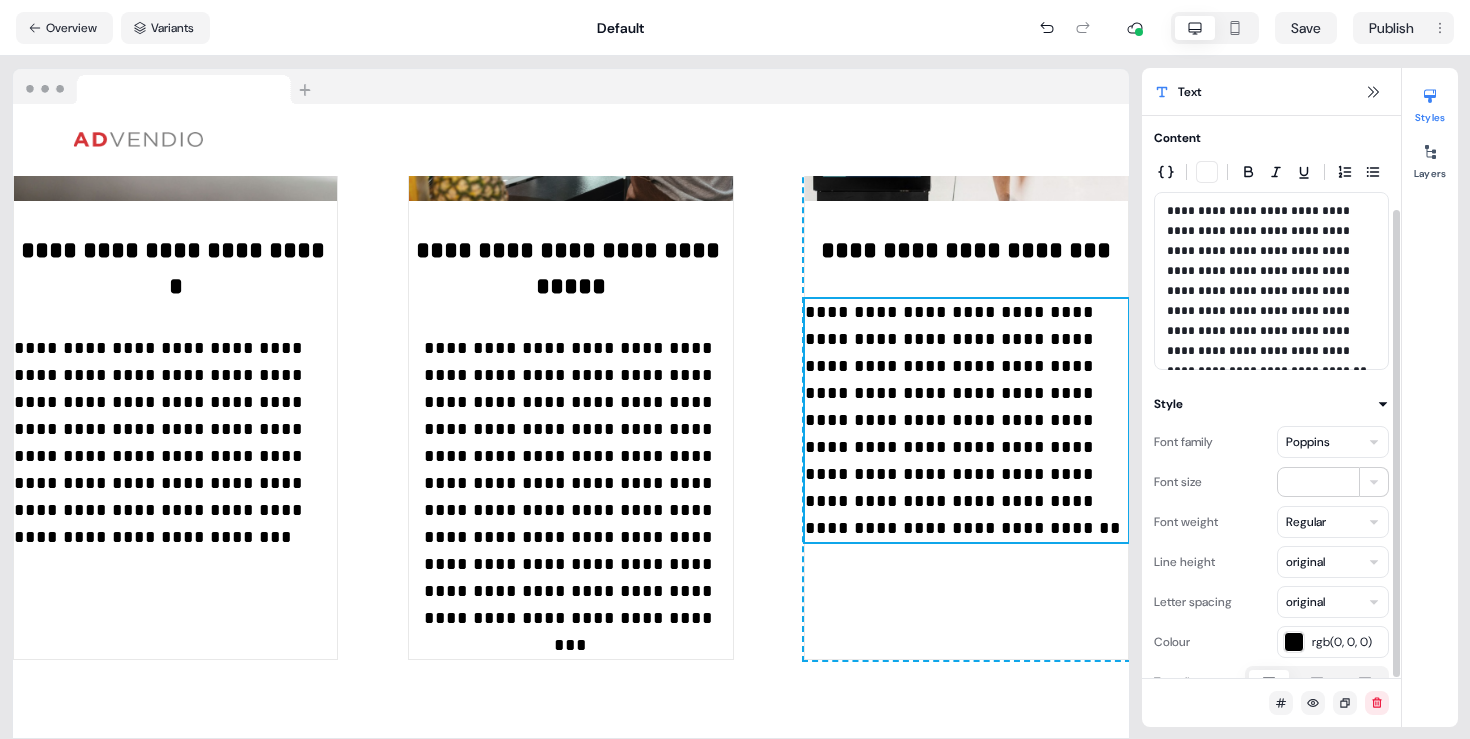 scroll, scrollTop: 112, scrollLeft: 0, axis: vertical 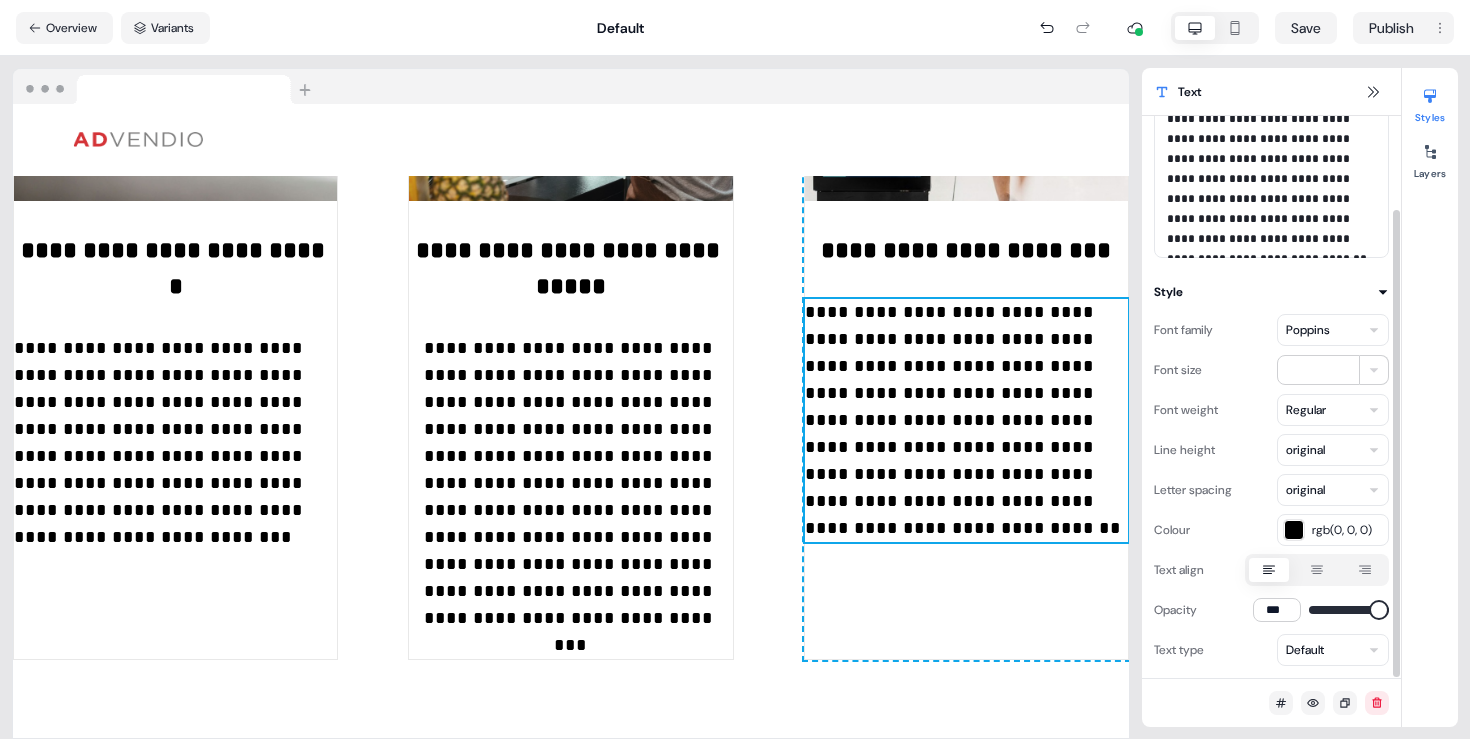 click 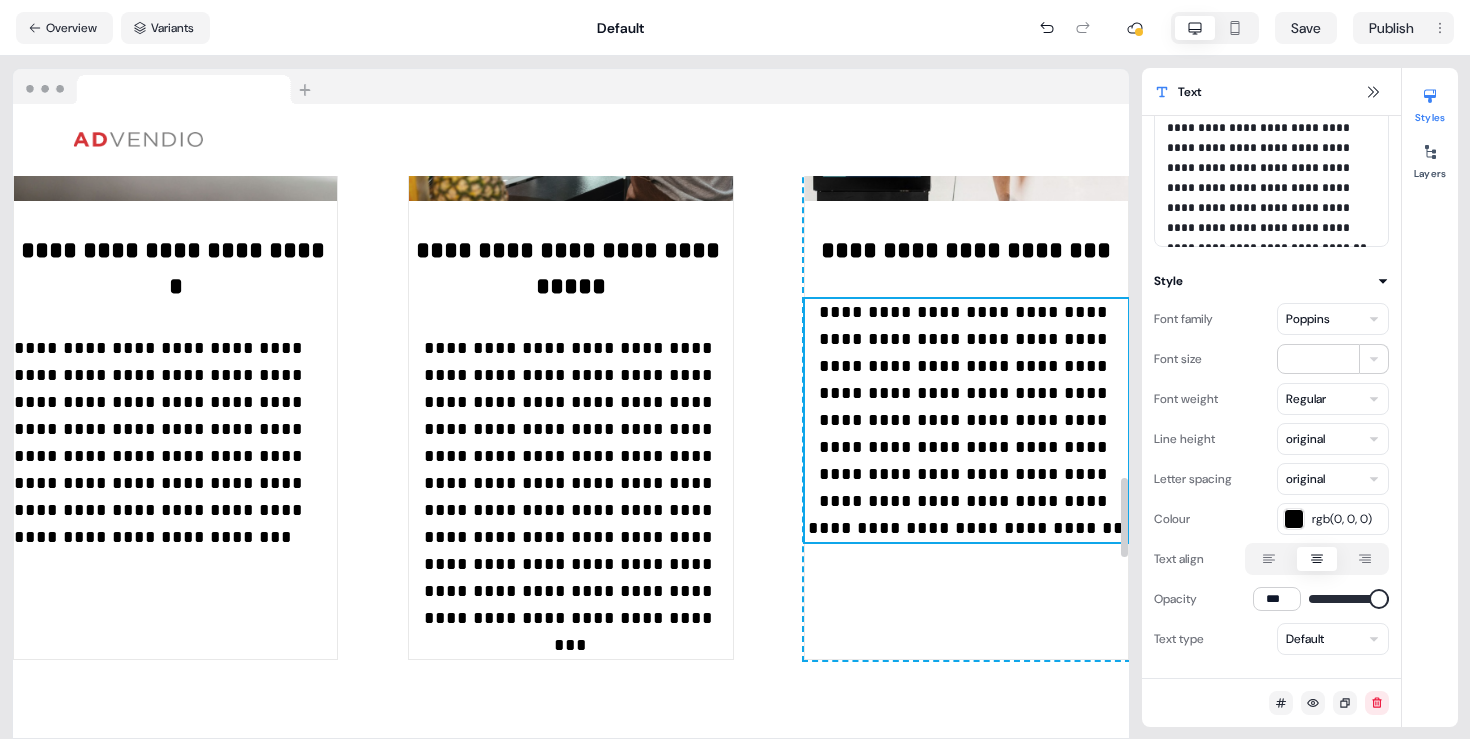 click on "**********" at bounding box center [175, 443] 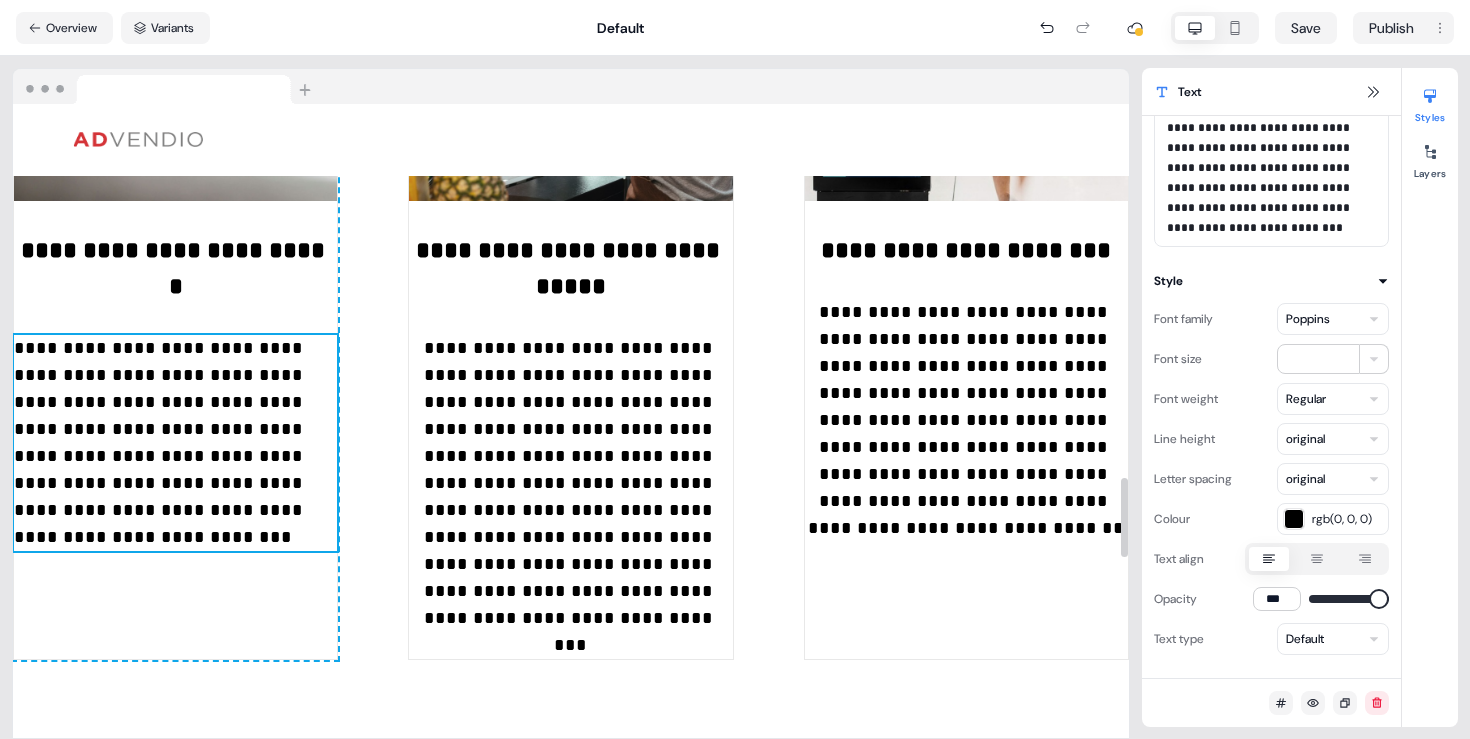 scroll, scrollTop: 0, scrollLeft: 0, axis: both 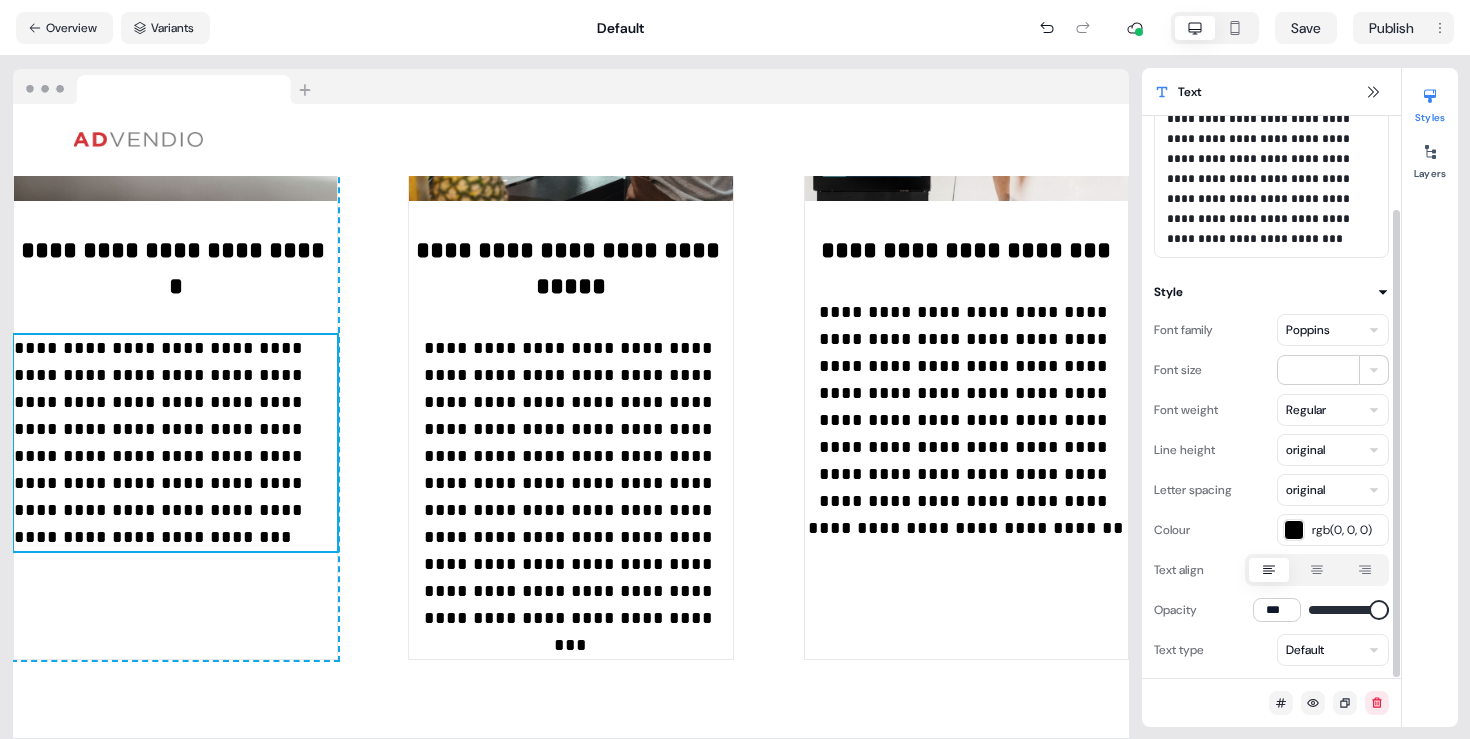 click 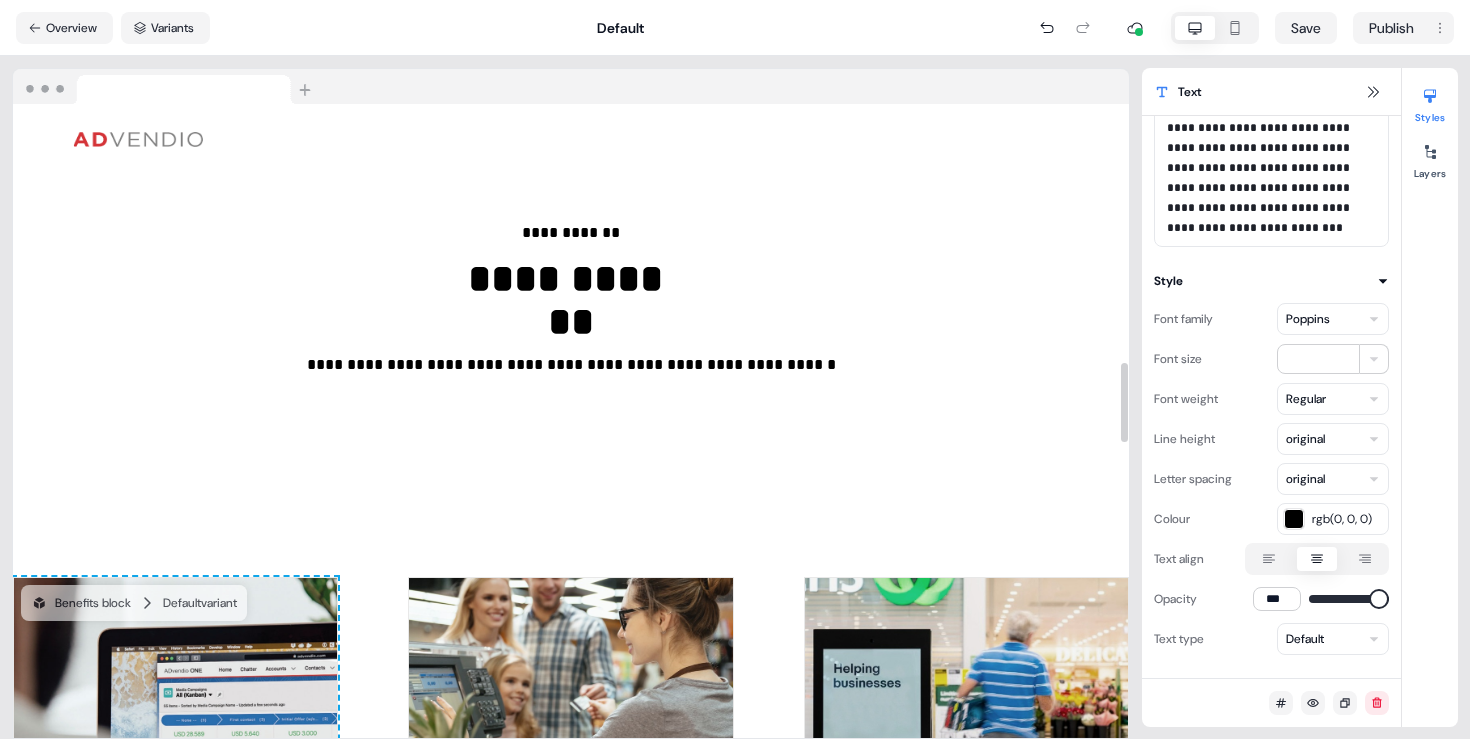 scroll, scrollTop: 2357, scrollLeft: 0, axis: vertical 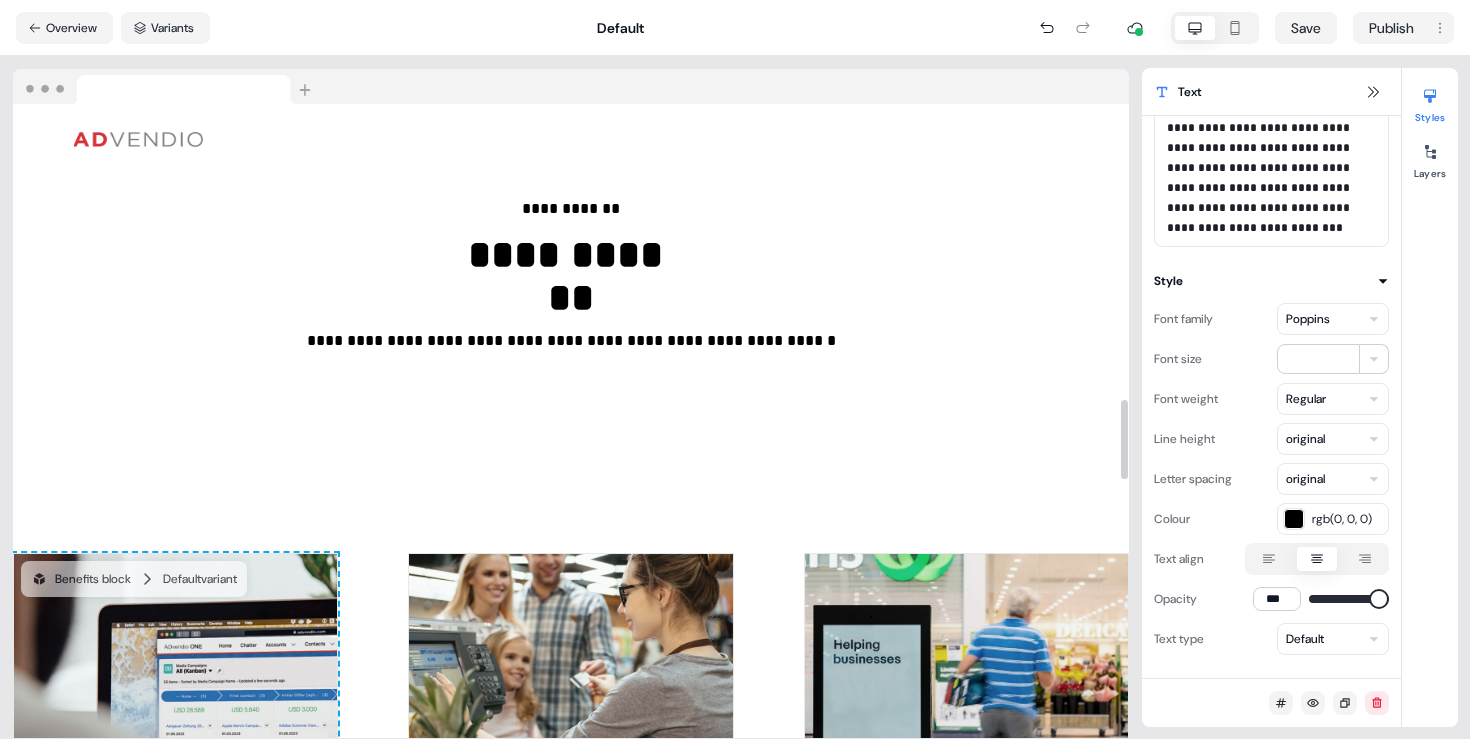 click on "**********" at bounding box center [571, 327] 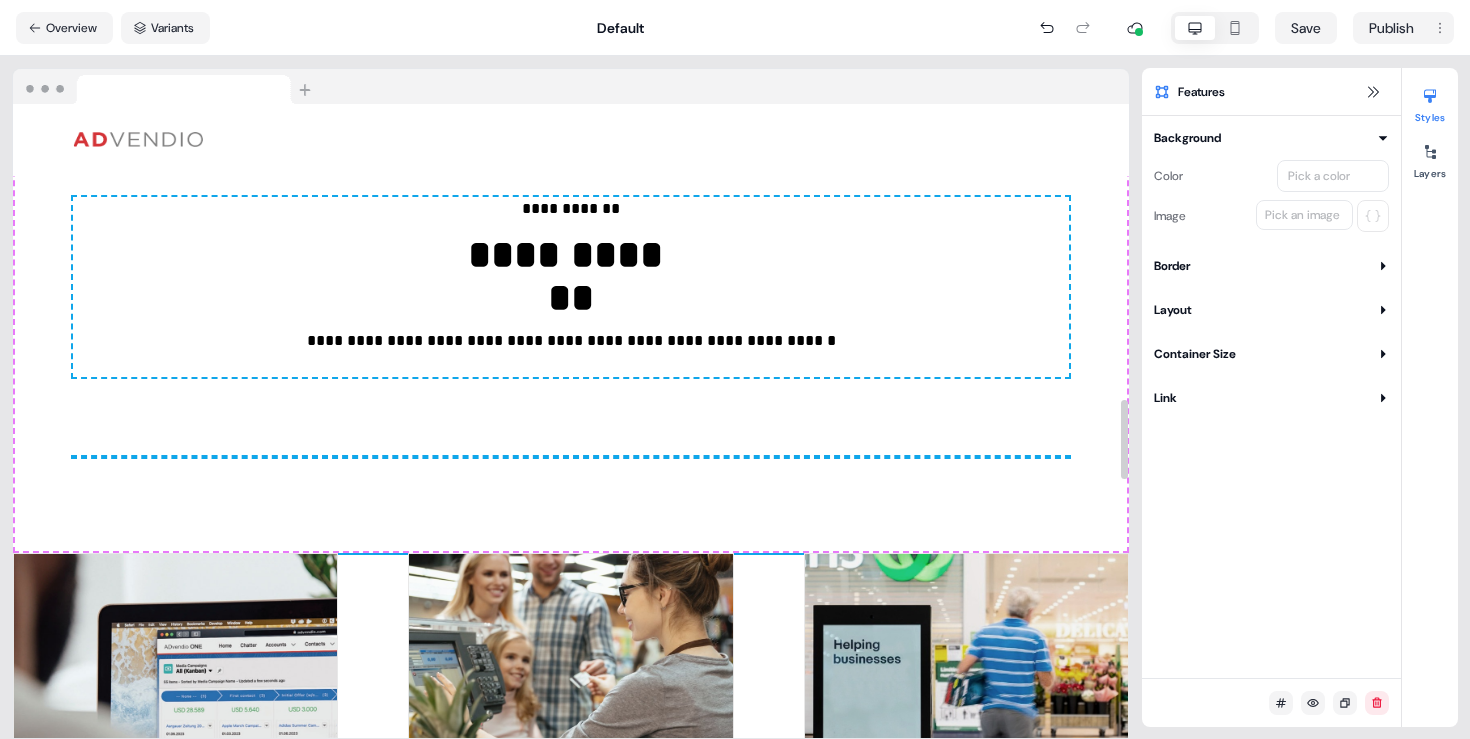 scroll, scrollTop: 0, scrollLeft: 0, axis: both 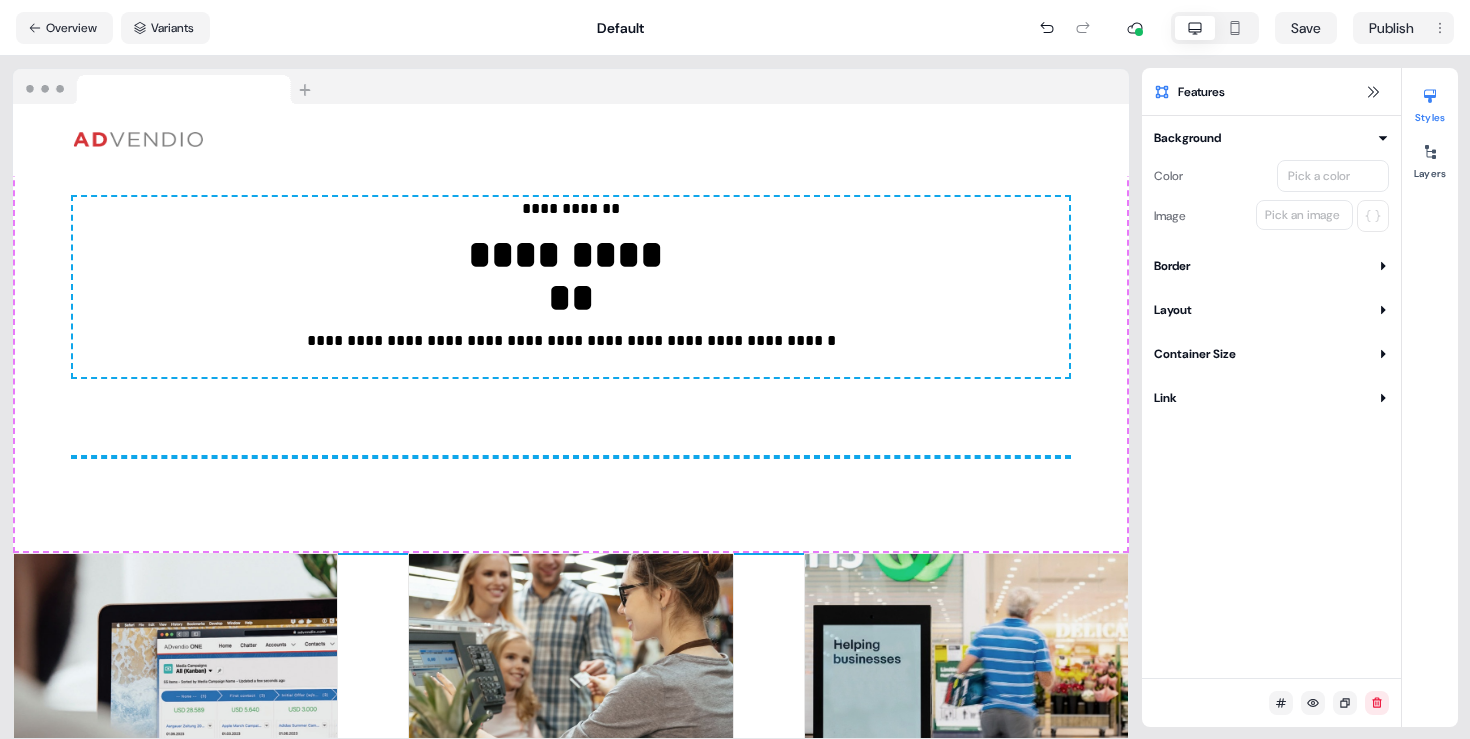 click on "Border" at bounding box center [1271, 266] 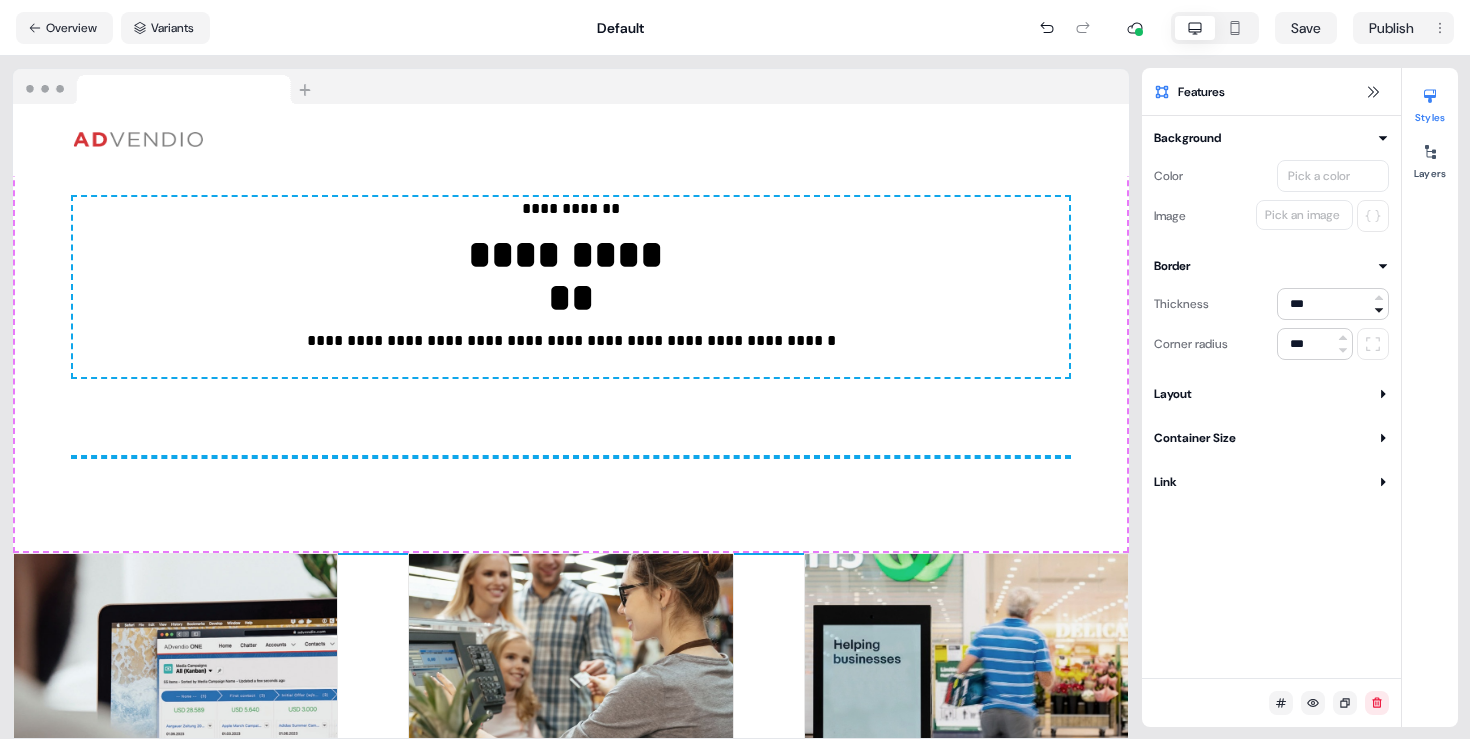 click 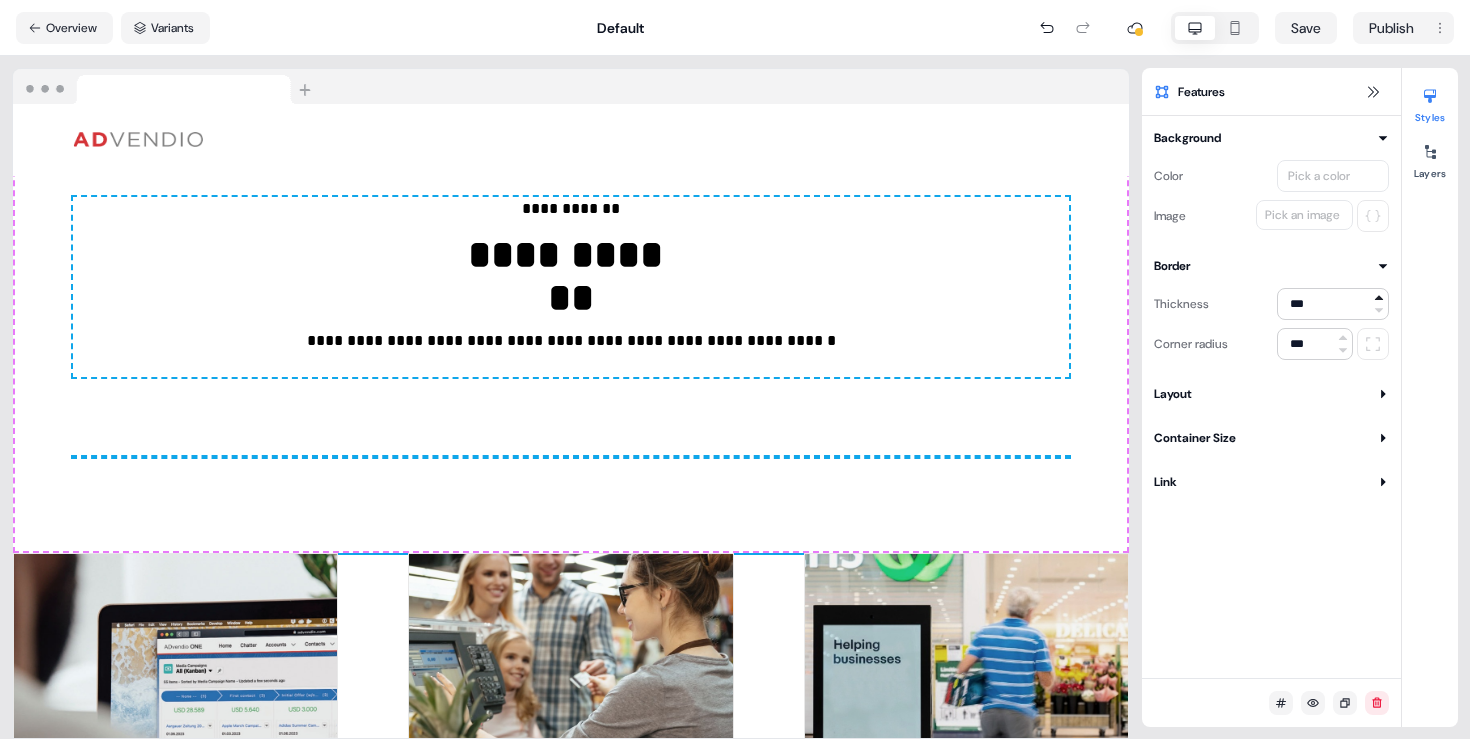 click 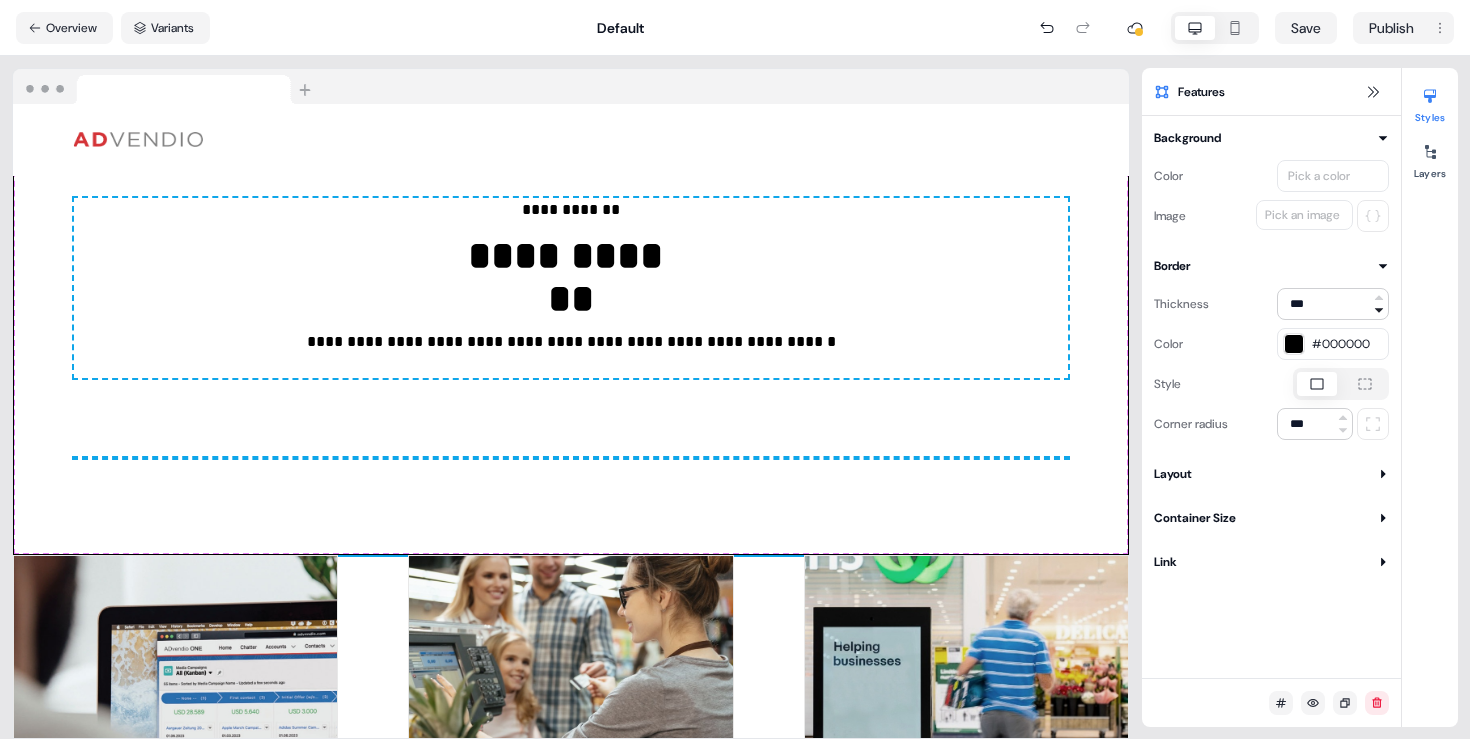click 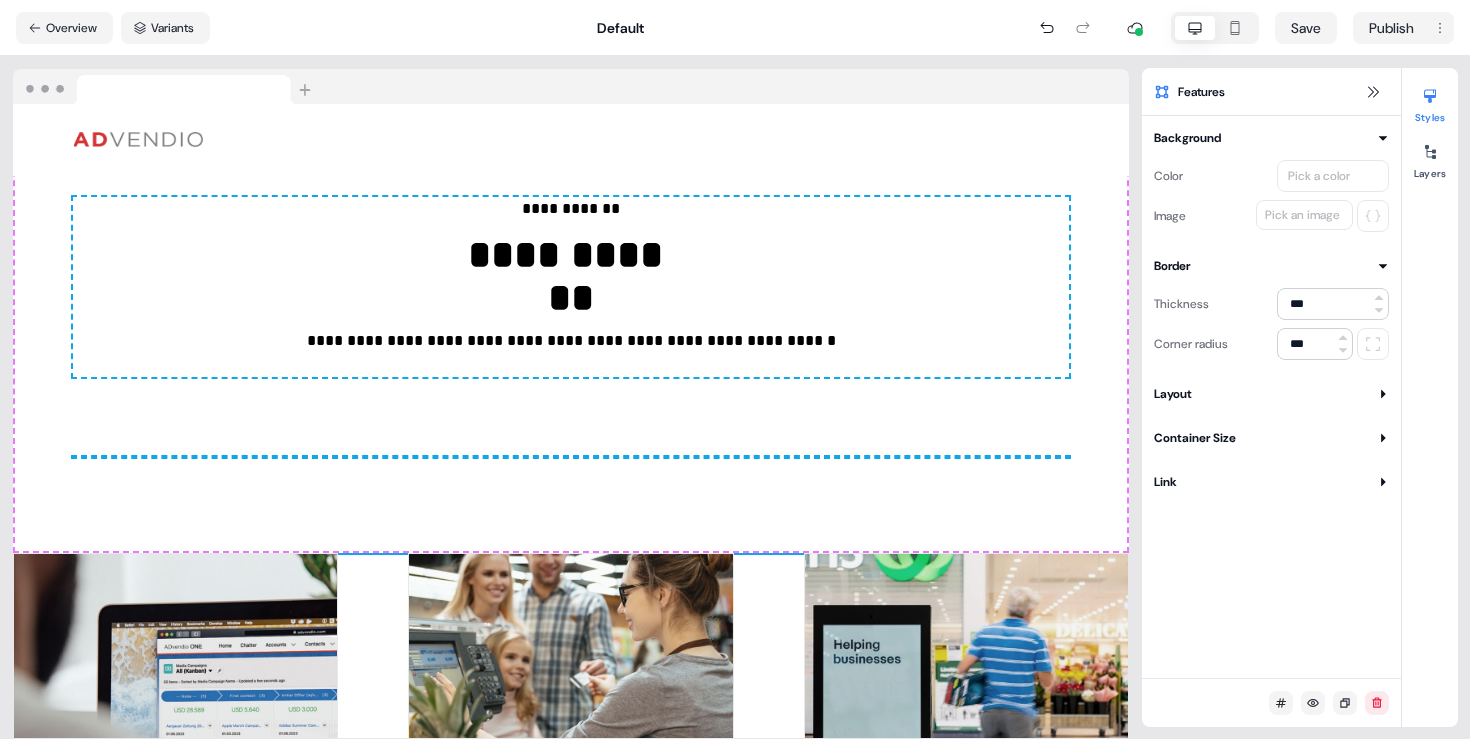 click on "Layout" at bounding box center [1271, 394] 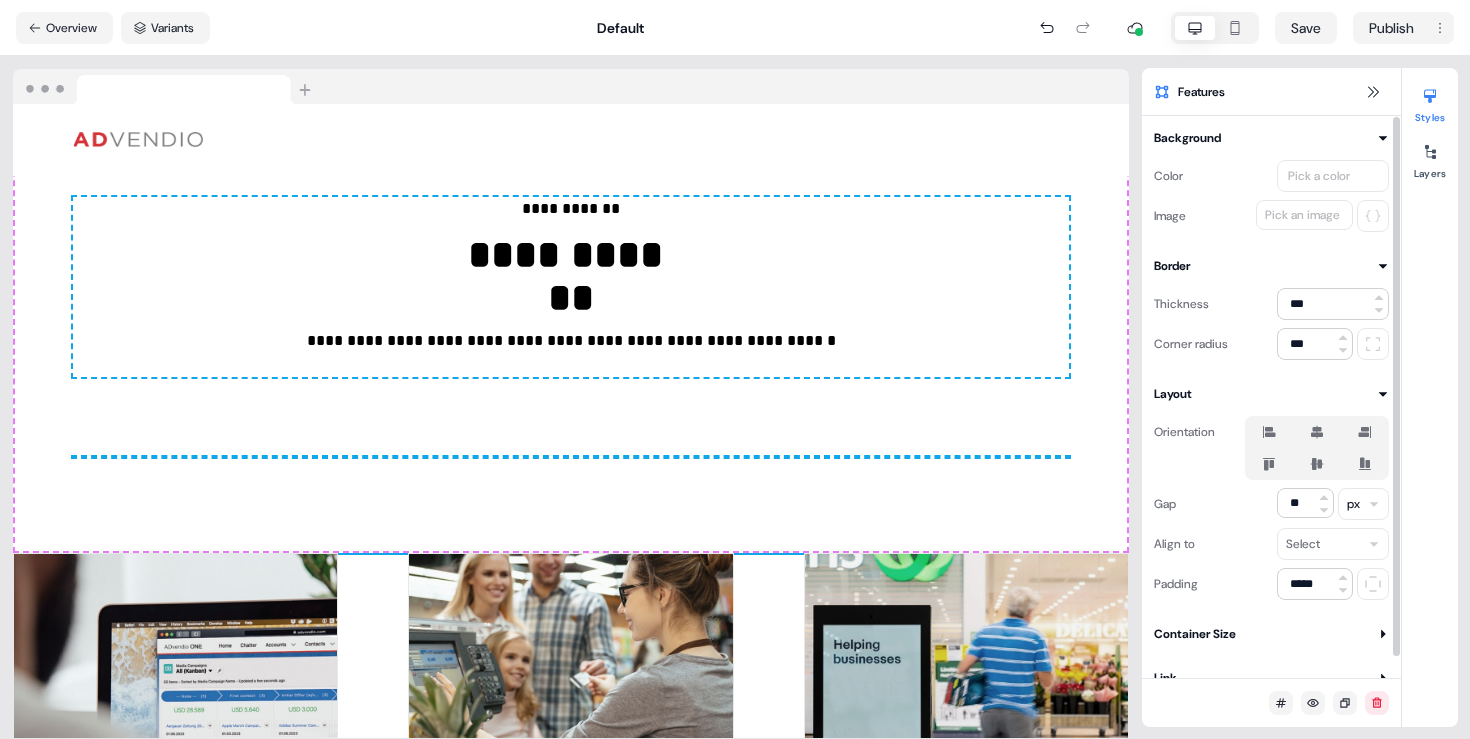 click on "Container Size" at bounding box center [1271, 634] 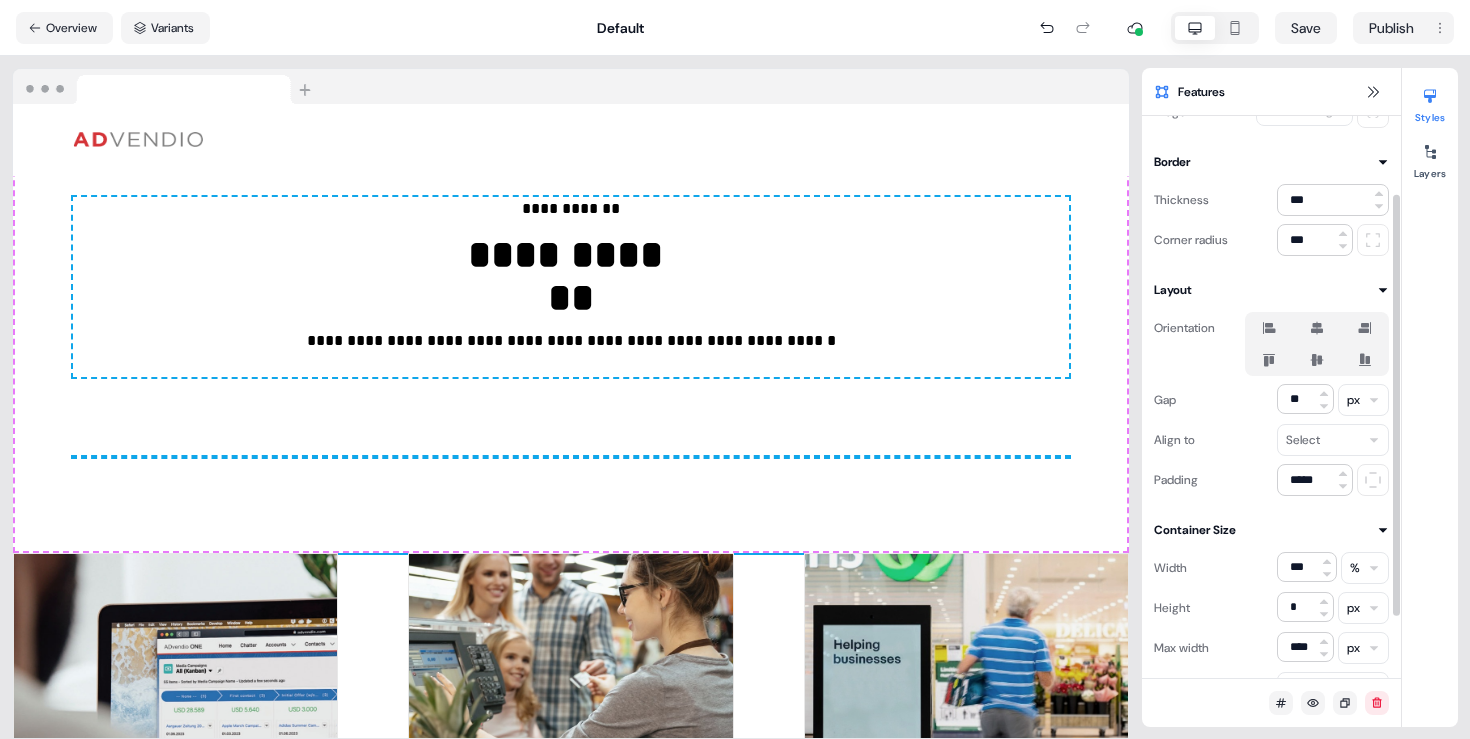 scroll, scrollTop: 186, scrollLeft: 0, axis: vertical 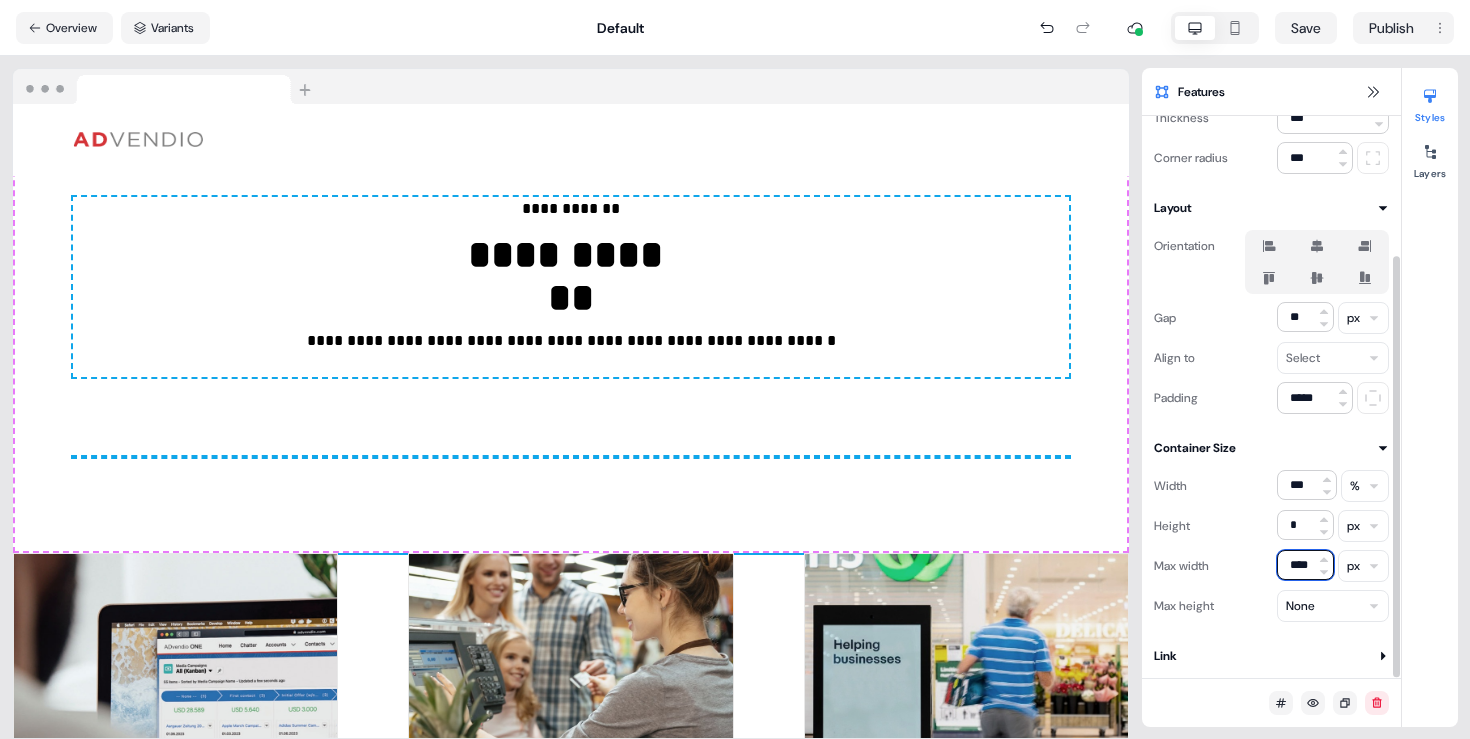 click on "****" at bounding box center (1305, 565) 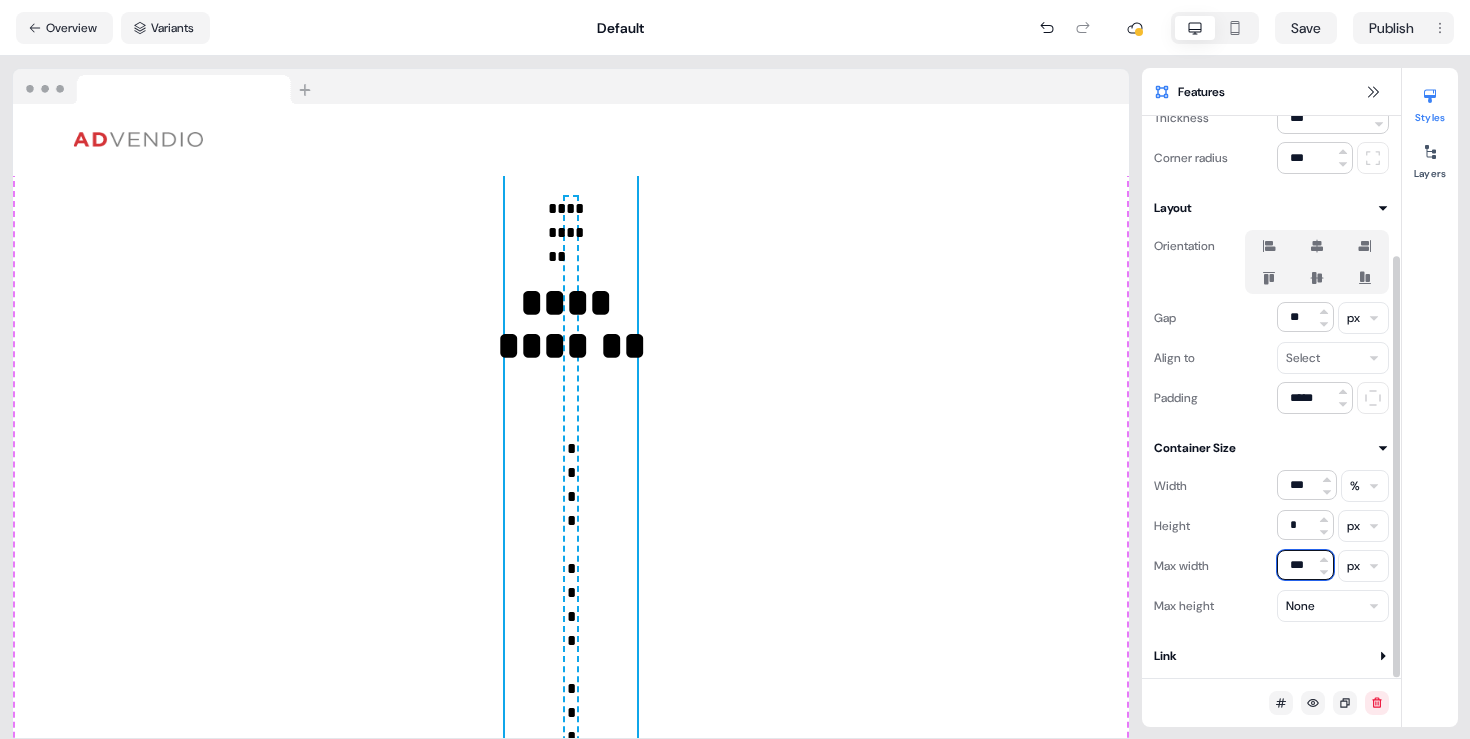 type on "****" 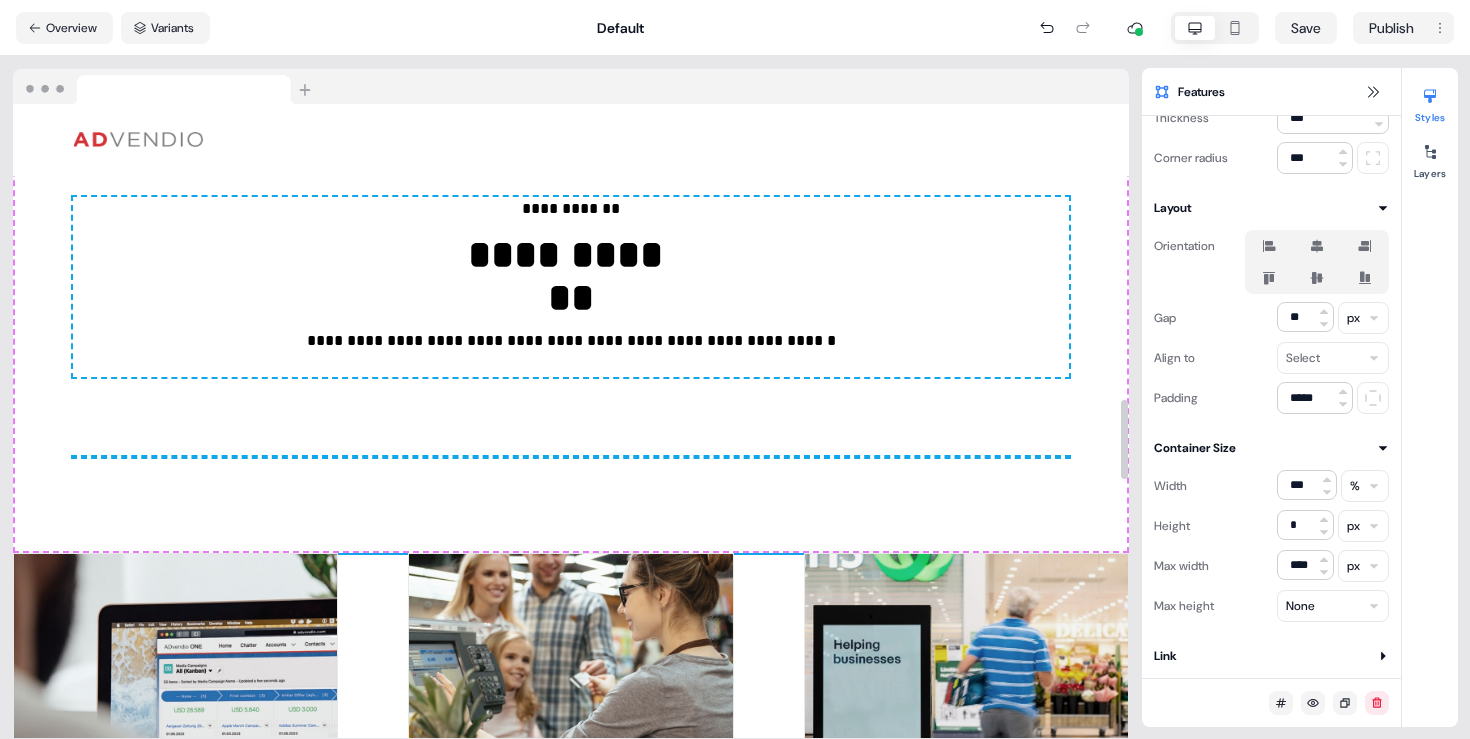 click on "**********" at bounding box center (571, 327) 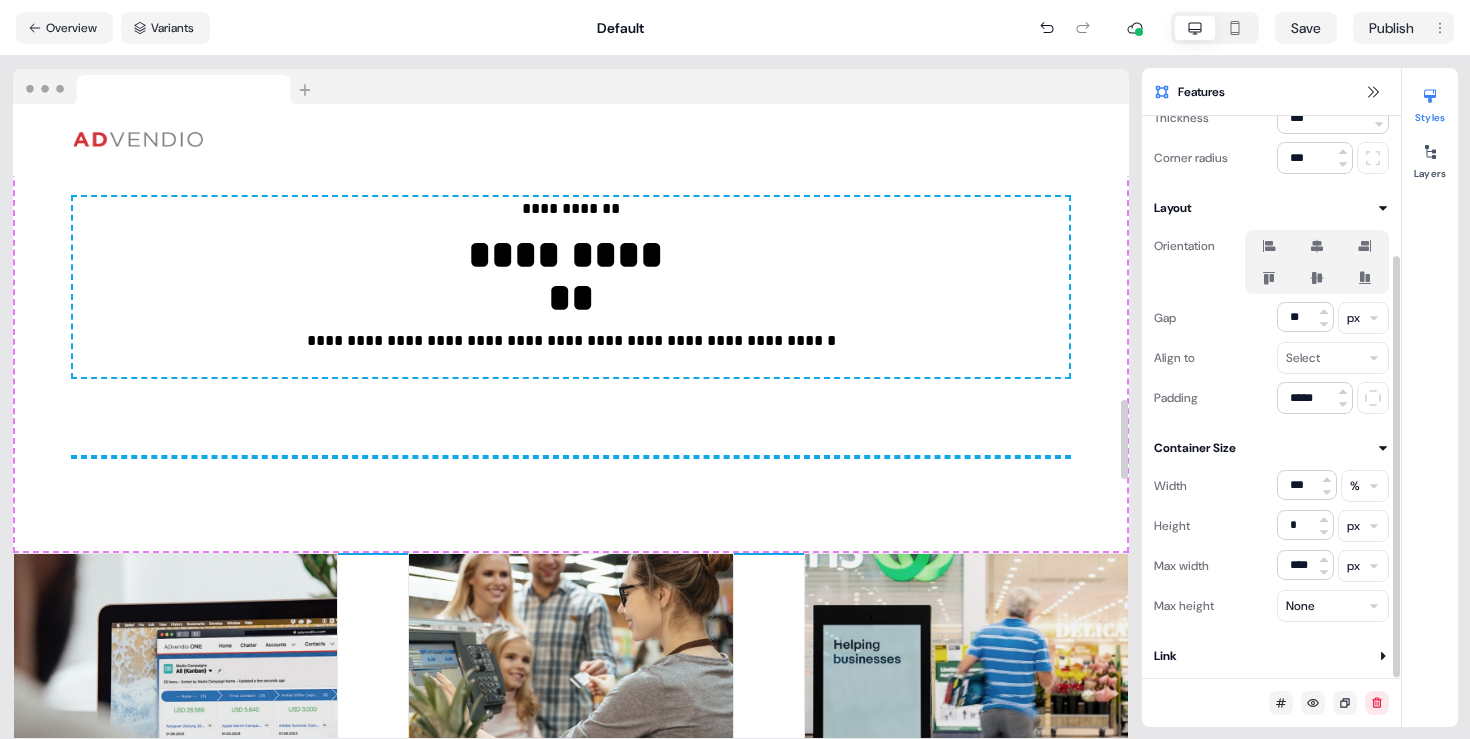 click on "**********" at bounding box center [735, 369] 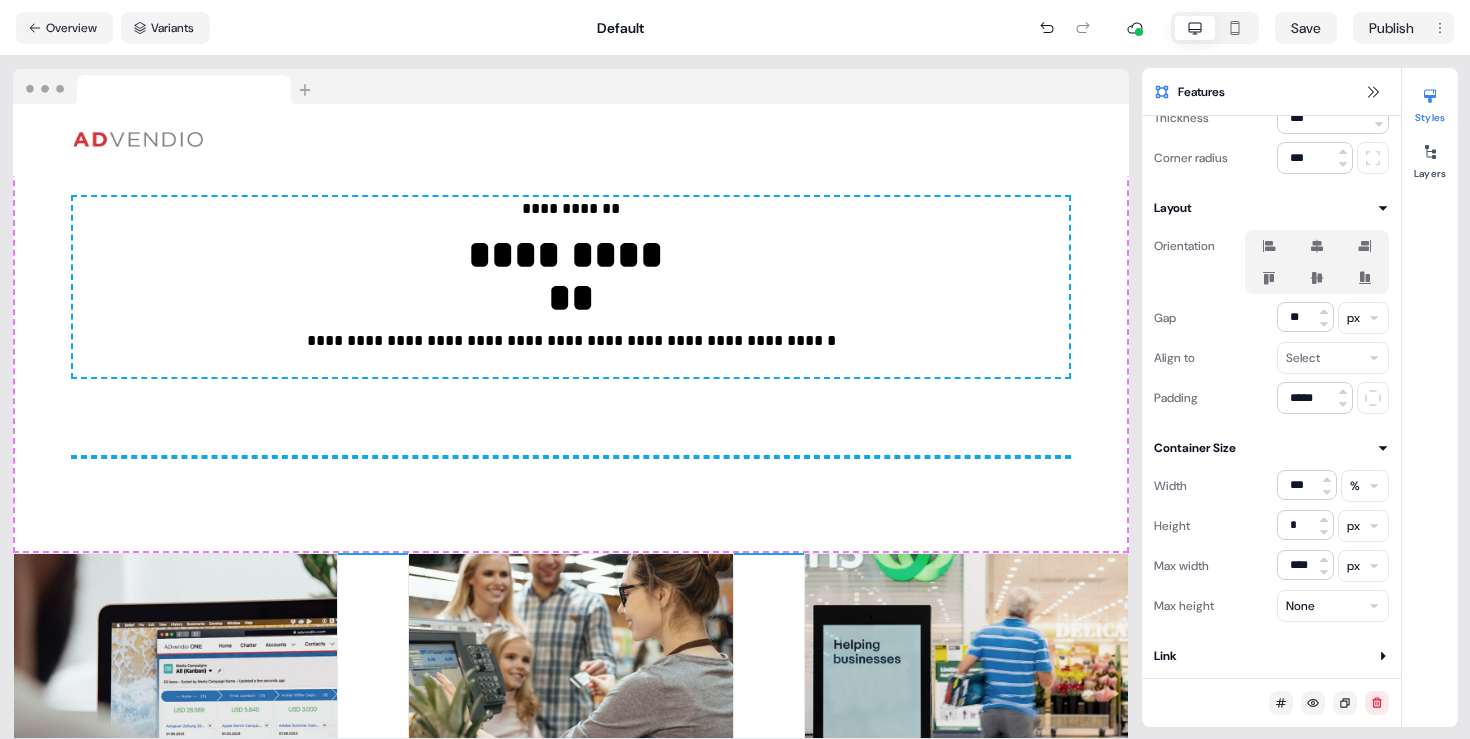 click on "**********" at bounding box center [735, 369] 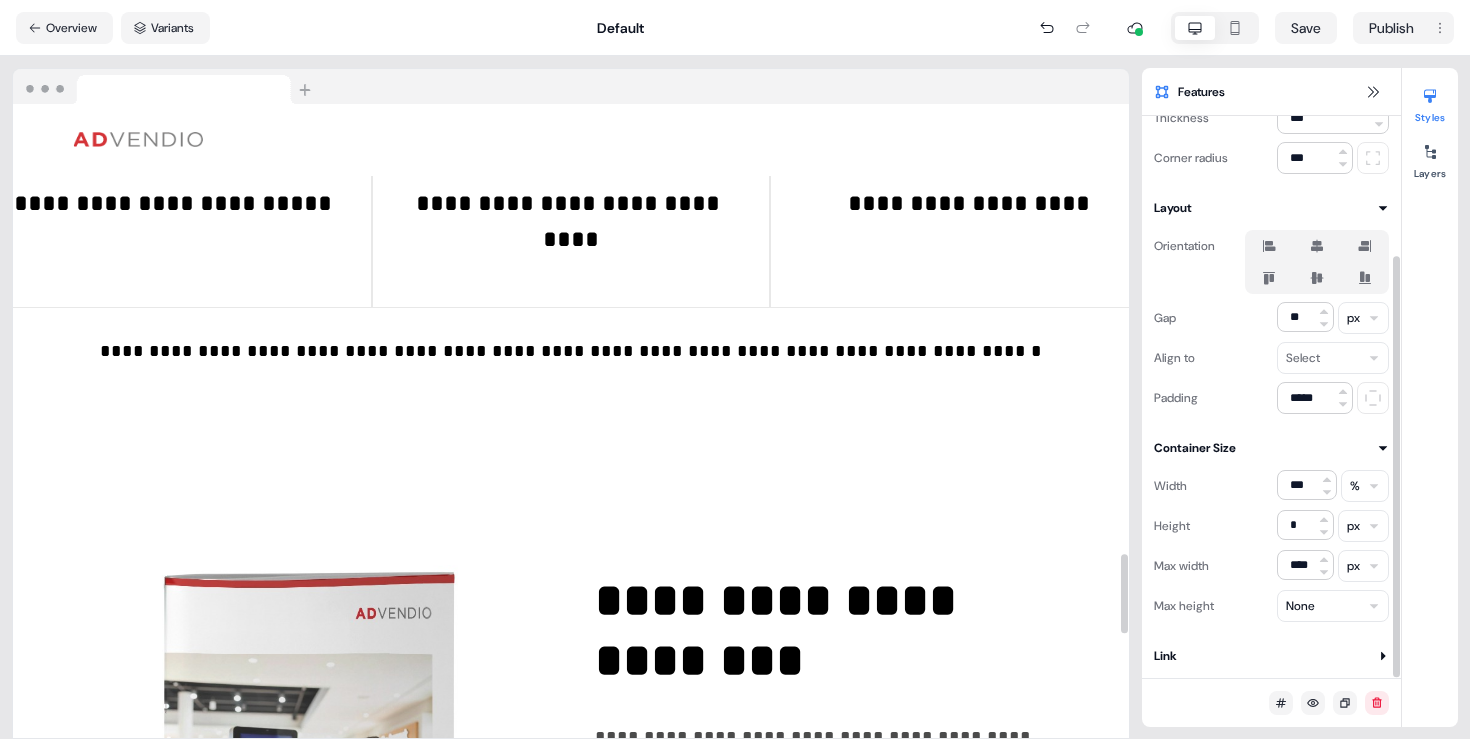 scroll, scrollTop: 4422, scrollLeft: 0, axis: vertical 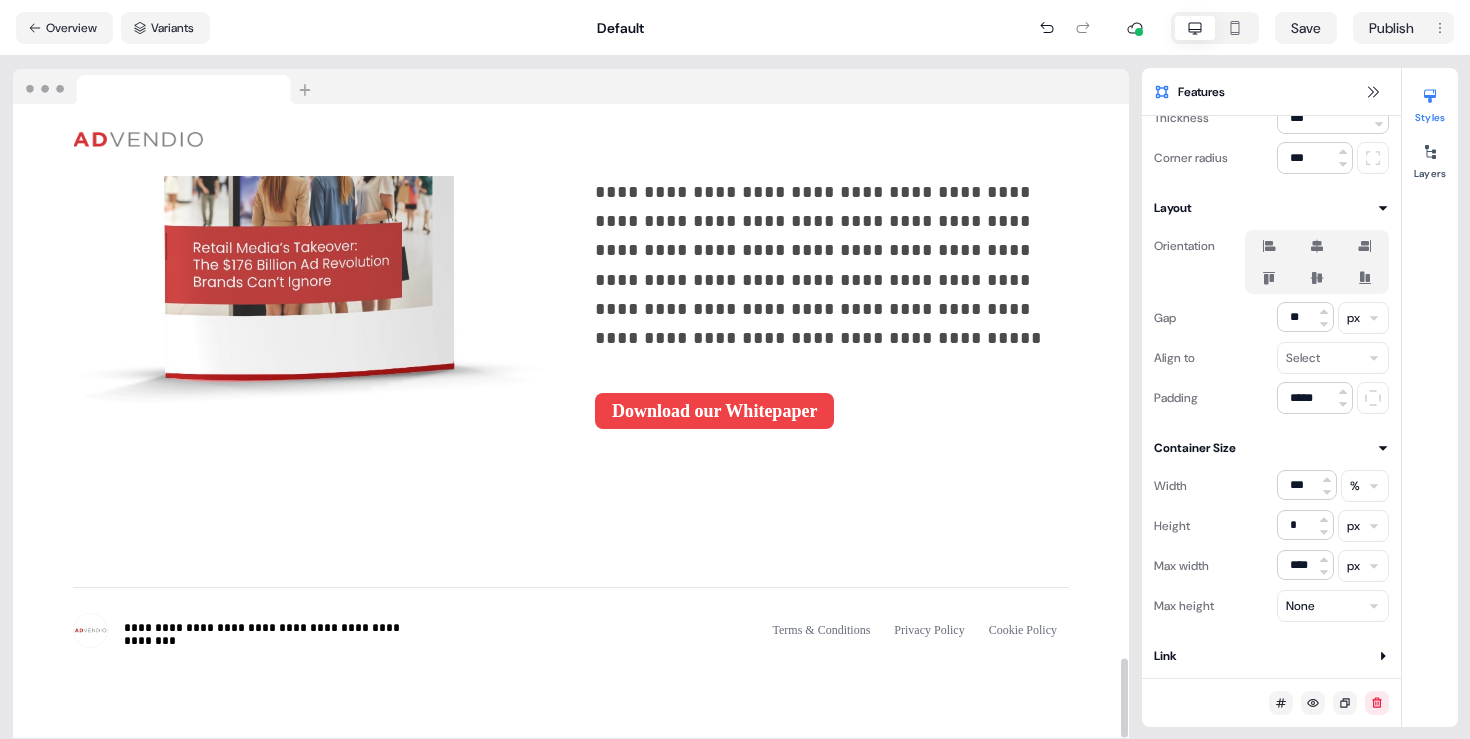 click on "Download our Whitepaper" at bounding box center (714, 411) 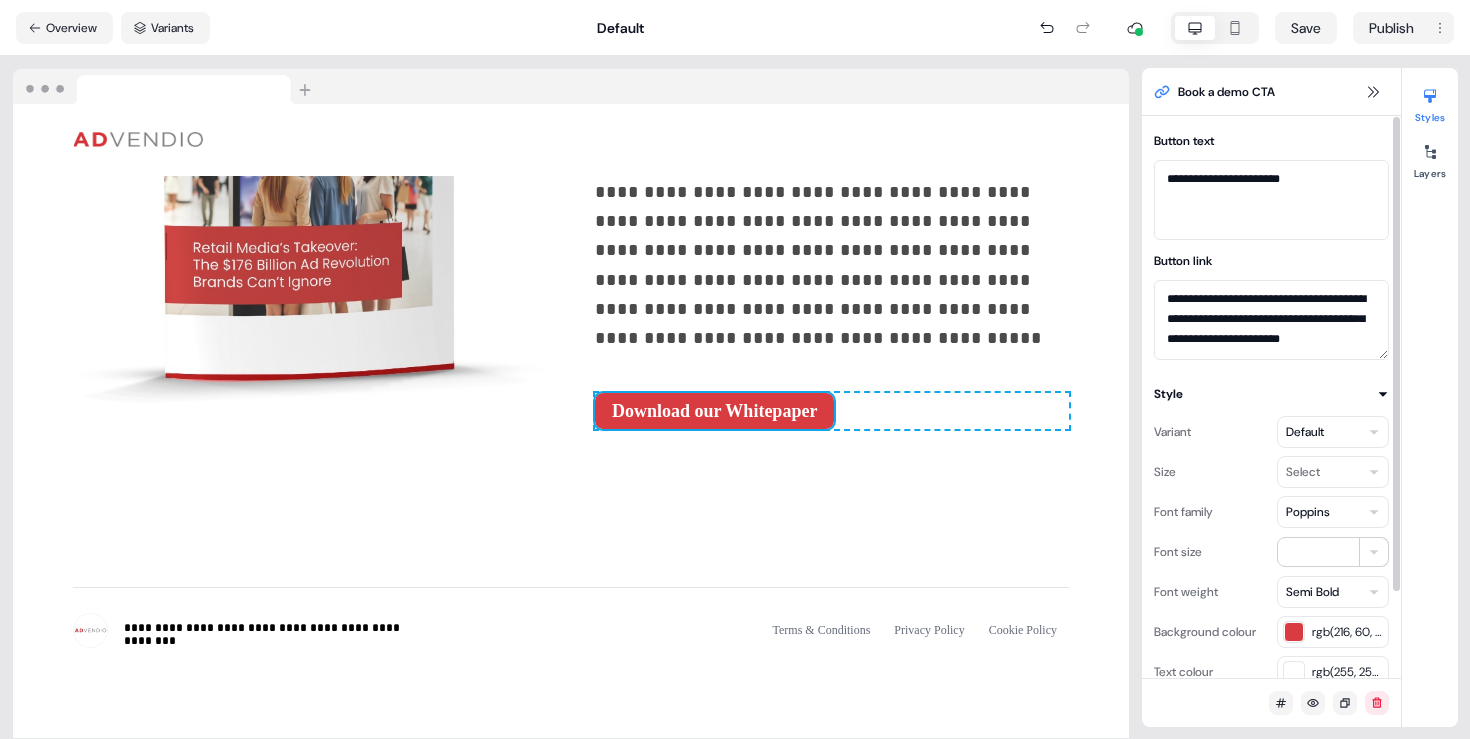 scroll, scrollTop: 18, scrollLeft: 0, axis: vertical 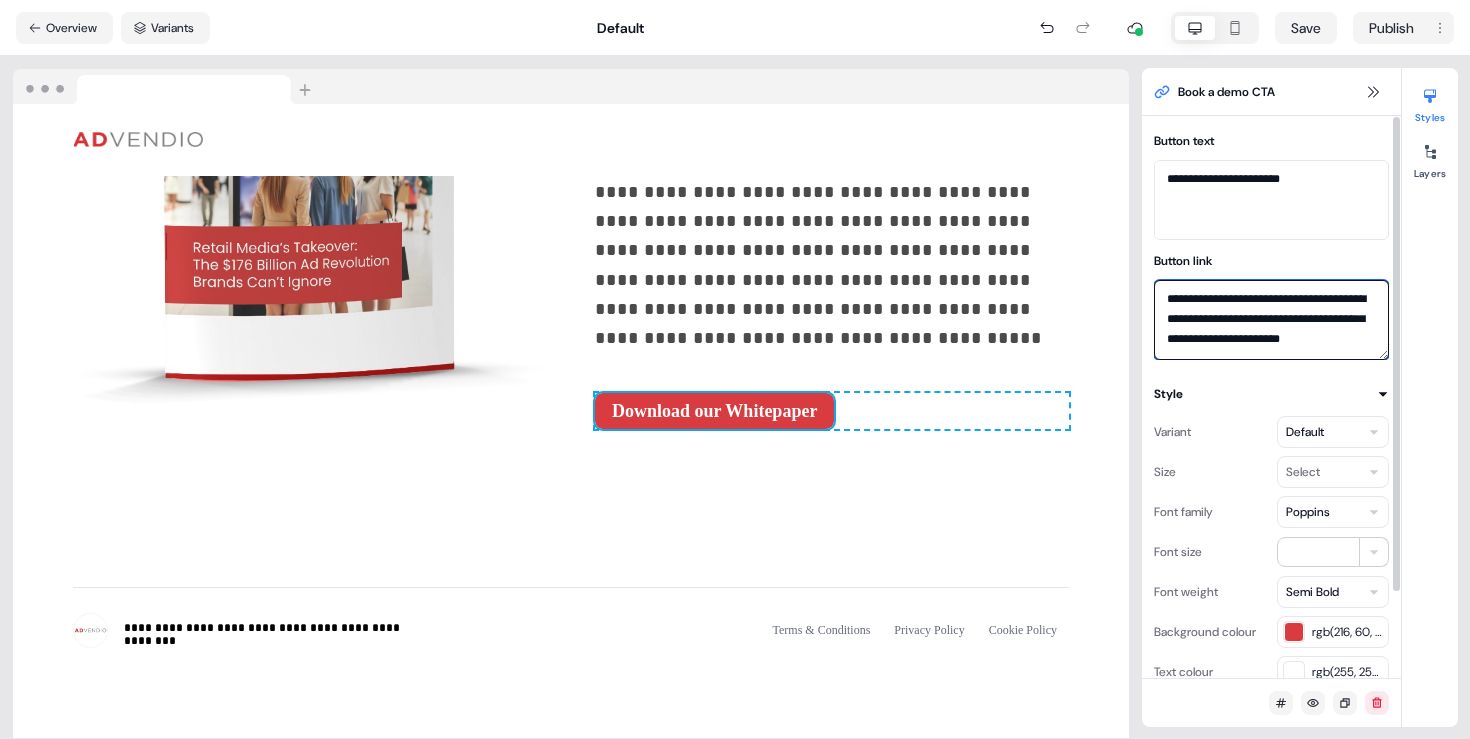 click on "**********" at bounding box center (1271, 320) 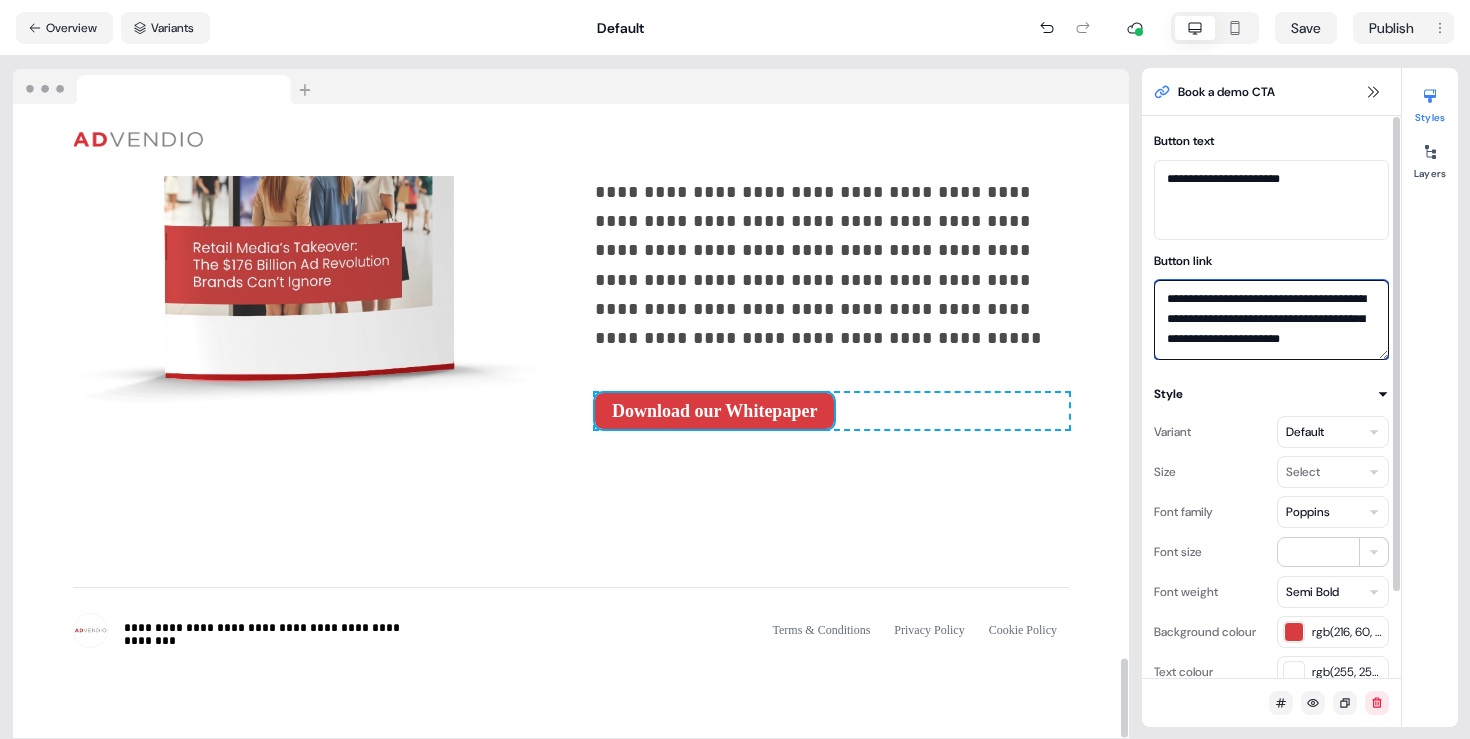 click on "**********" at bounding box center (1271, 320) 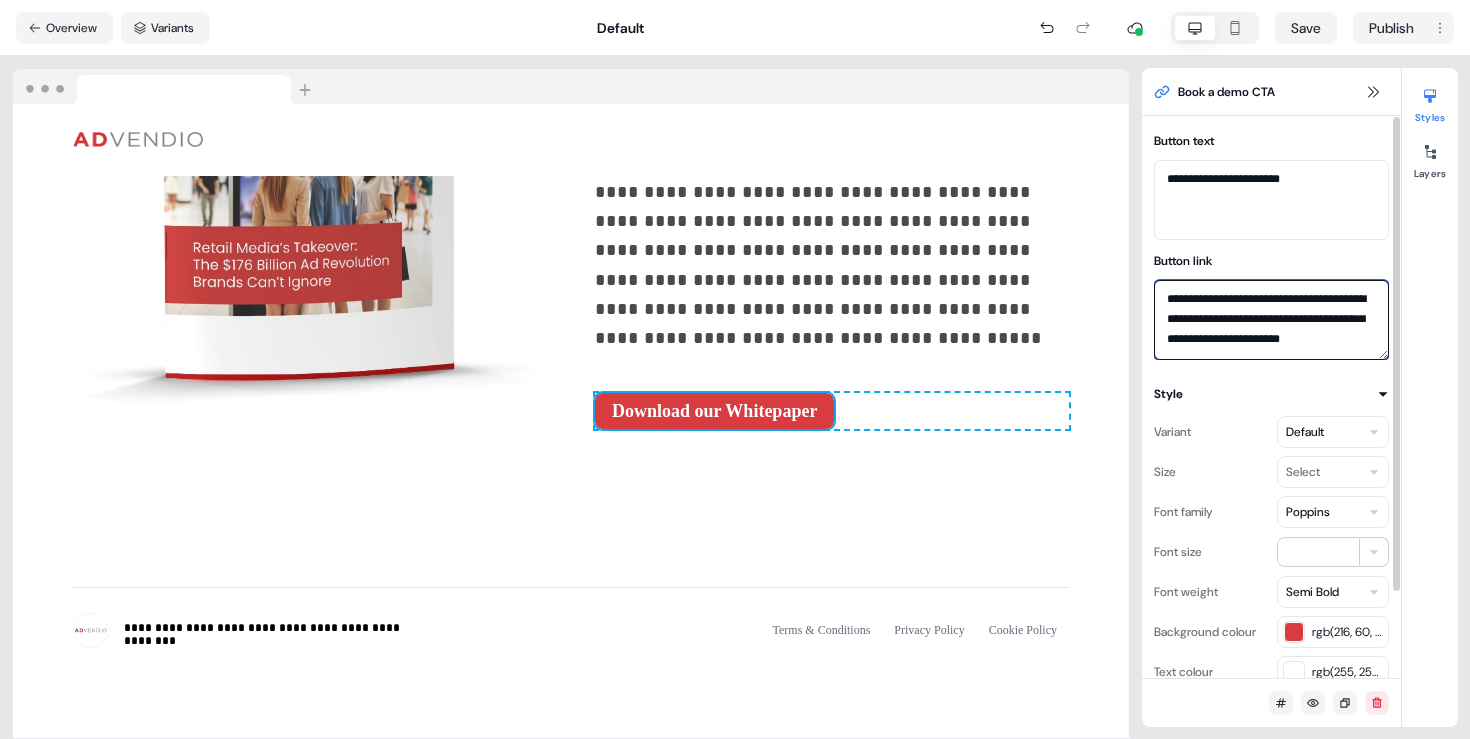 click on "**********" at bounding box center (1271, 320) 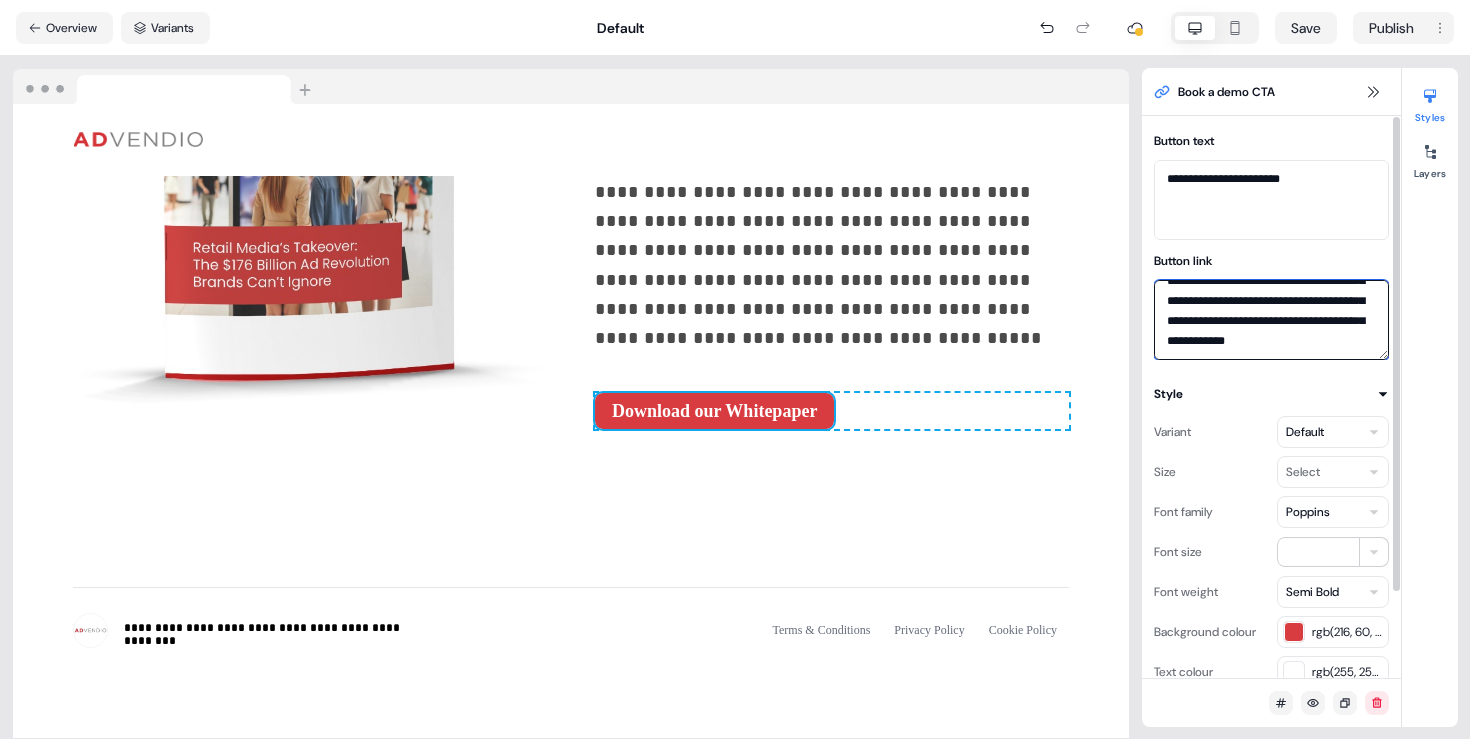 scroll, scrollTop: 0, scrollLeft: 0, axis: both 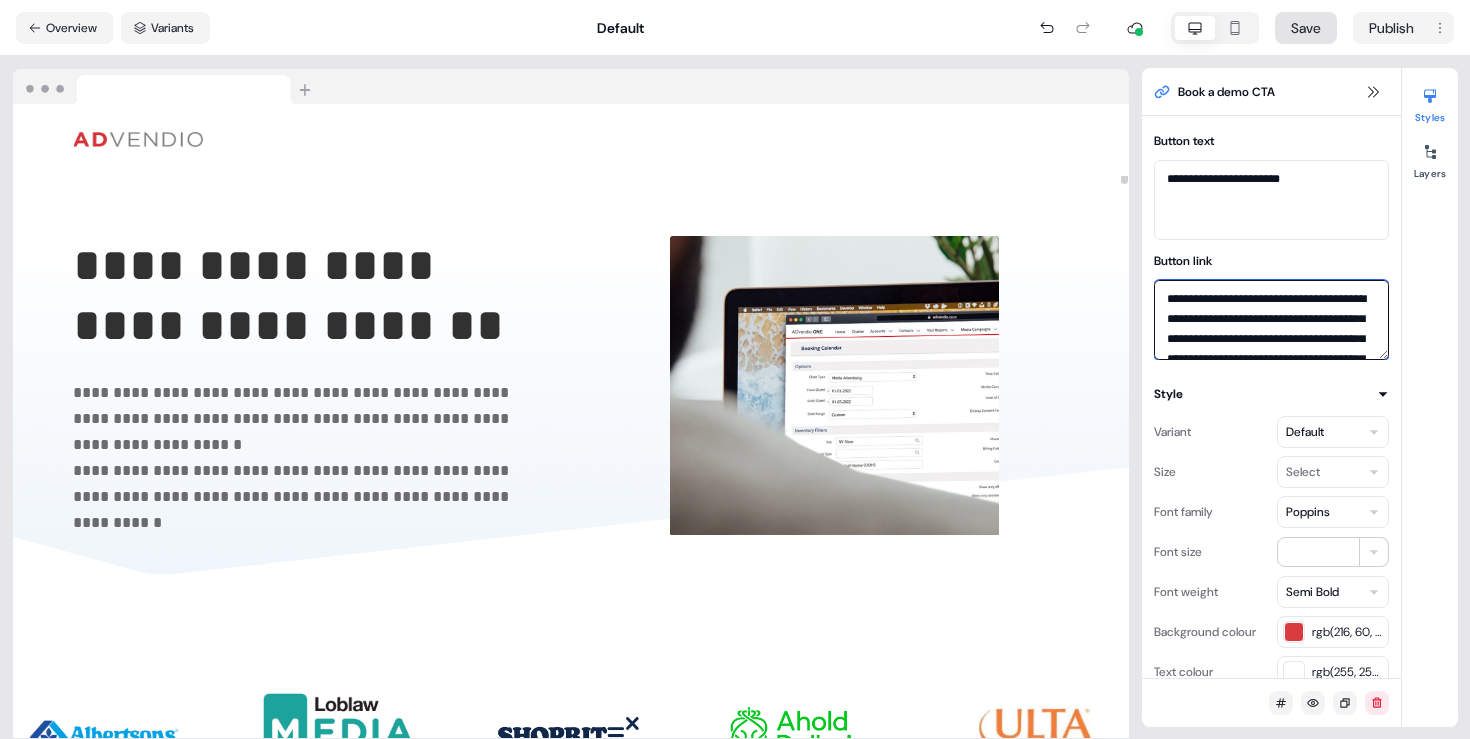 type on "**********" 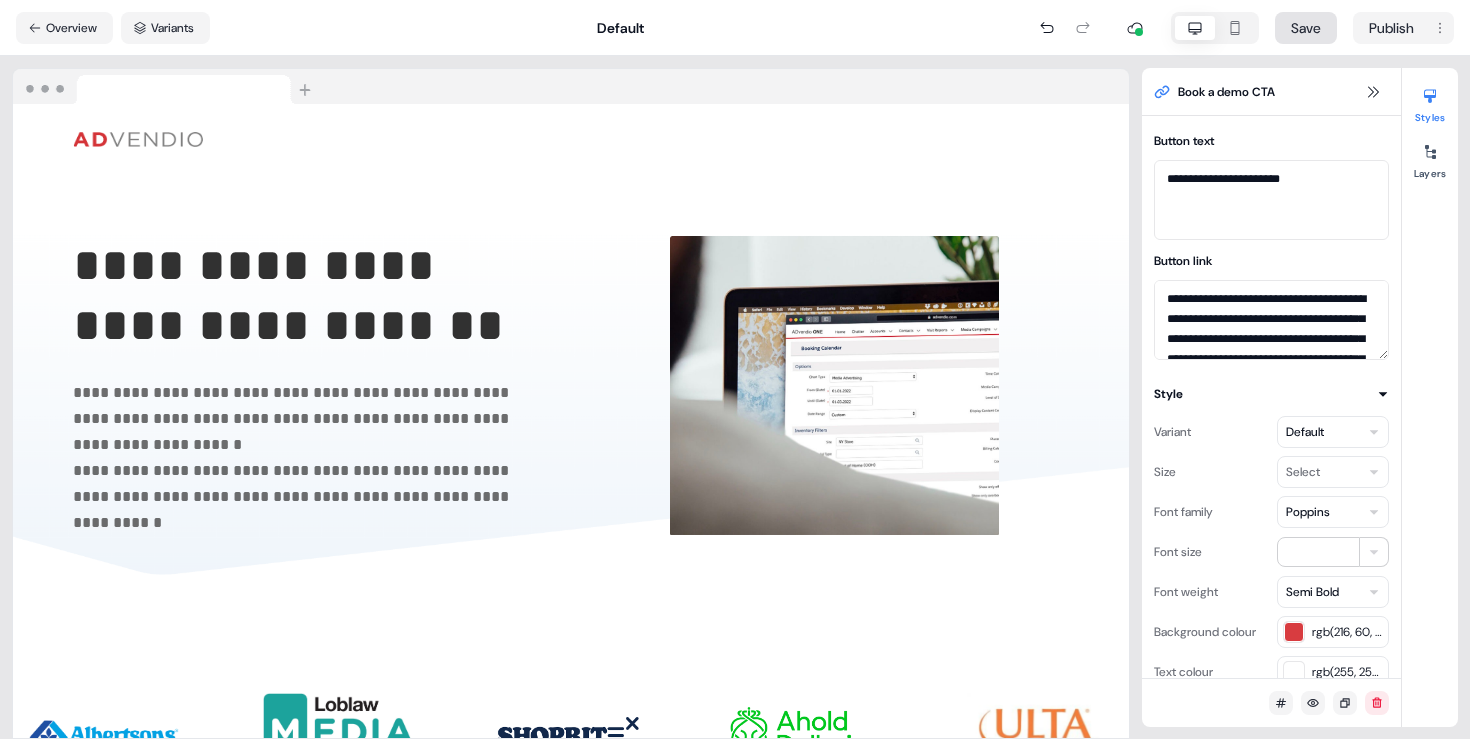 click on "Save" at bounding box center (1306, 28) 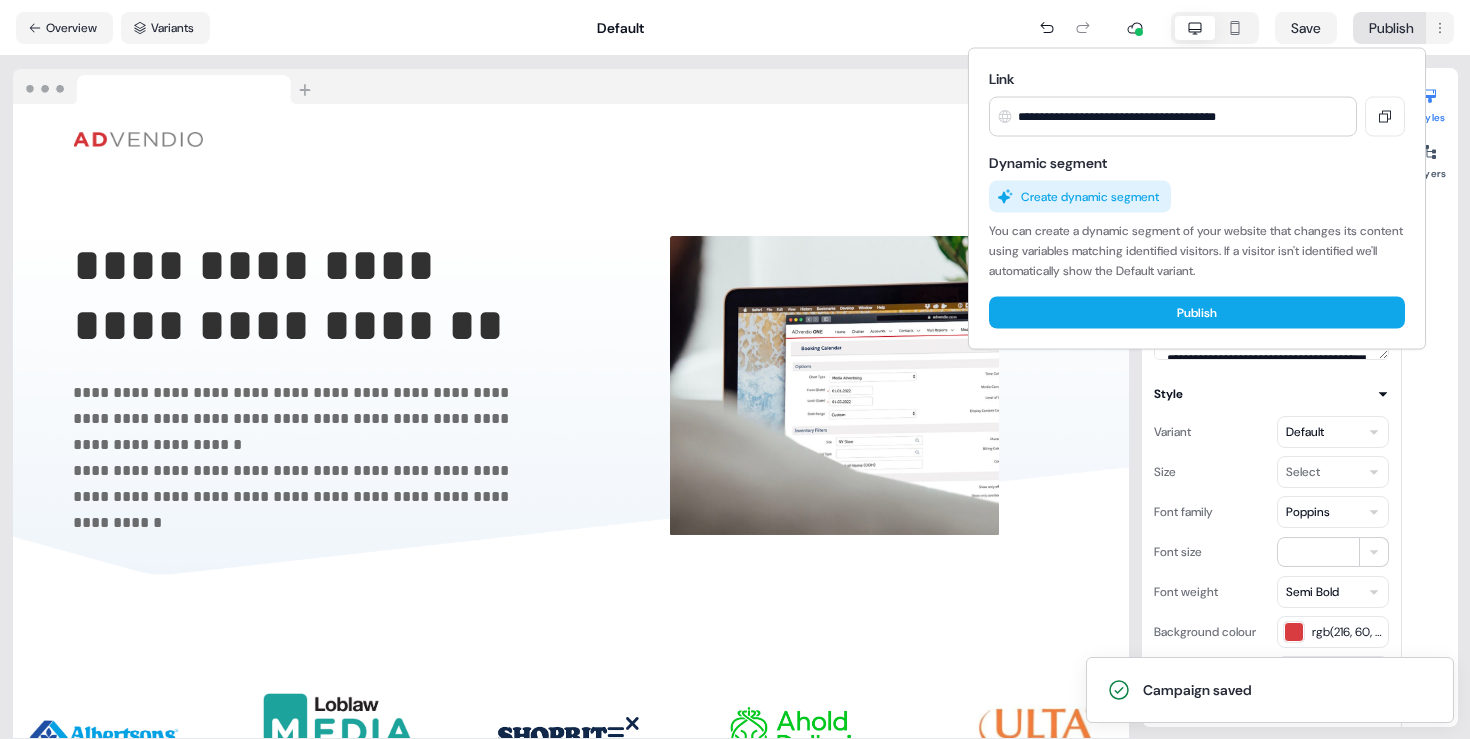 click on "**********" at bounding box center [735, 369] 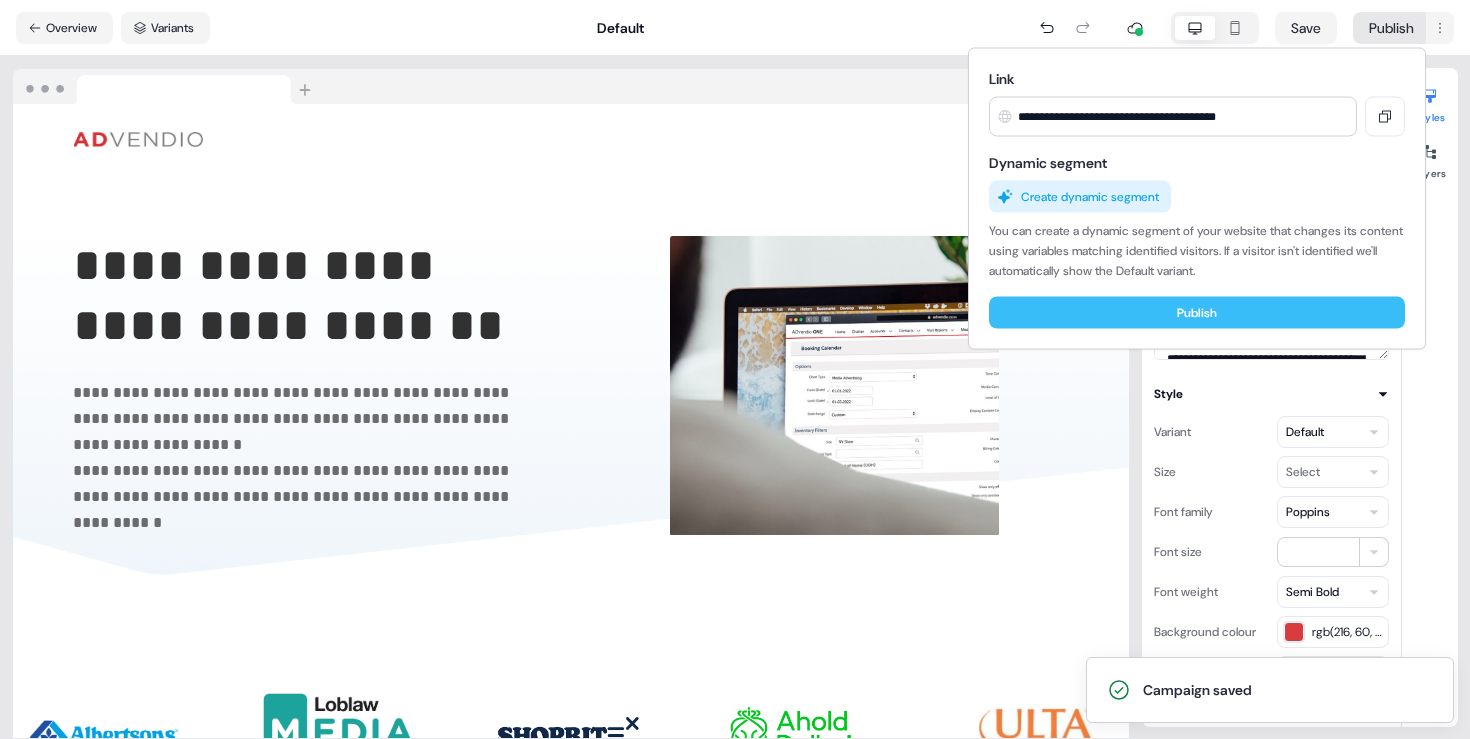 click on "Publish" at bounding box center [1197, 313] 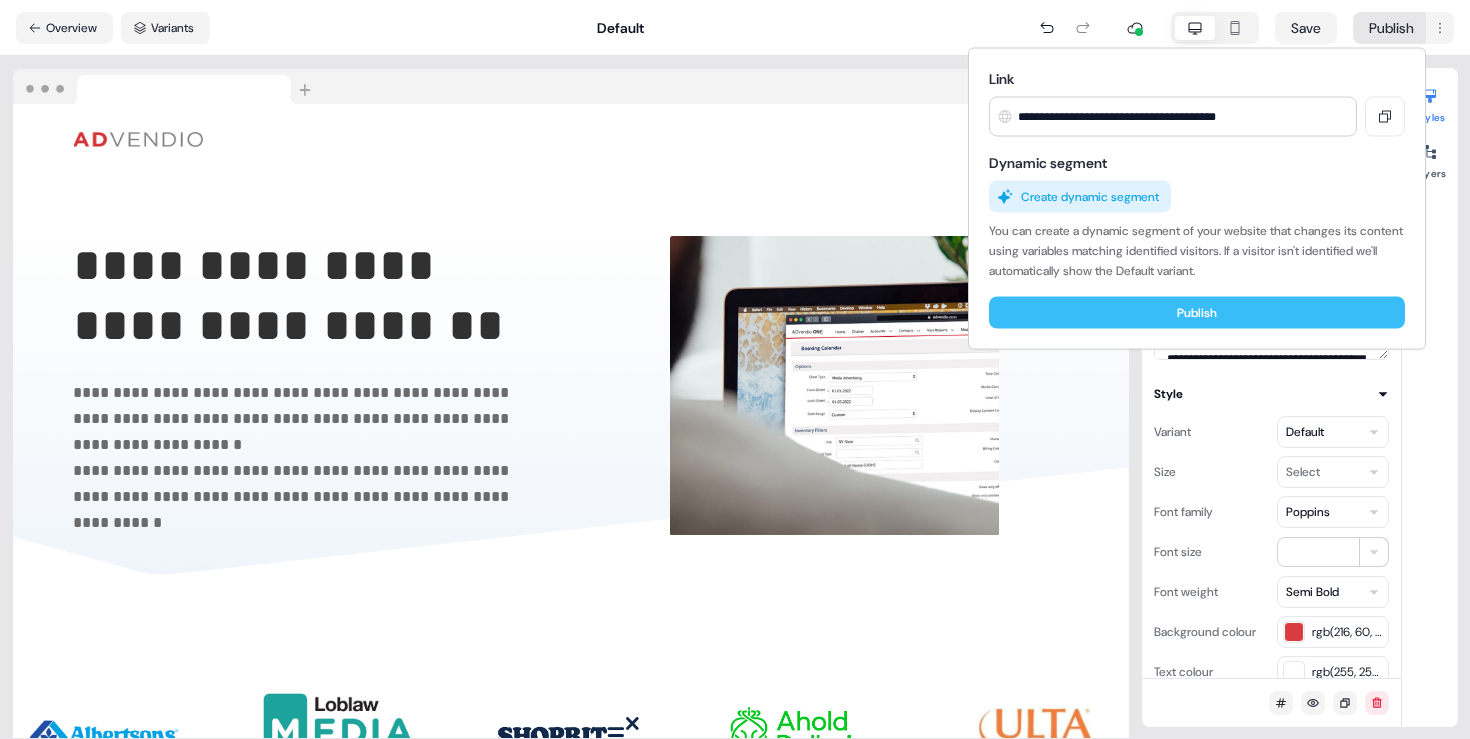 click on "Publish" at bounding box center (1197, 313) 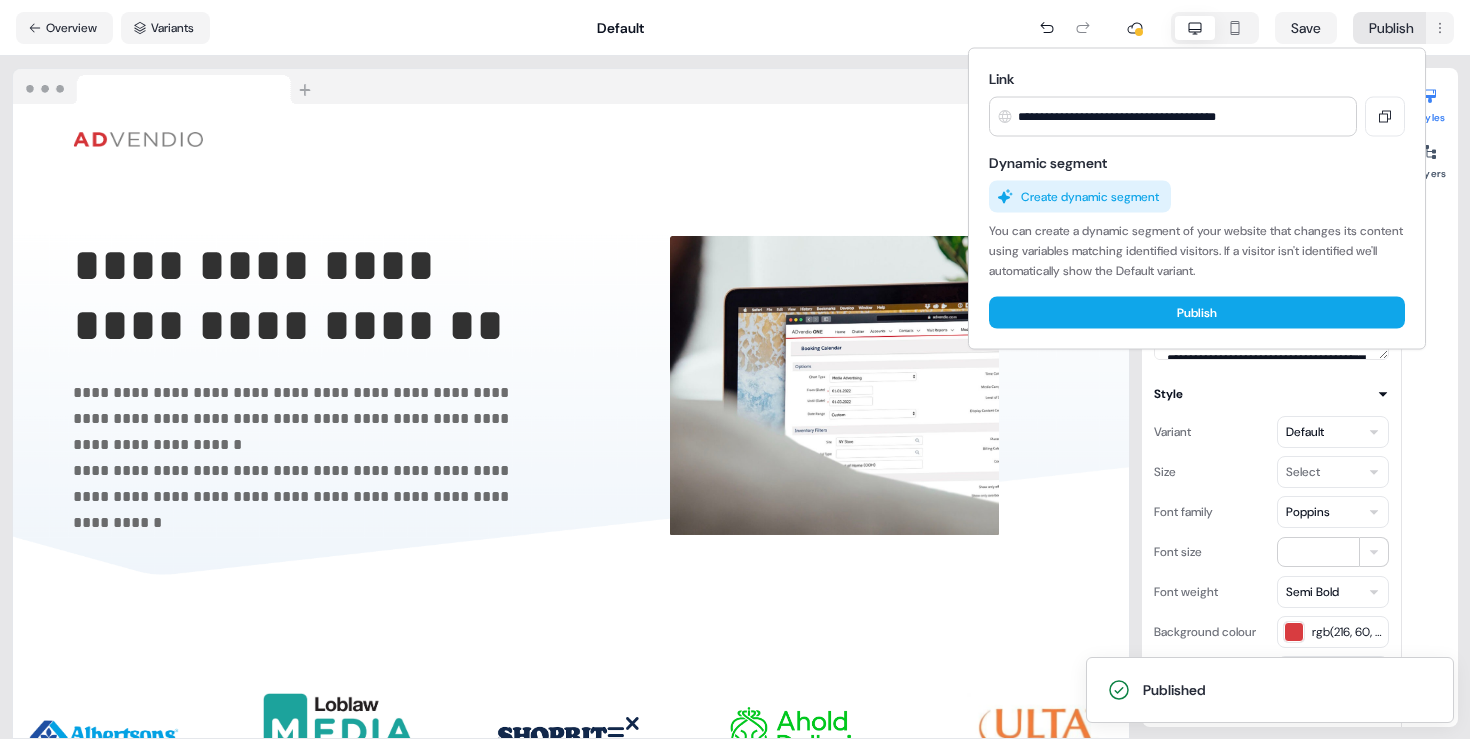 click on "**********" at bounding box center (735, 369) 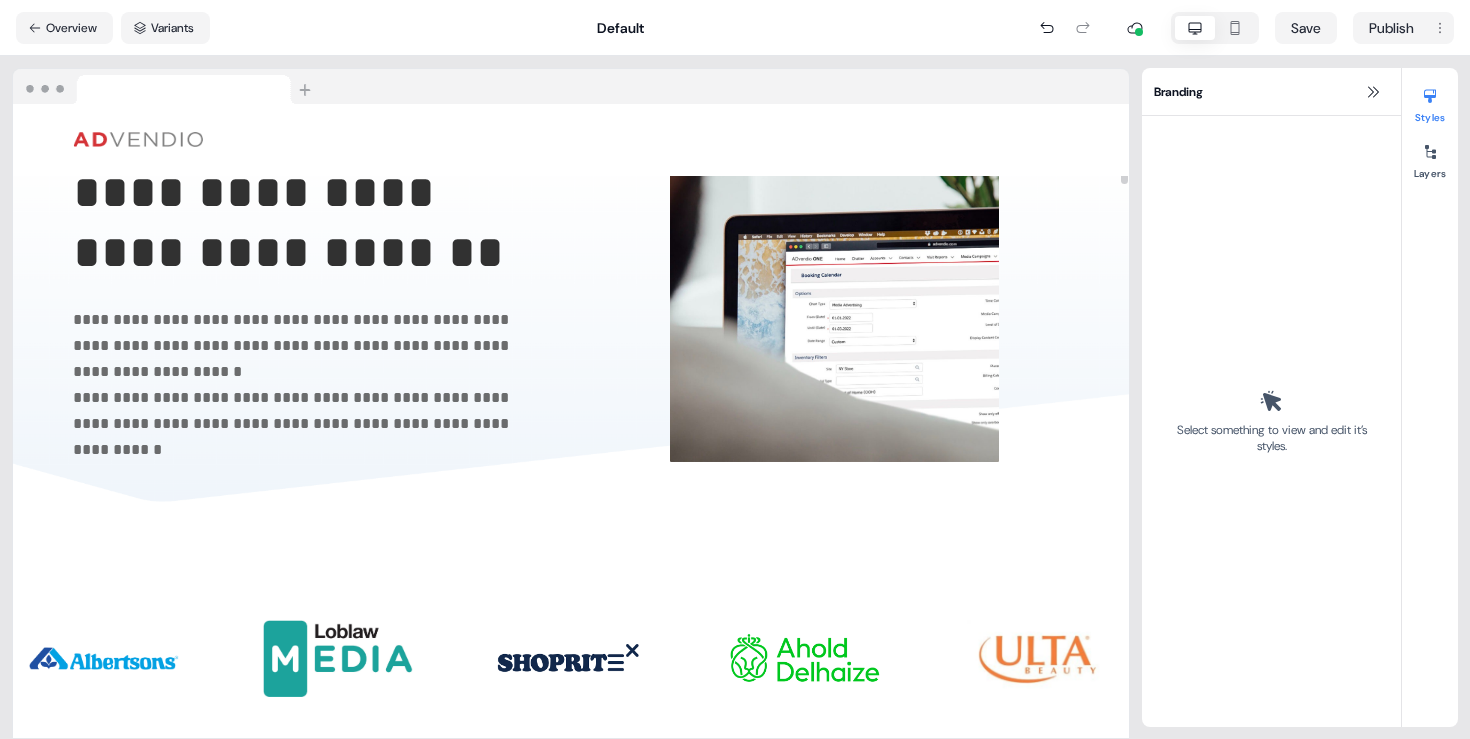 scroll, scrollTop: 0, scrollLeft: 0, axis: both 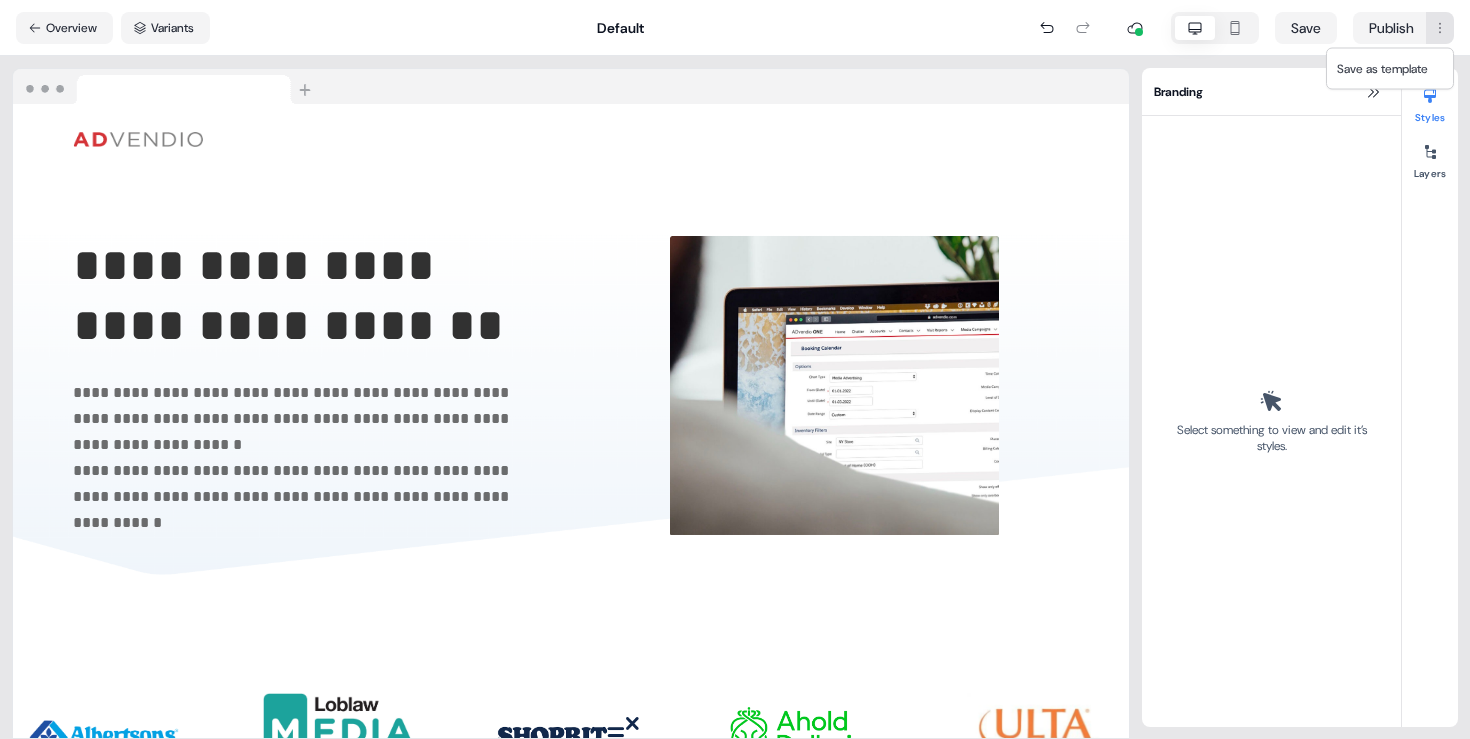 click on "**********" at bounding box center [735, 369] 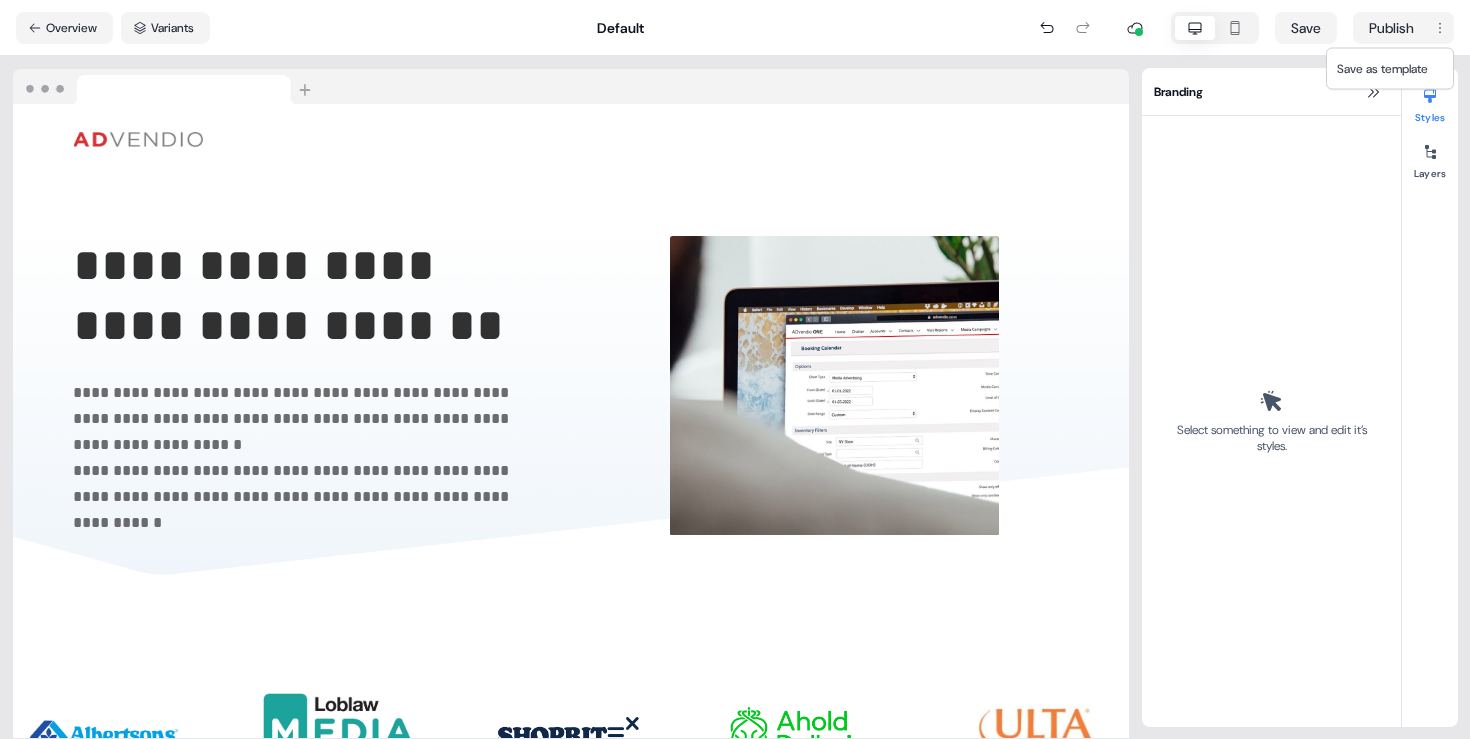click on "**********" at bounding box center (735, 369) 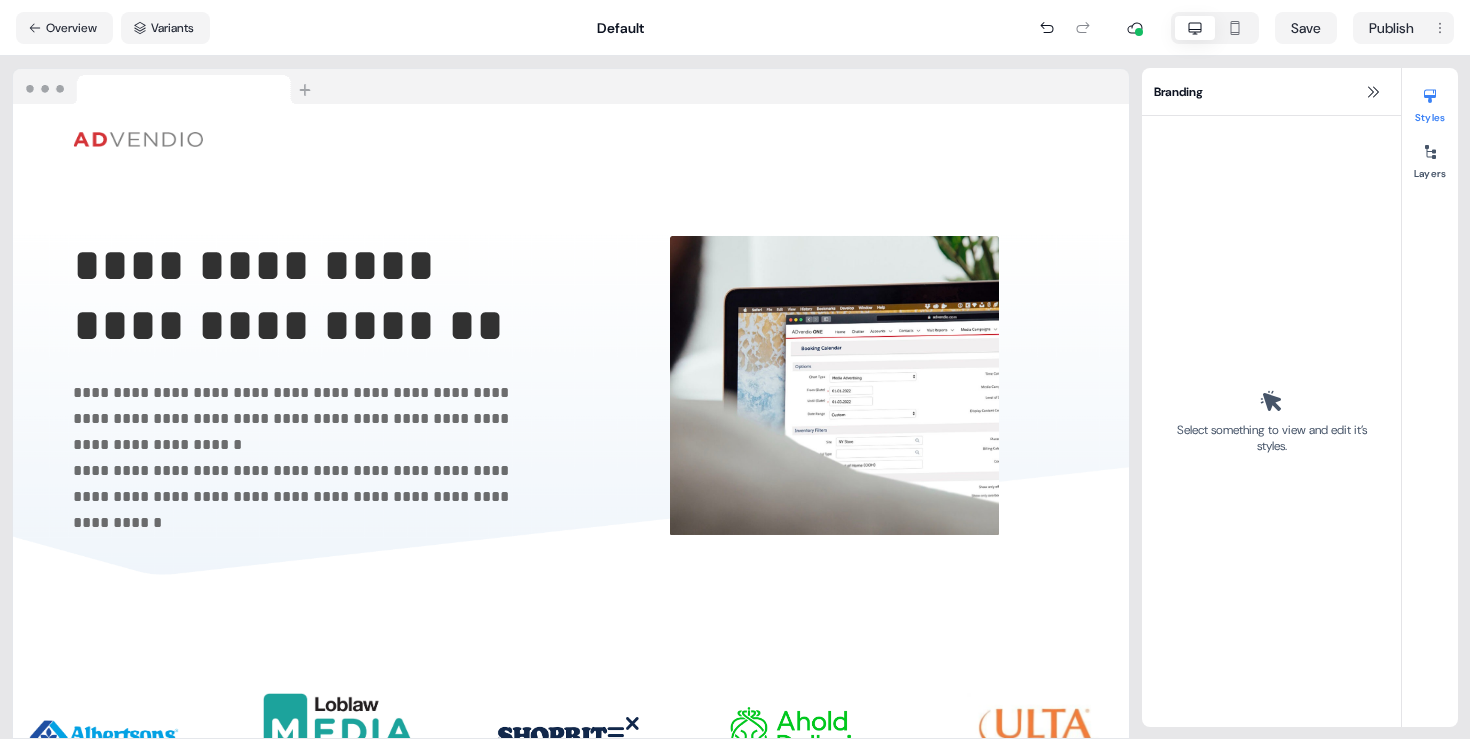 click 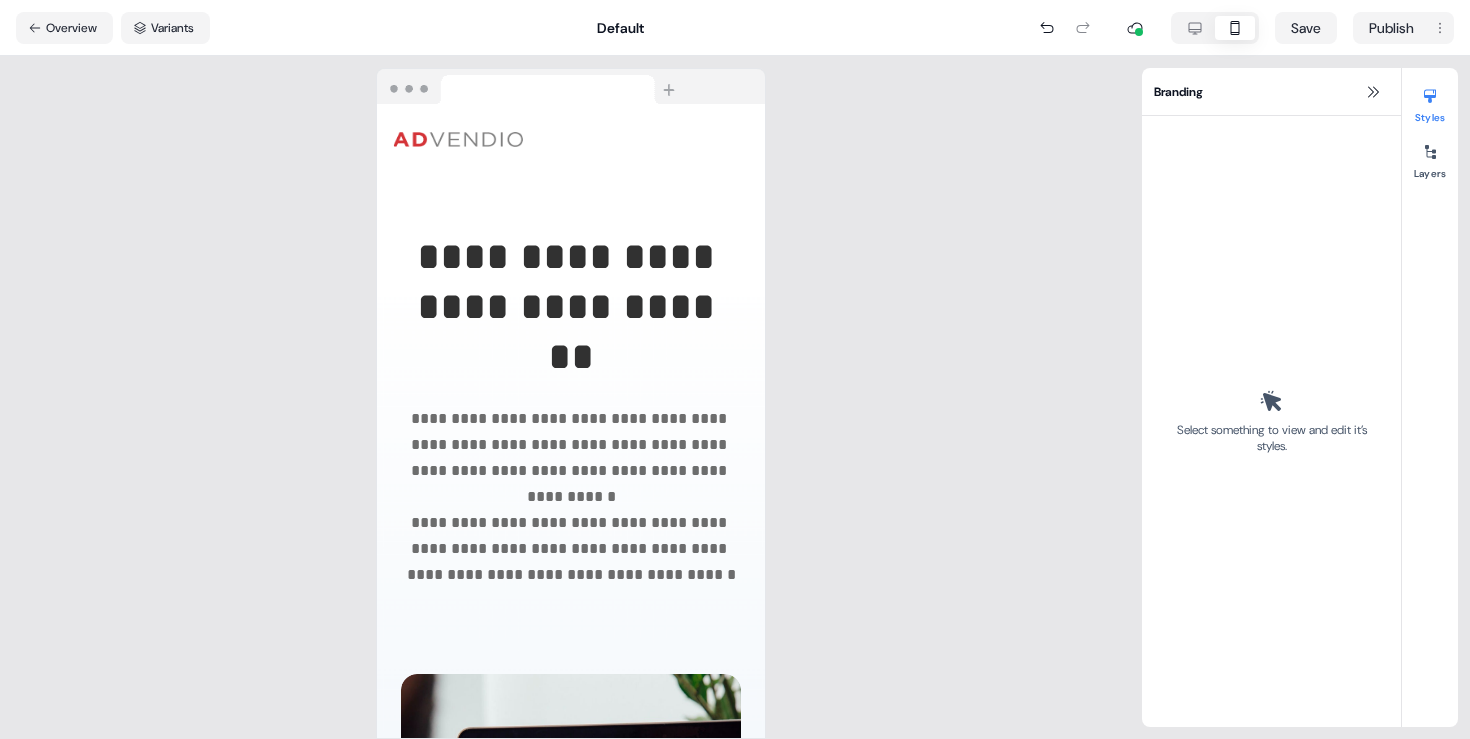 click 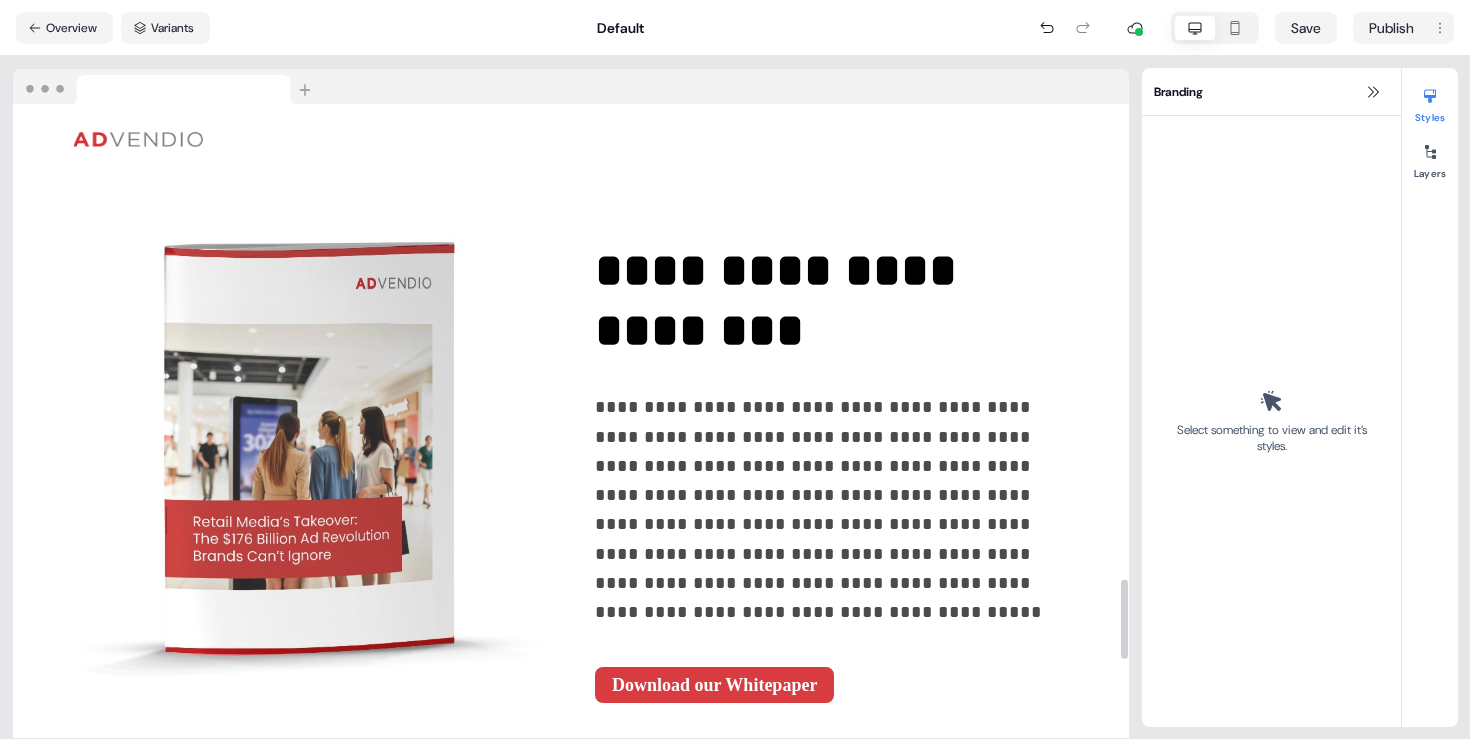 scroll, scrollTop: 4422, scrollLeft: 0, axis: vertical 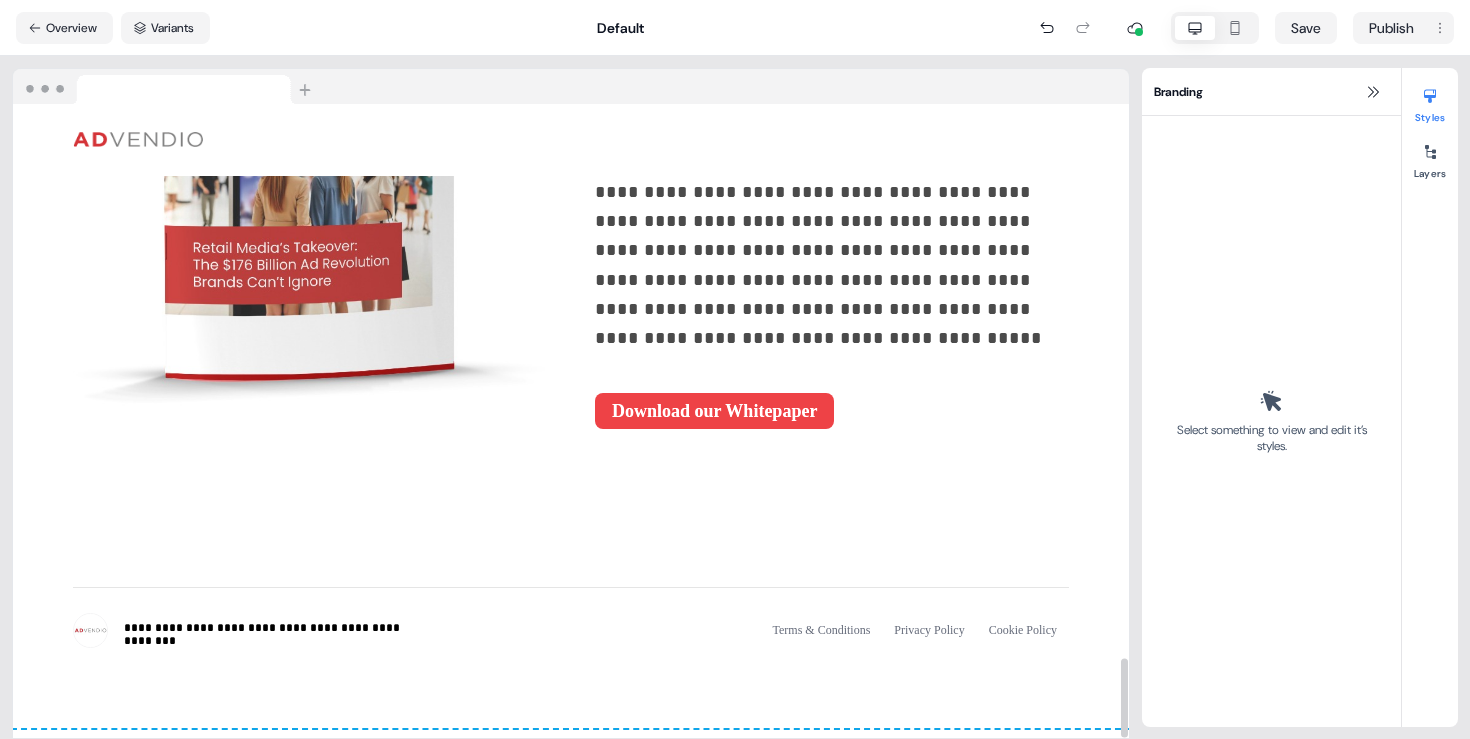 click on "Download our Whitepaper" at bounding box center (714, 411) 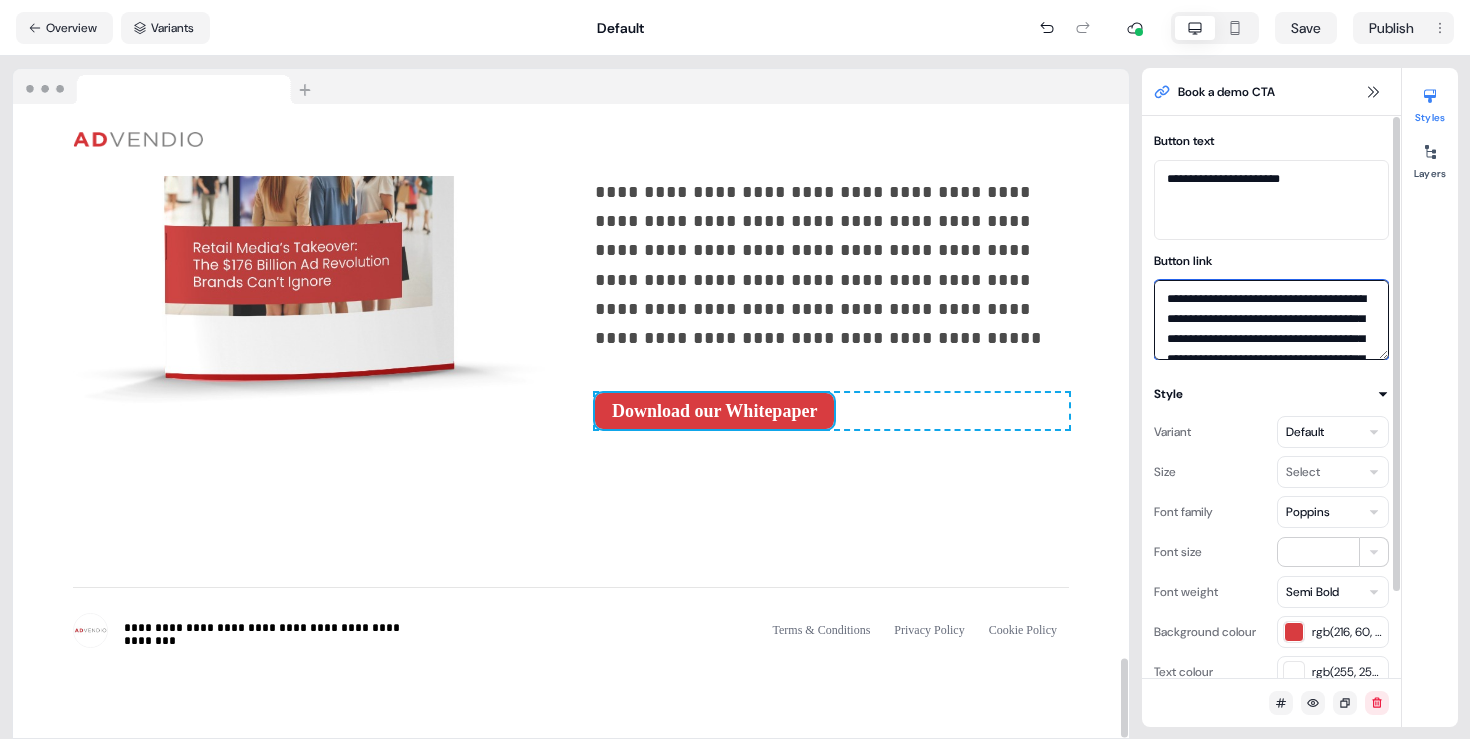 click on "**********" at bounding box center [1271, 320] 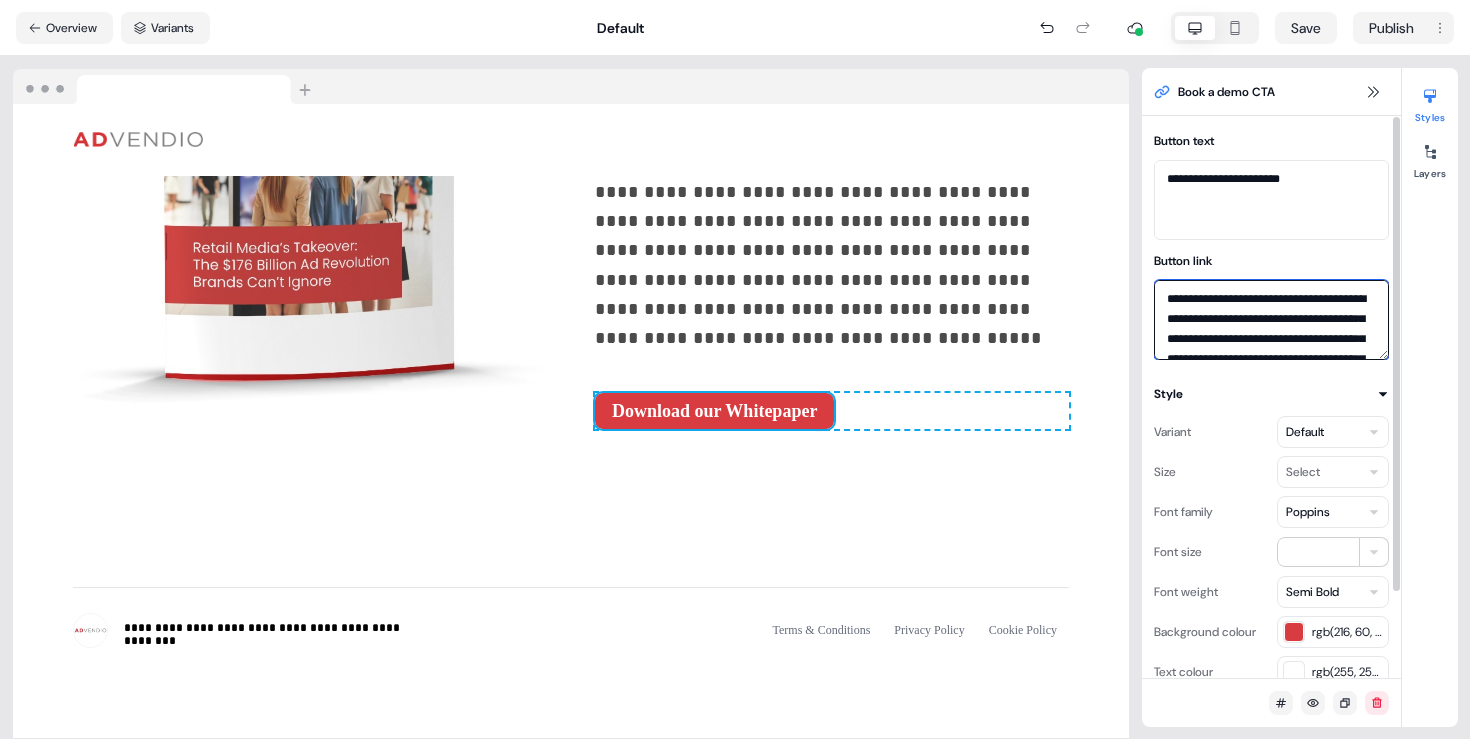 scroll, scrollTop: 78, scrollLeft: 0, axis: vertical 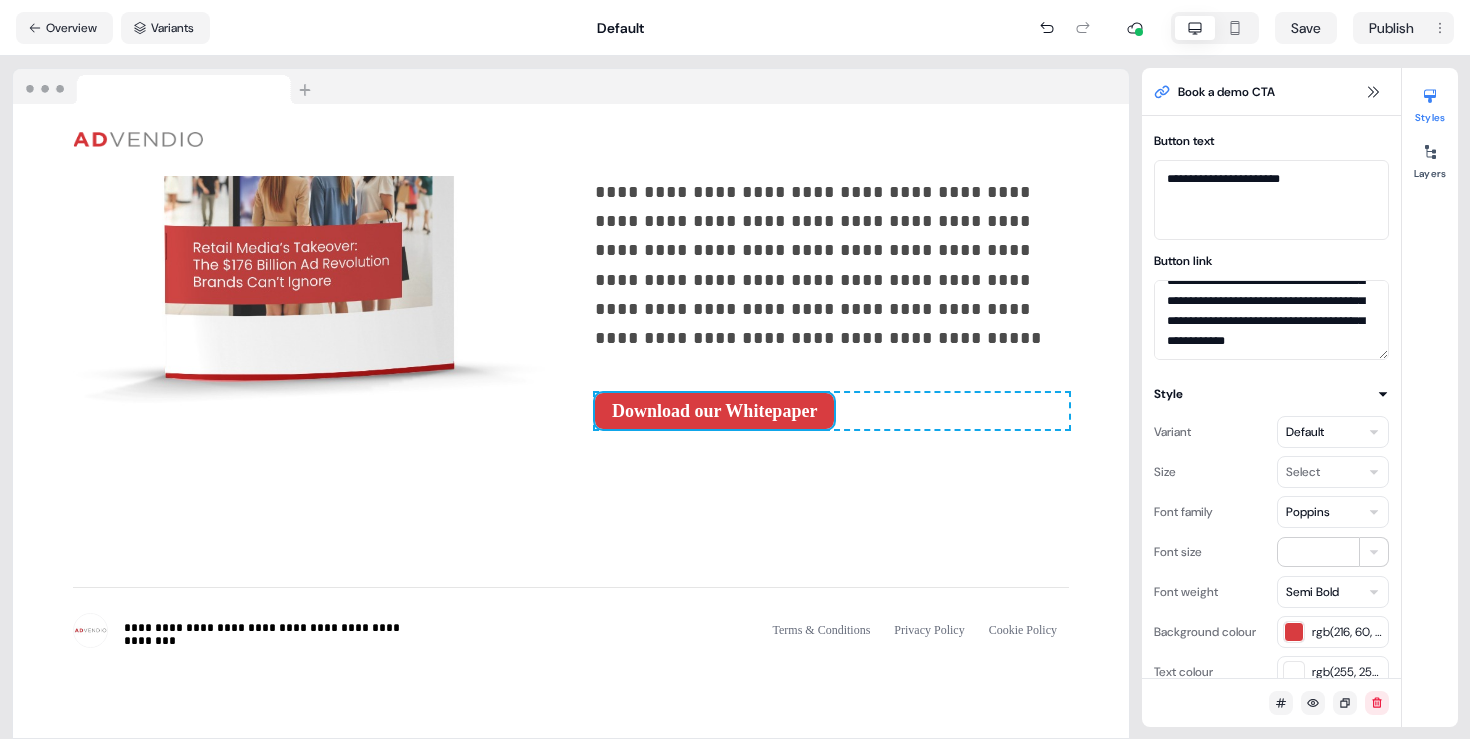 click 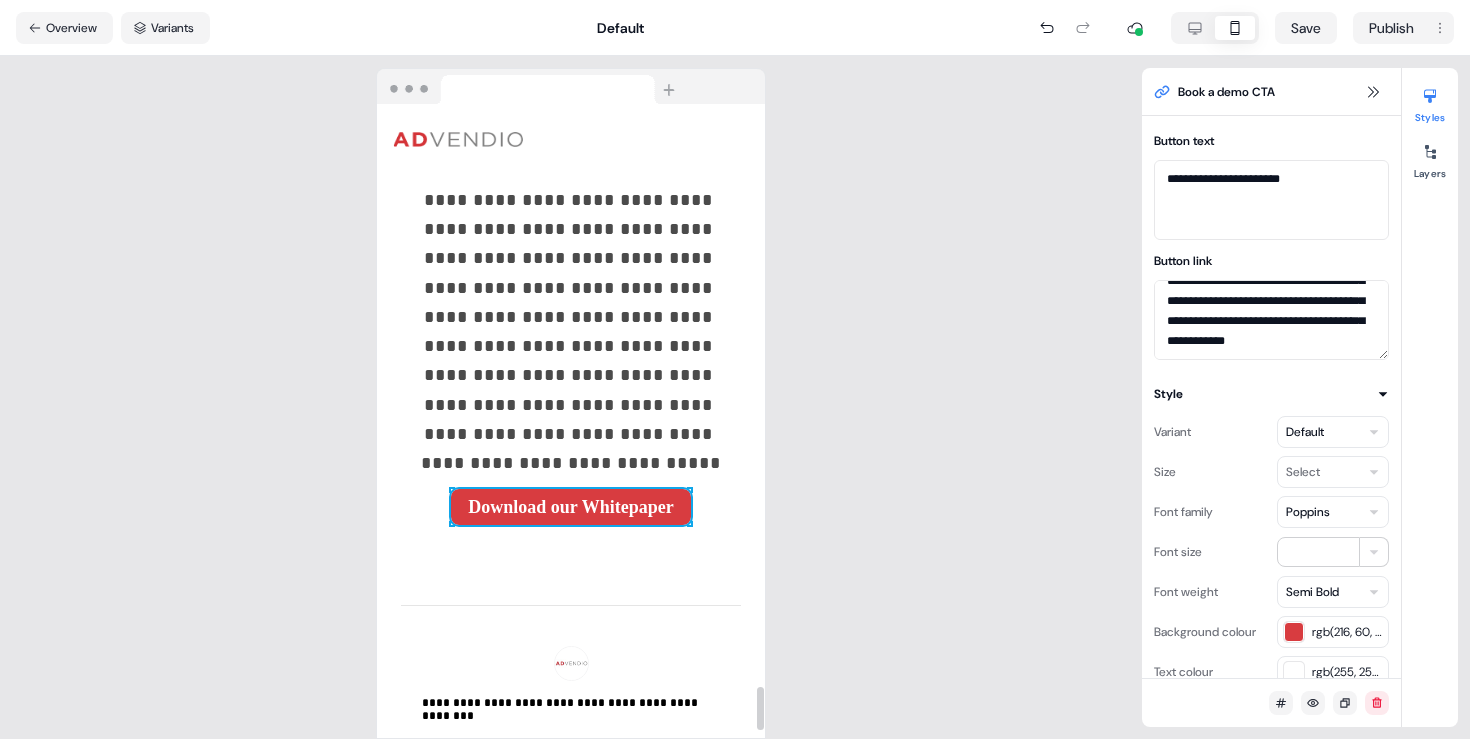 click on "**********" at bounding box center [571, 20] 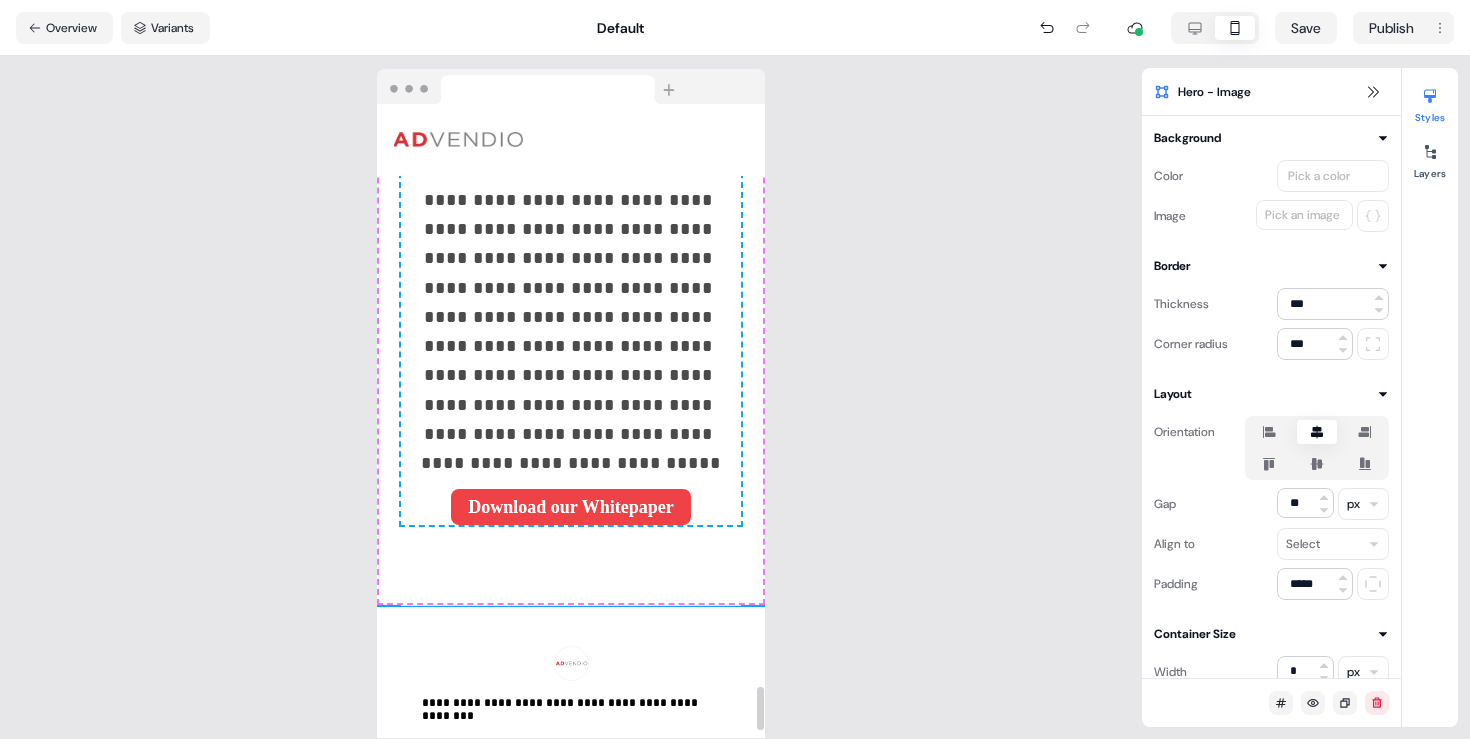 click on "Download our Whitepaper" at bounding box center (570, 507) 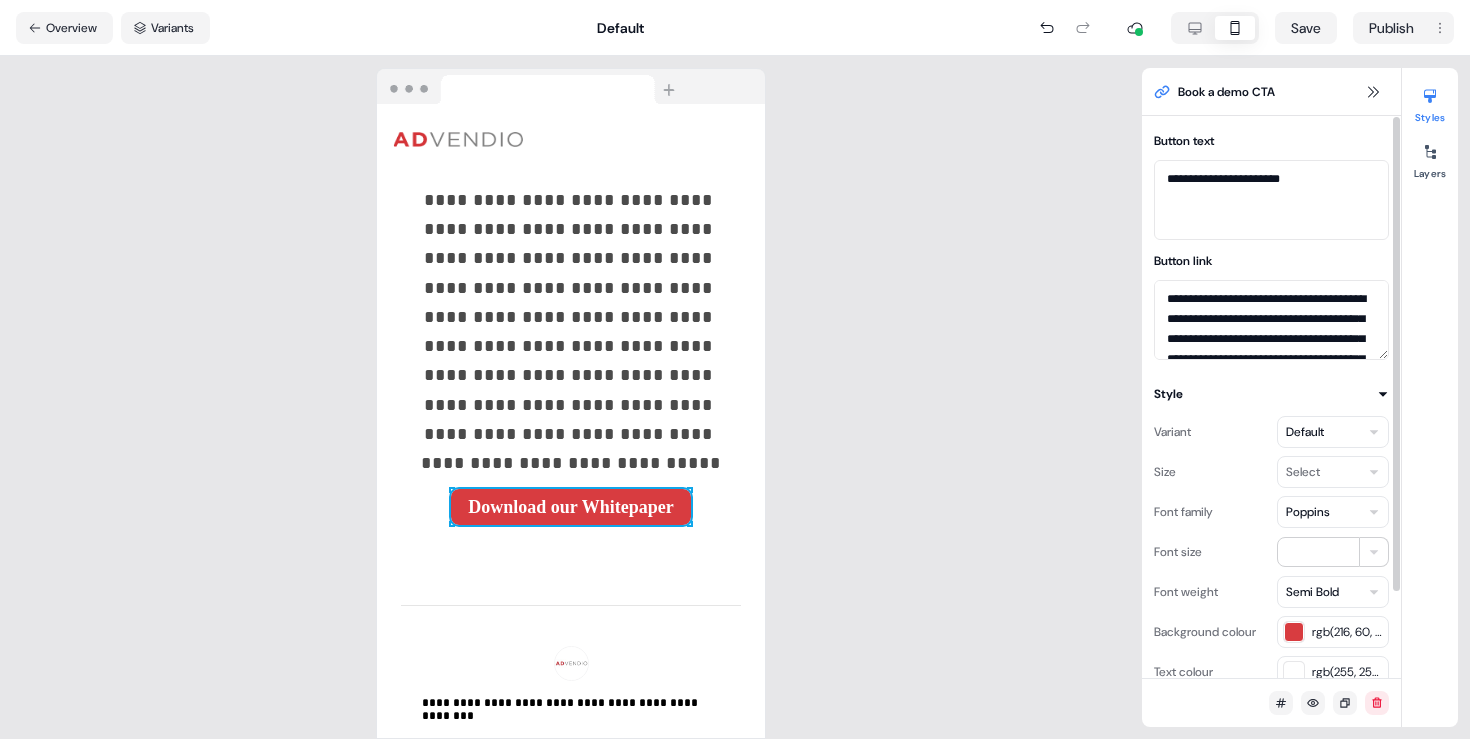 scroll, scrollTop: 78, scrollLeft: 0, axis: vertical 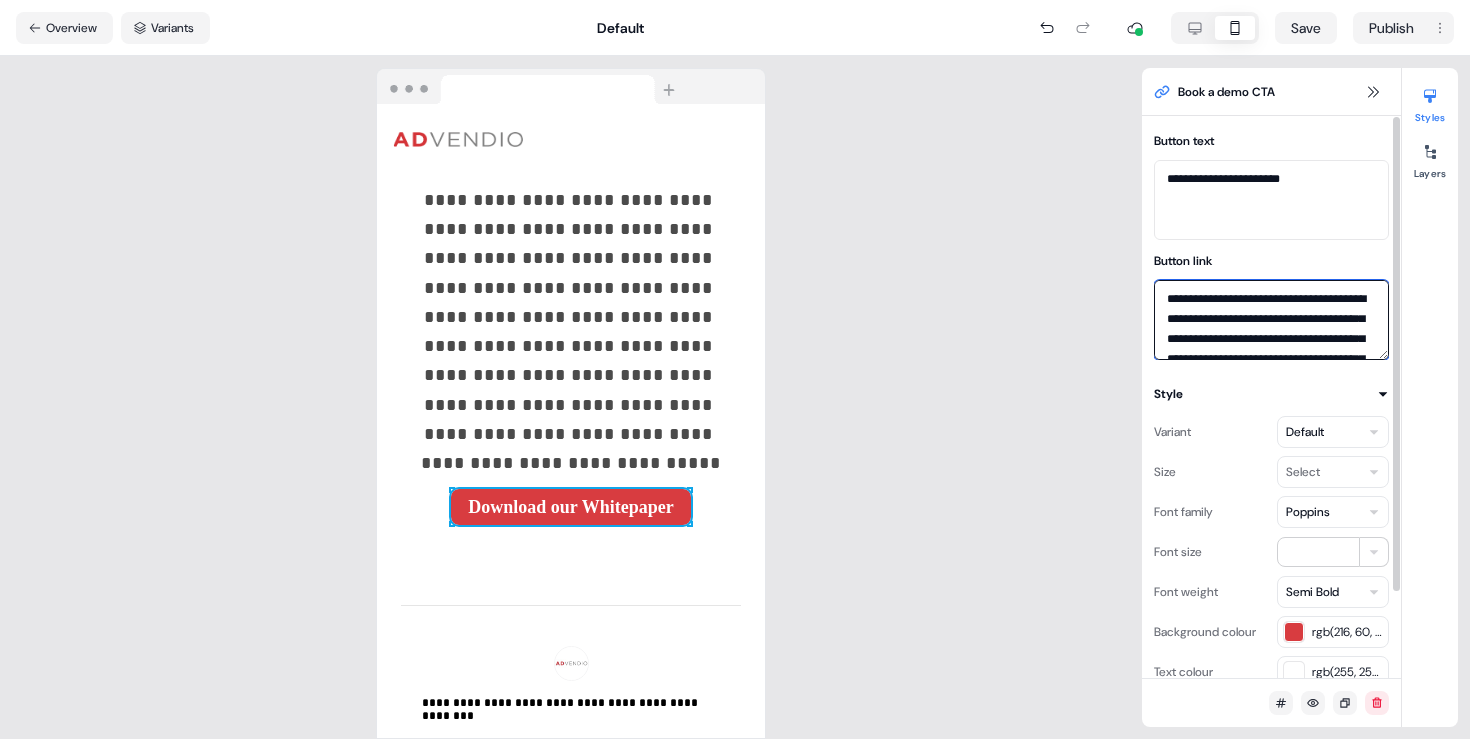 drag, startPoint x: 1273, startPoint y: 353, endPoint x: 1150, endPoint y: 280, distance: 143.03146 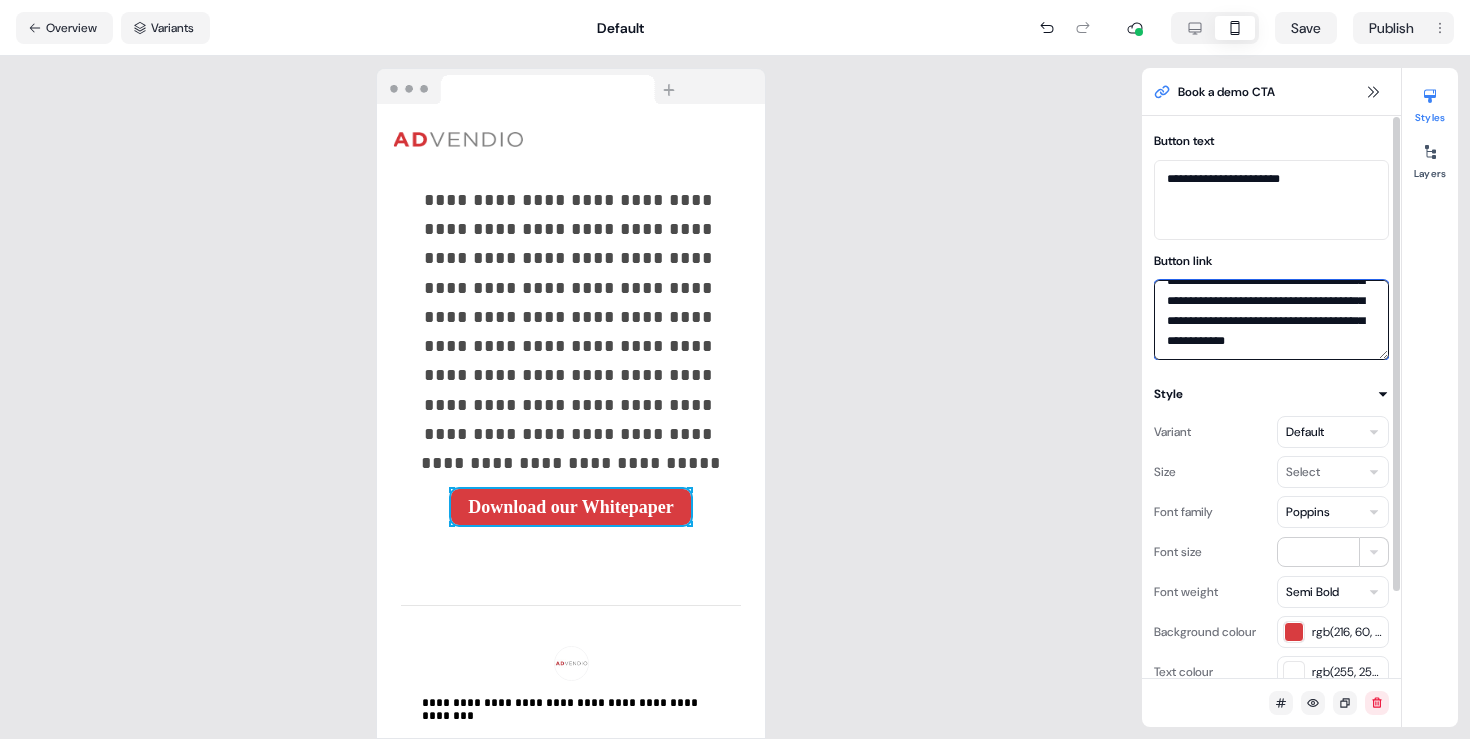 scroll, scrollTop: 78, scrollLeft: 0, axis: vertical 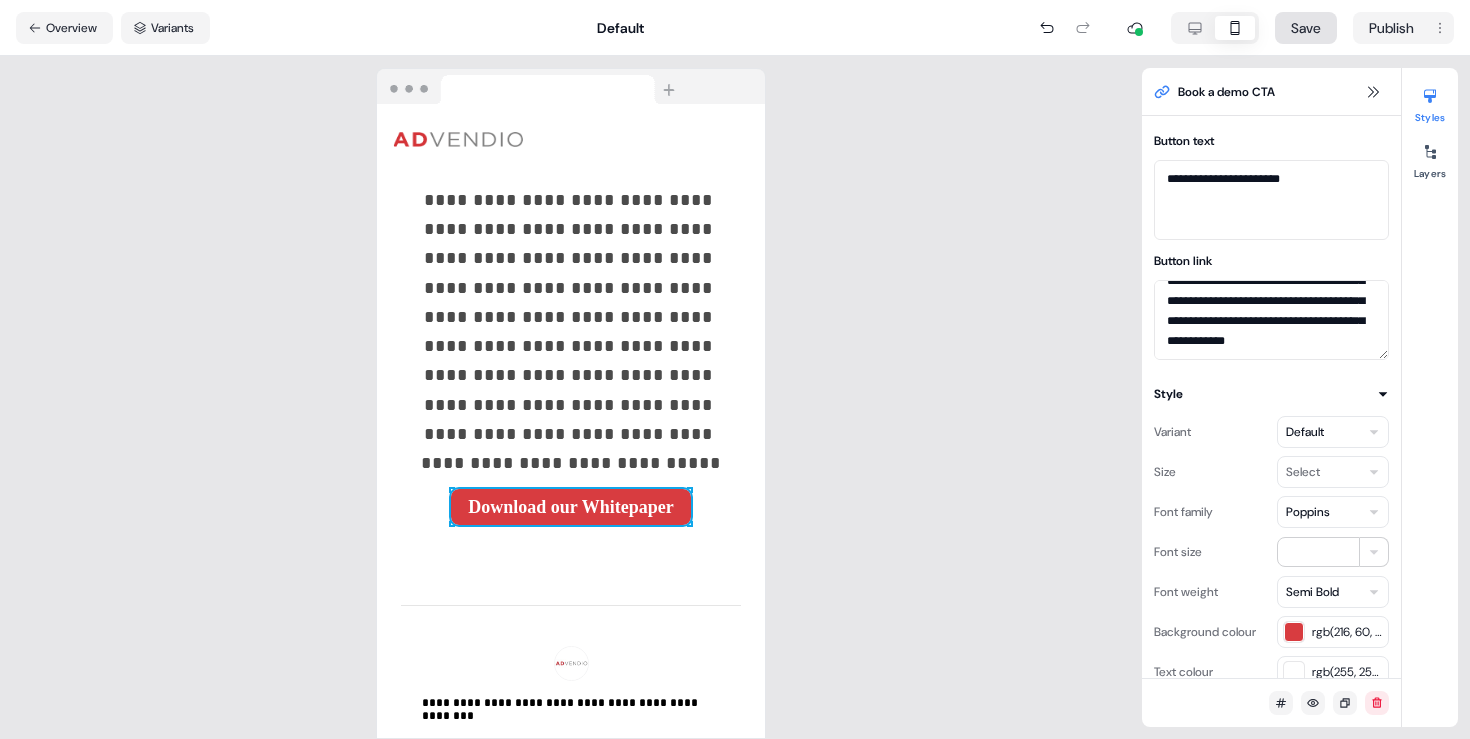 click on "Save" at bounding box center (1306, 28) 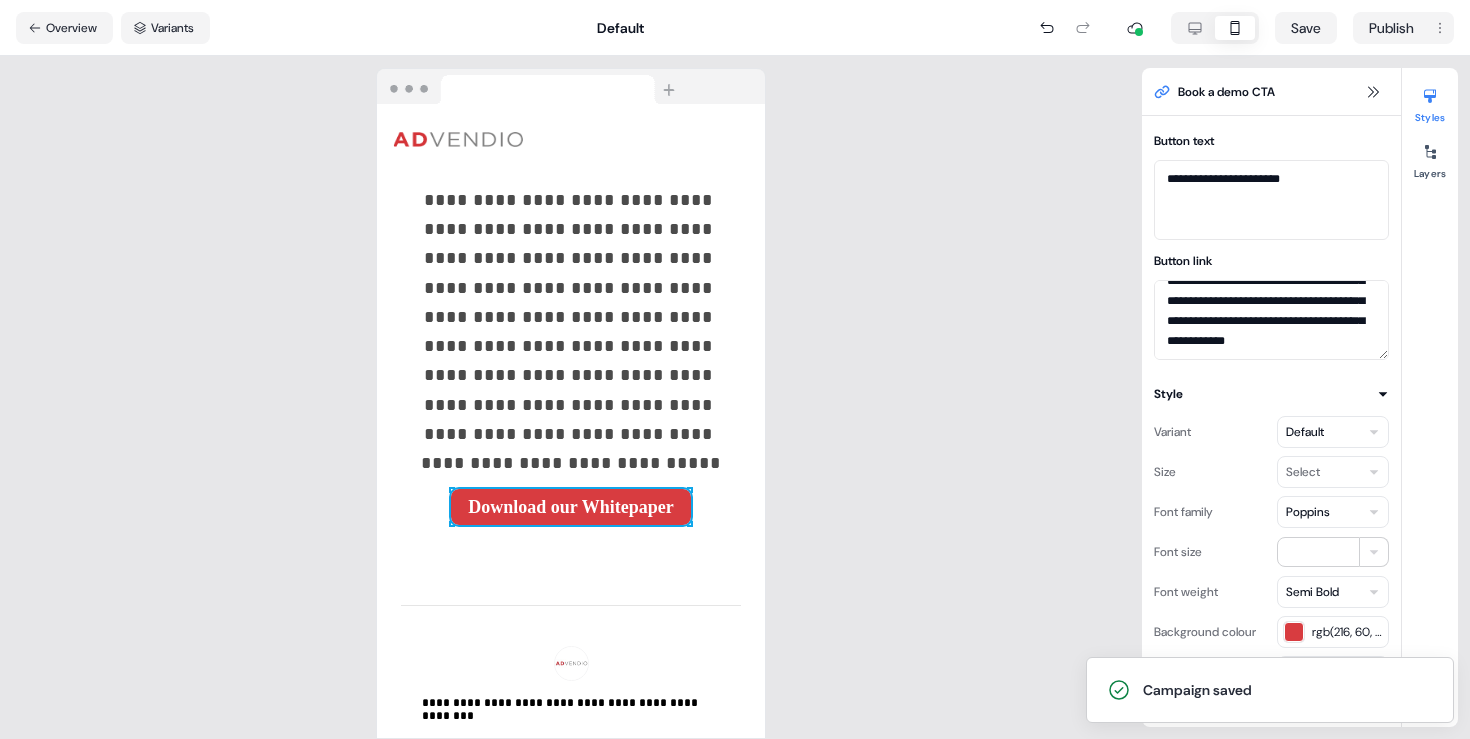 click on "**********" at bounding box center [735, 369] 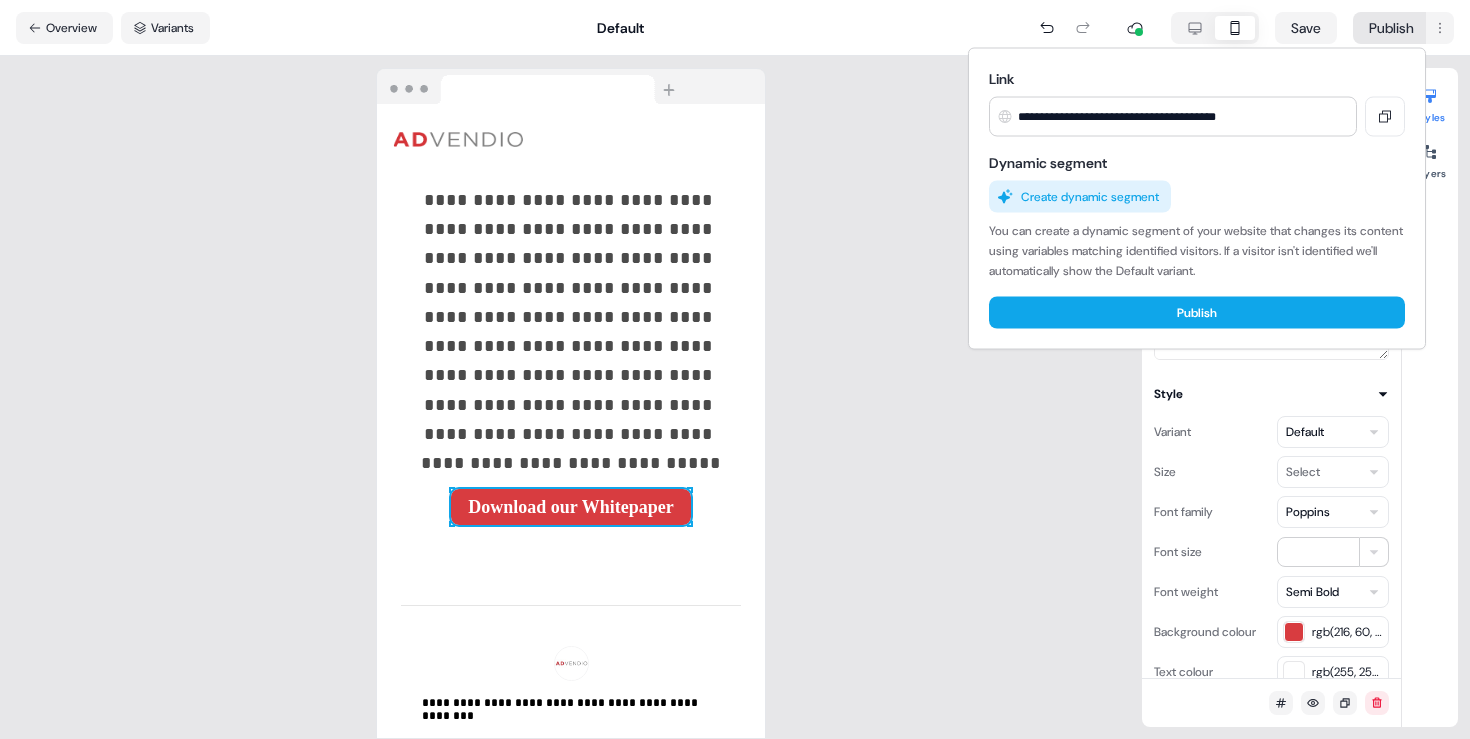 click on "**********" at bounding box center (735, 369) 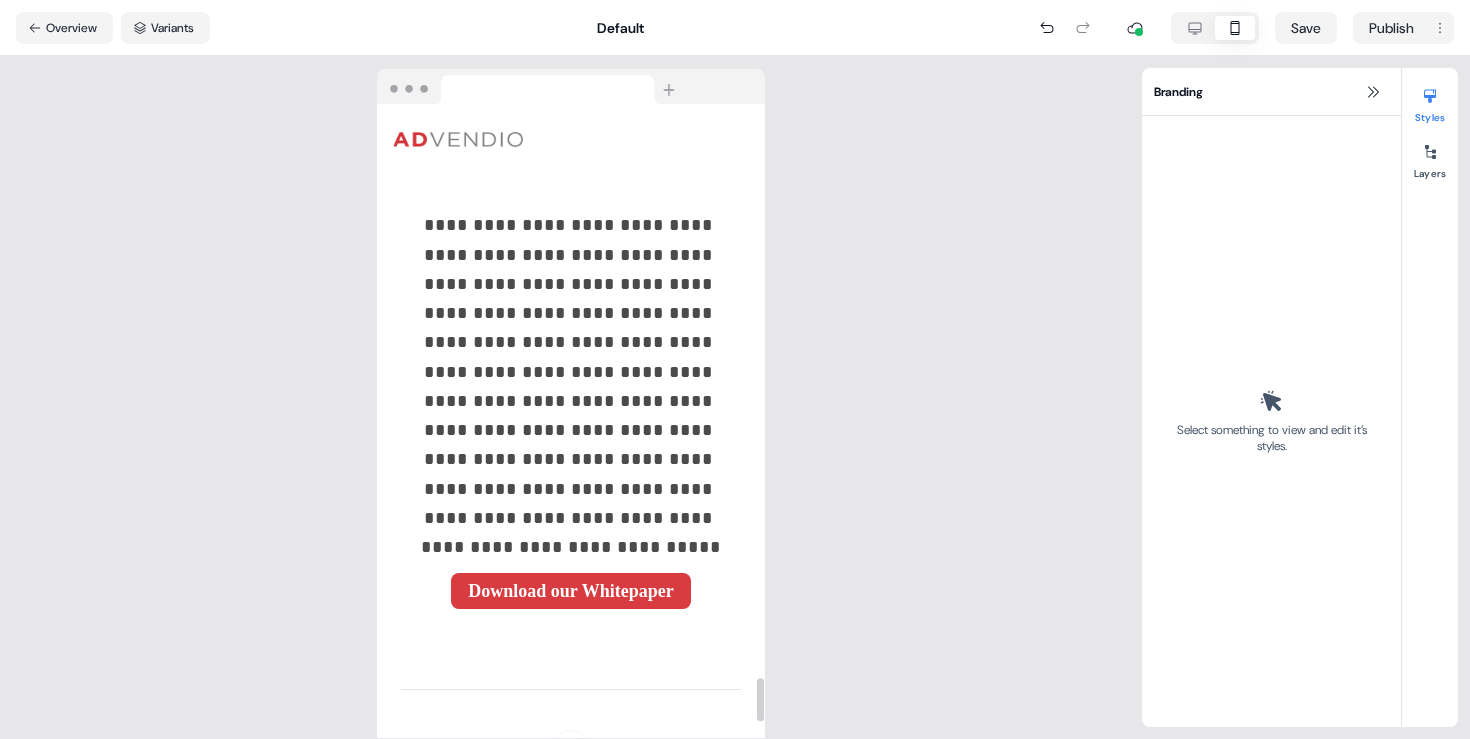 scroll, scrollTop: 8274, scrollLeft: 0, axis: vertical 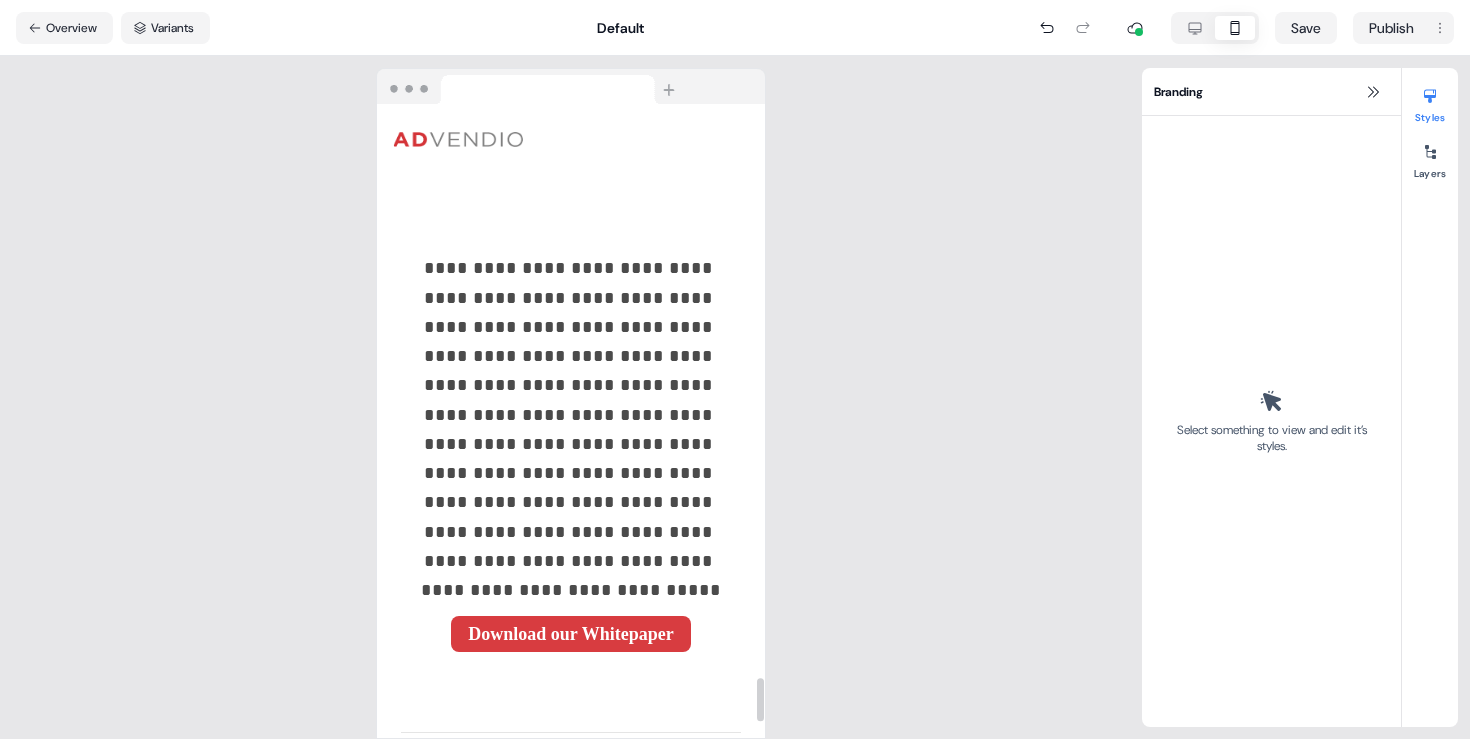 click on "**********" at bounding box center (571, 347) 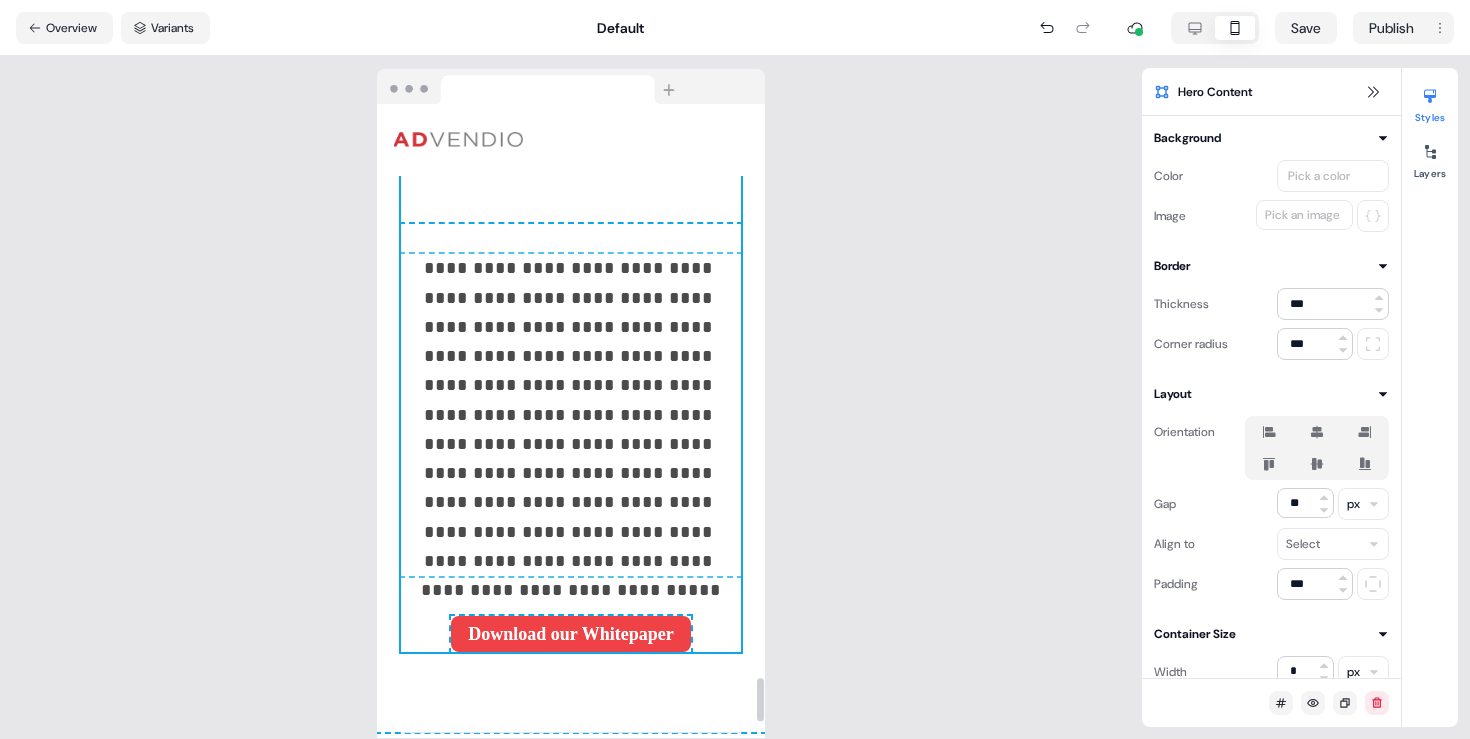 click on "Download our Whitepaper" at bounding box center (570, 634) 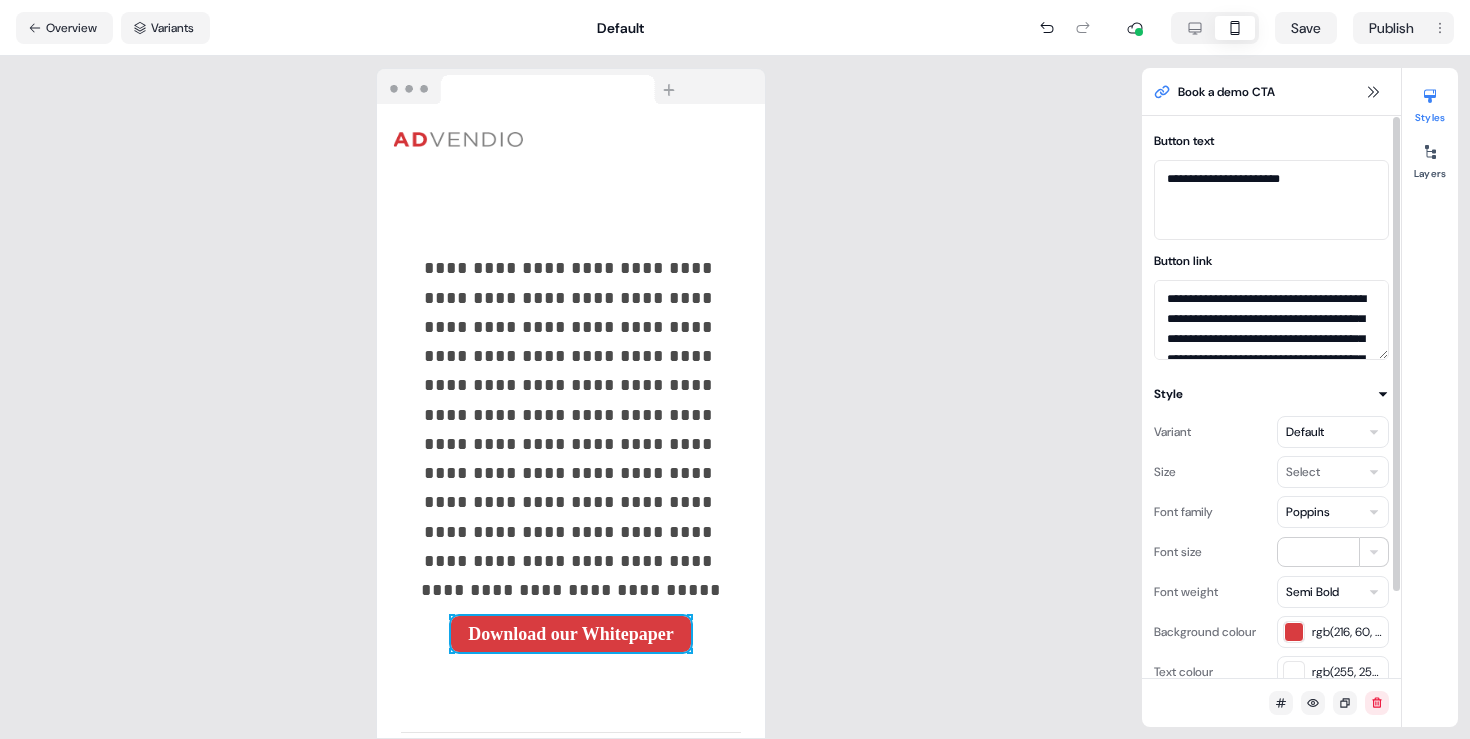 scroll, scrollTop: 78, scrollLeft: 0, axis: vertical 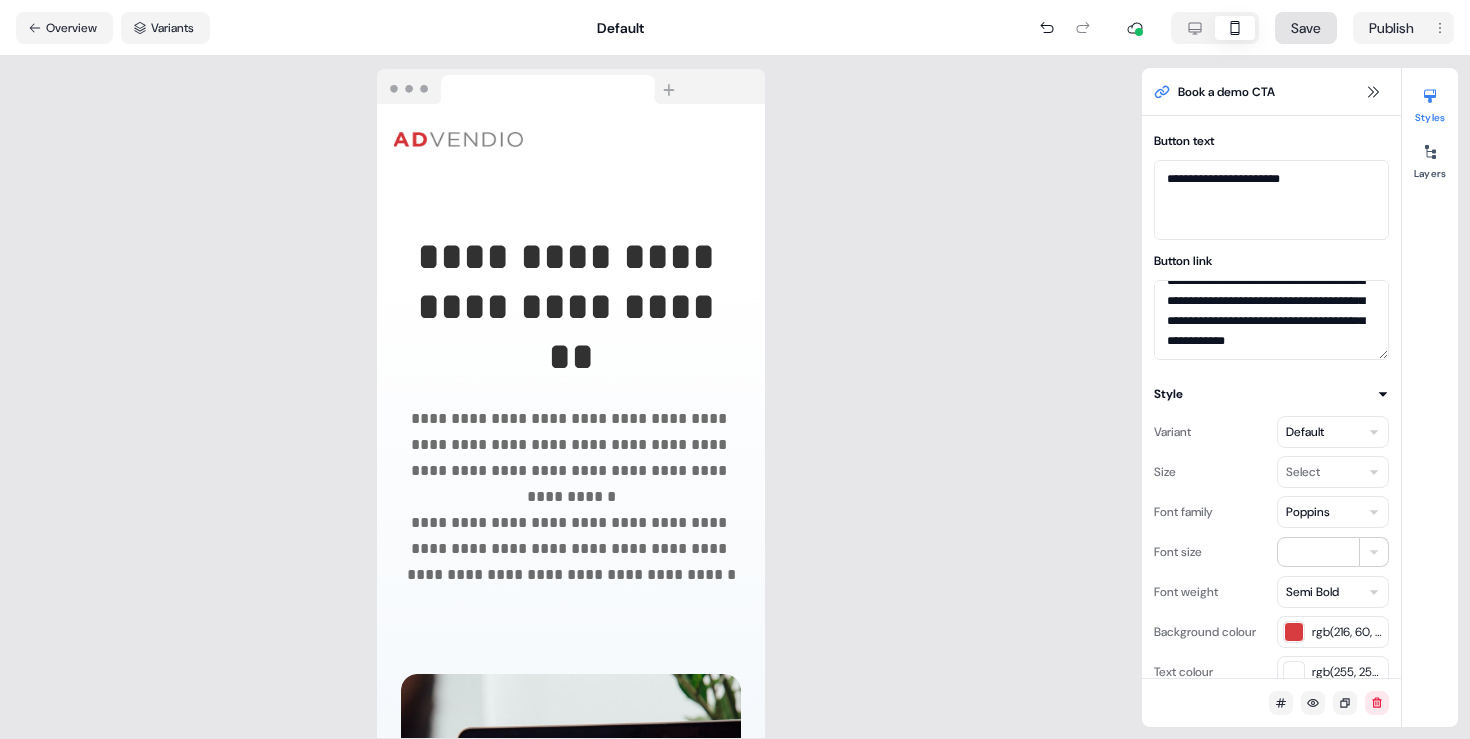 click on "Save" at bounding box center (1306, 28) 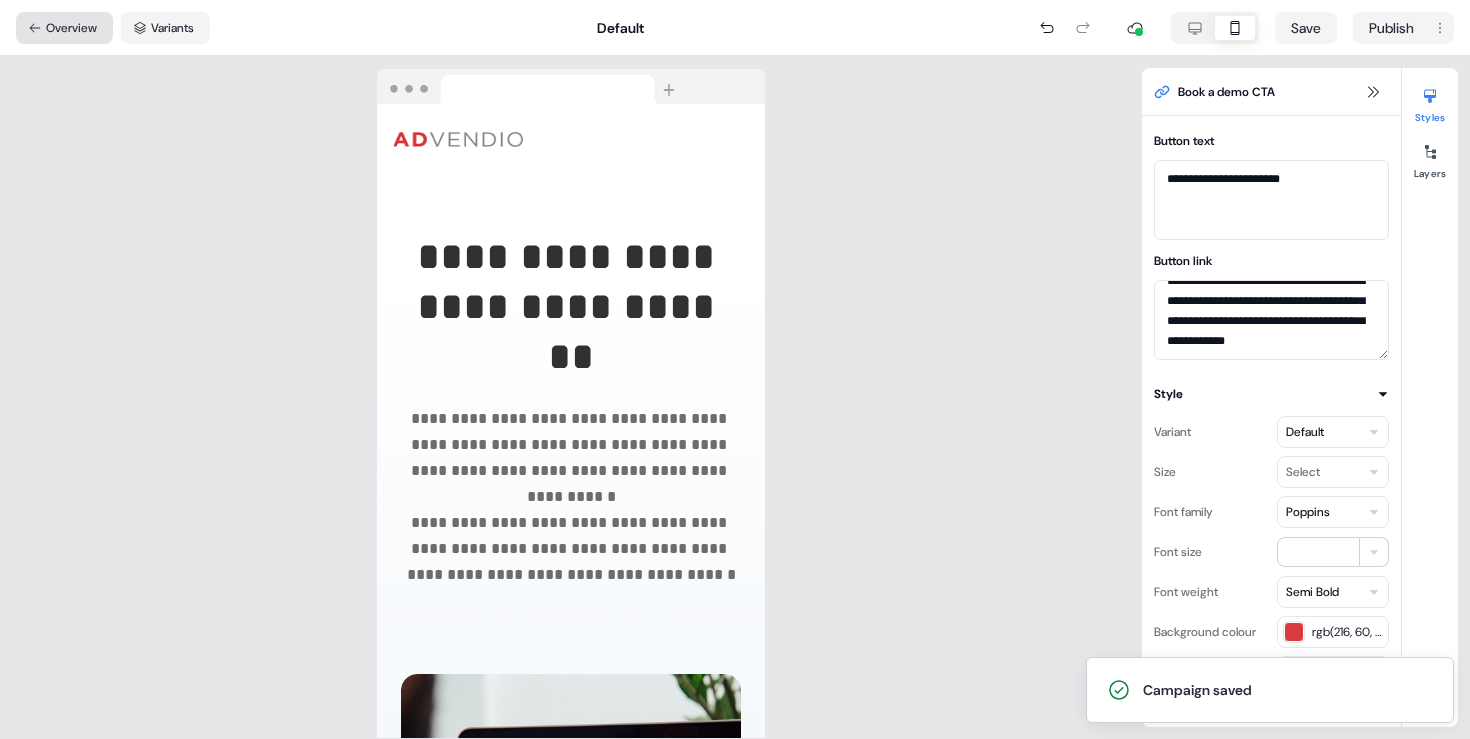 click on "Overview" at bounding box center [64, 28] 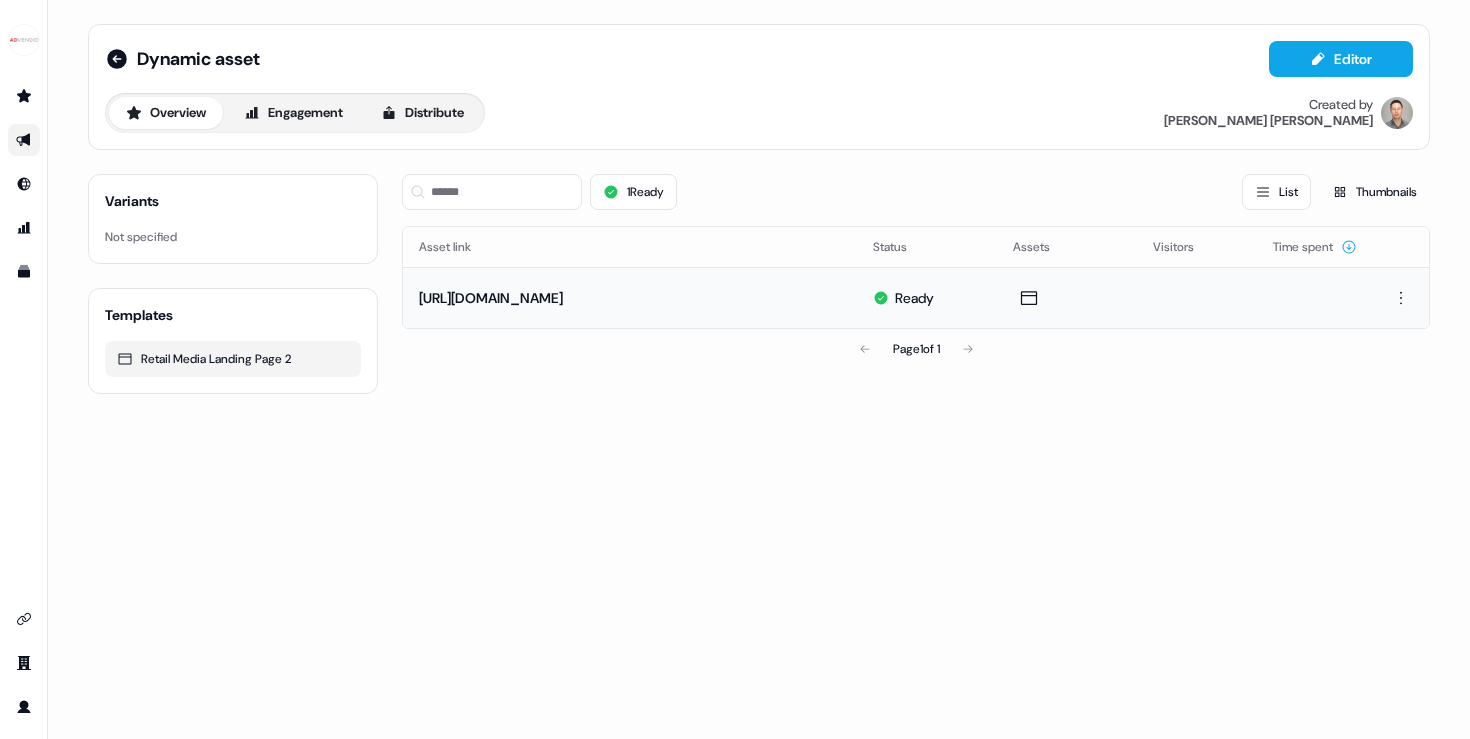 drag, startPoint x: 826, startPoint y: 305, endPoint x: 780, endPoint y: 287, distance: 49.396355 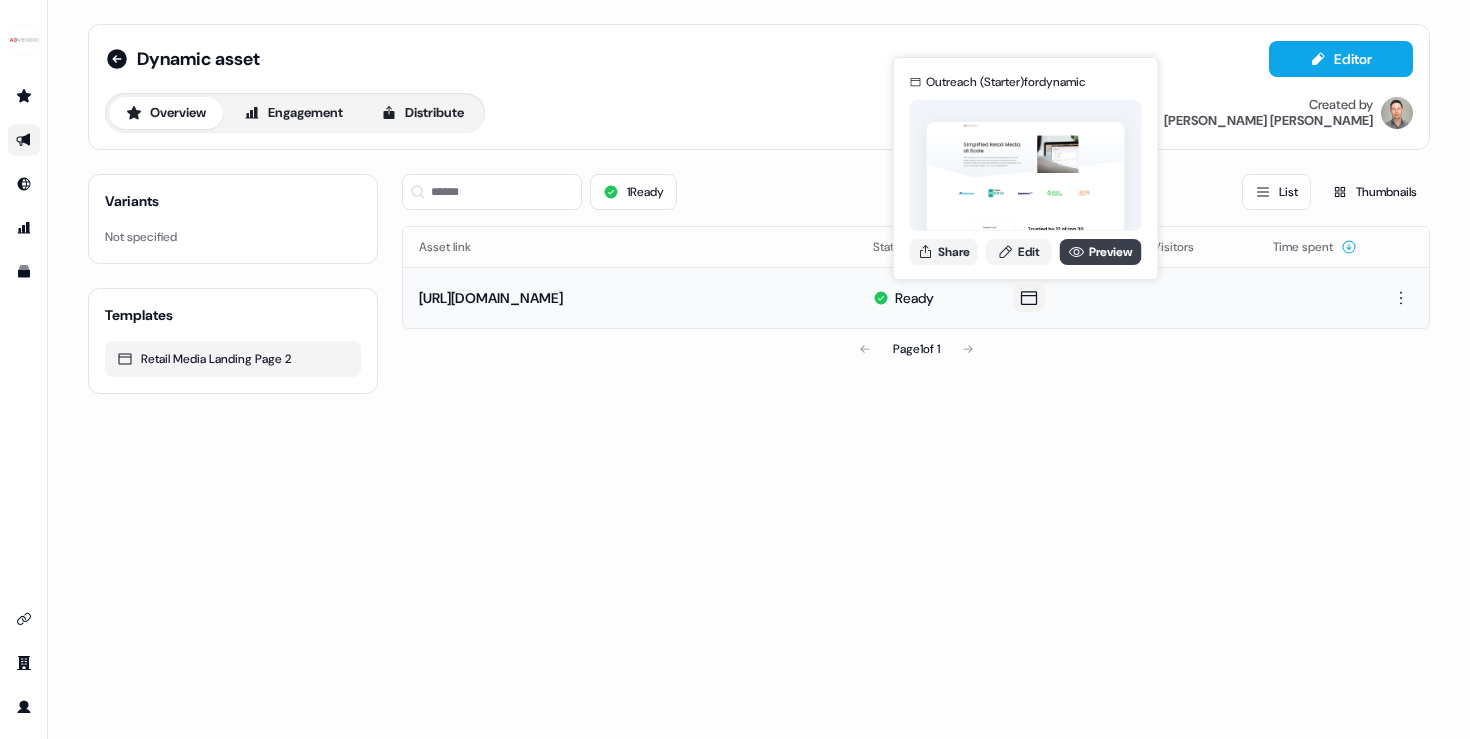 click 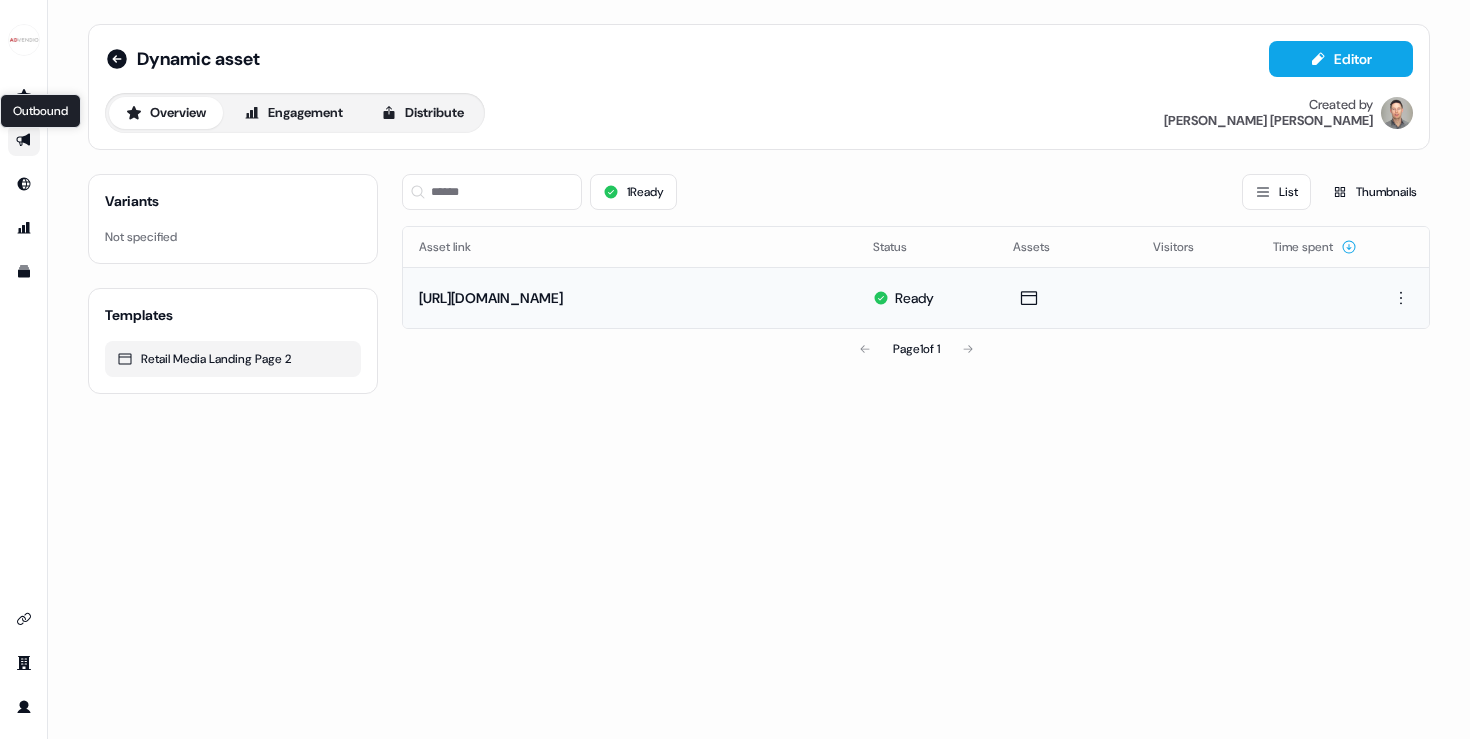click 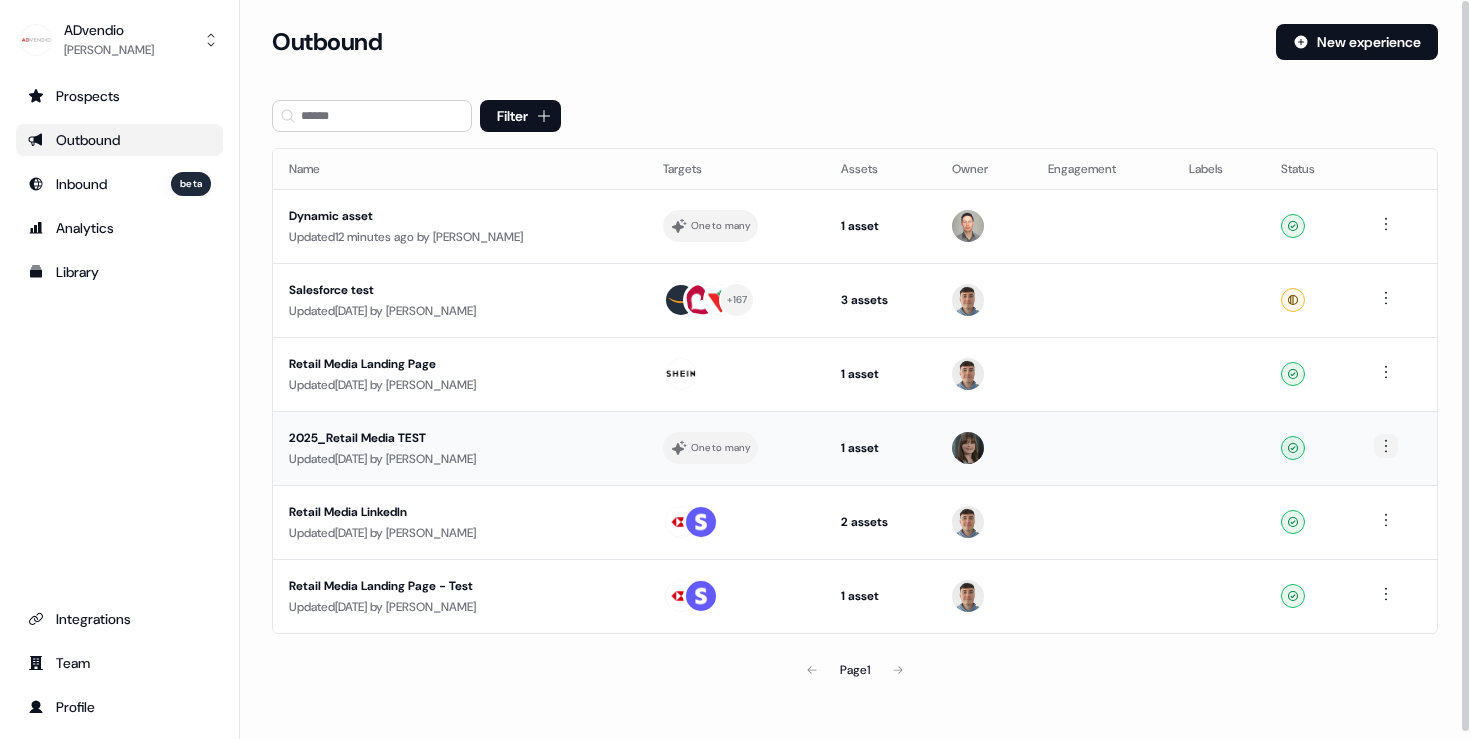 click on "For the best experience switch devices to a bigger screen. Go to [DOMAIN_NAME] ADvendio [PERSON_NAME] Prospects Outbound Inbound beta Analytics Library   Integrations Team Profile Loading... Outbound New experience Filter Name Targets Assets Owner Engagement Labels Status Dynamic asset Updated  12 minutes ago   by   [PERSON_NAME] One to many 1   asset Outreach (Starter) Ready Salesforce test Updated  [DATE]   by   [PERSON_NAME] + 167 3   assets Outreach (Starter), LinkedIn Square, LinkedIn Square Ready Retail Media Landing Page Updated  [DATE]   by   [PERSON_NAME] 1   asset Outreach (Starter) Ready 2025_Retail Media TEST Updated  [DATE]   by   [PERSON_NAME] One to many 1   asset Outreach (Starter) Ready Retail Media LinkedIn Updated  [DATE]   by   [PERSON_NAME] 2   assets Outreach (Starter), LinkedIn Square Ready Retail Media Landing Page - Test Updated  [DATE]   by   [PERSON_NAME] 1   asset Outreach (Starter) Ready Page  1" at bounding box center (735, 369) 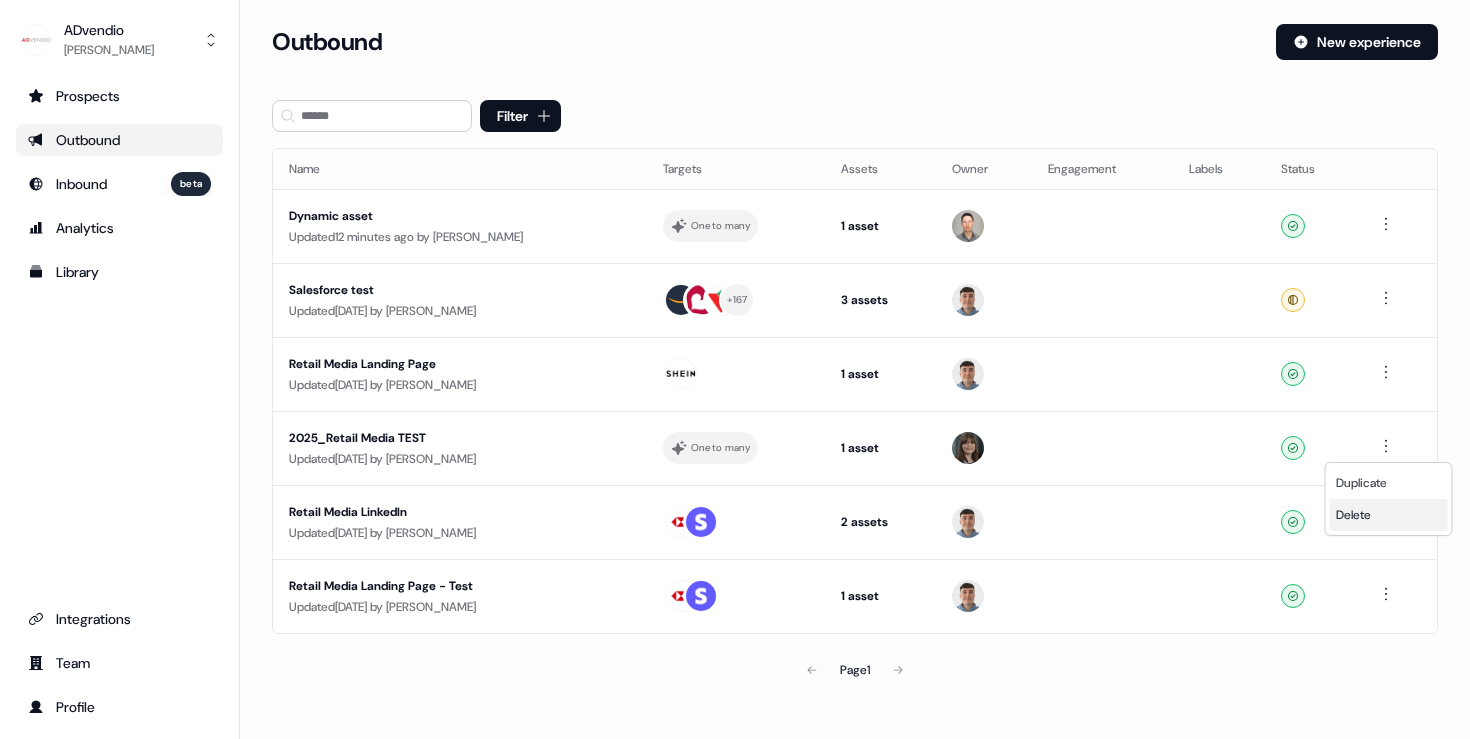 click on "Delete" at bounding box center [1353, 515] 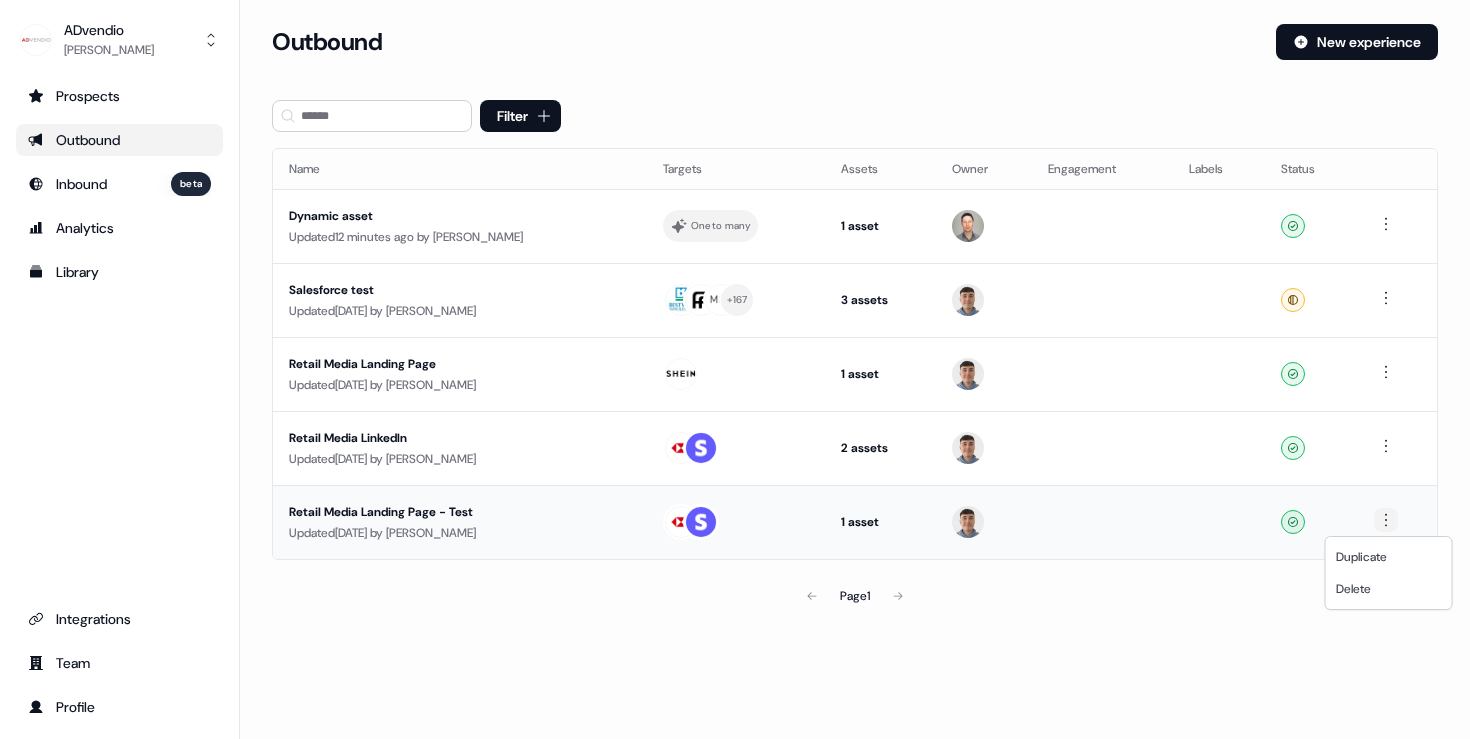 click on "For the best experience switch devices to a bigger screen. Go to [DOMAIN_NAME] ADvendio [PERSON_NAME] Prospects Outbound Inbound beta Analytics Library   Integrations Team Profile Loading... Outbound New experience Filter Name Targets Assets Owner Engagement Labels Status Dynamic asset Updated  12 minutes ago   by   [PERSON_NAME] One to many 1   asset Outreach (Starter) Ready Salesforce test Updated  [DATE]   by   [PERSON_NAME] + 167 3   assets Outreach (Starter), LinkedIn Square, LinkedIn Square Ready Retail Media Landing Page Updated  [DATE]   by   [PERSON_NAME] 1   asset Outreach (Starter) Ready Retail Media LinkedIn Updated  [DATE]   by   [PERSON_NAME] 2   assets Outreach (Starter), LinkedIn Square Ready Retail Media Landing Page - Test Updated  [DATE]   by   [PERSON_NAME] 1   asset Outreach (Starter) Ready Page  1 Duplicate Delete" at bounding box center (735, 369) 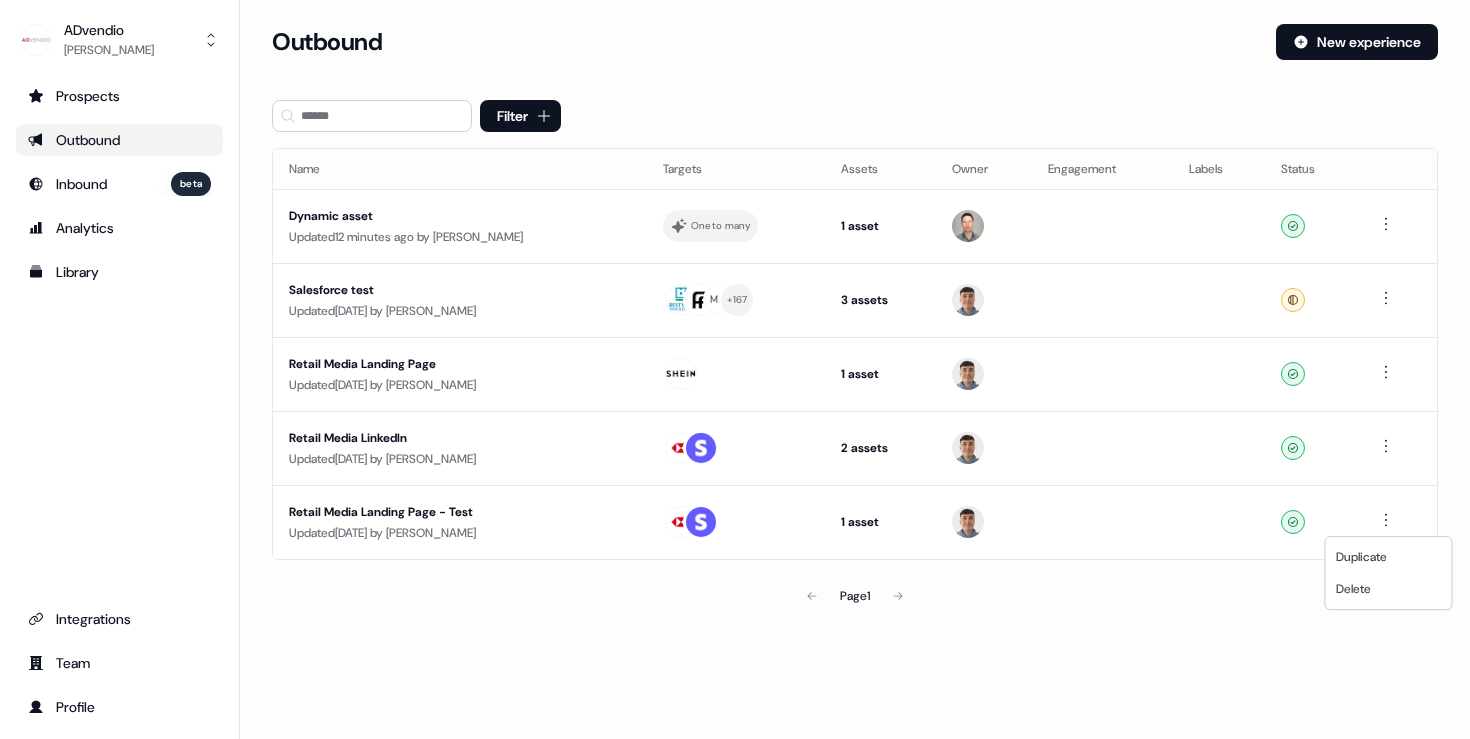 drag, startPoint x: 1116, startPoint y: 629, endPoint x: 1072, endPoint y: 605, distance: 50.119858 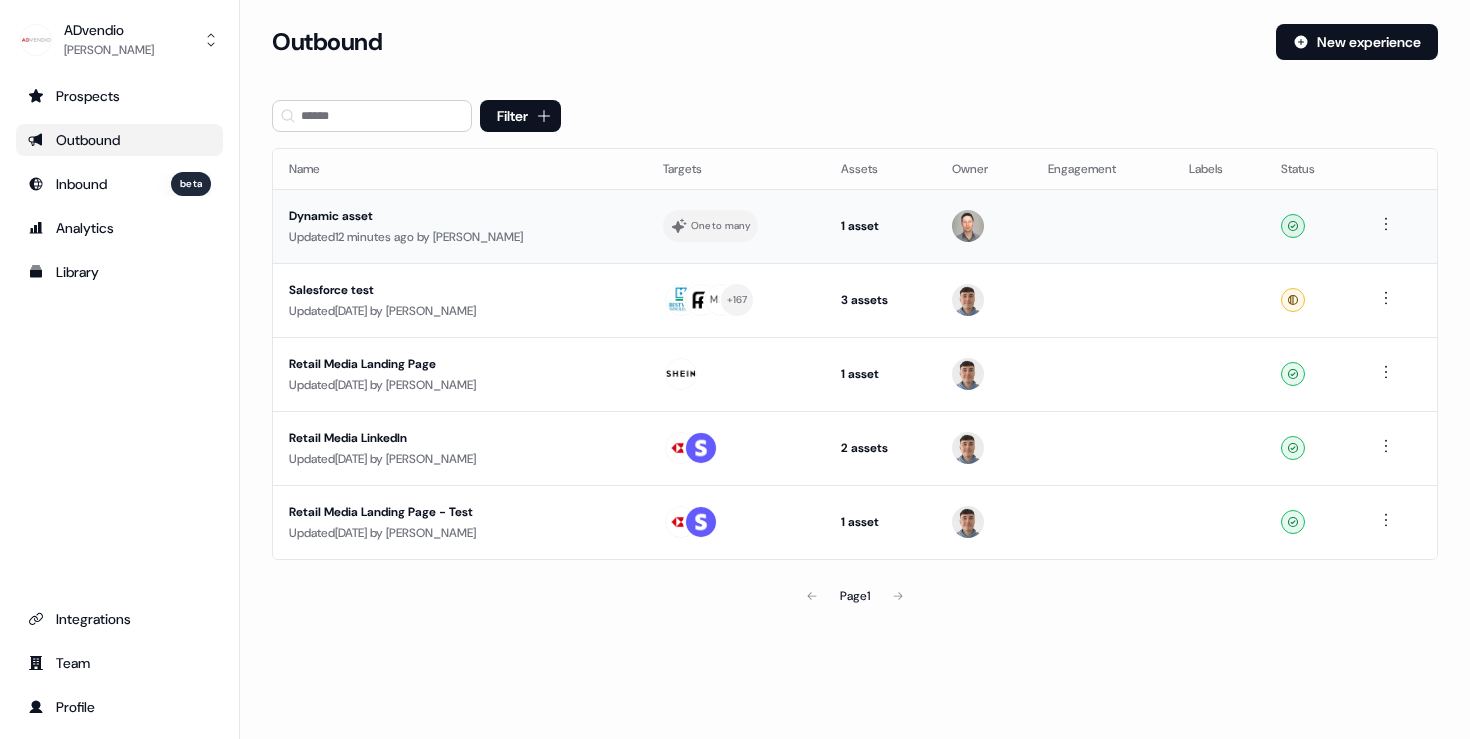 click on "Dynamic asset" at bounding box center (460, 216) 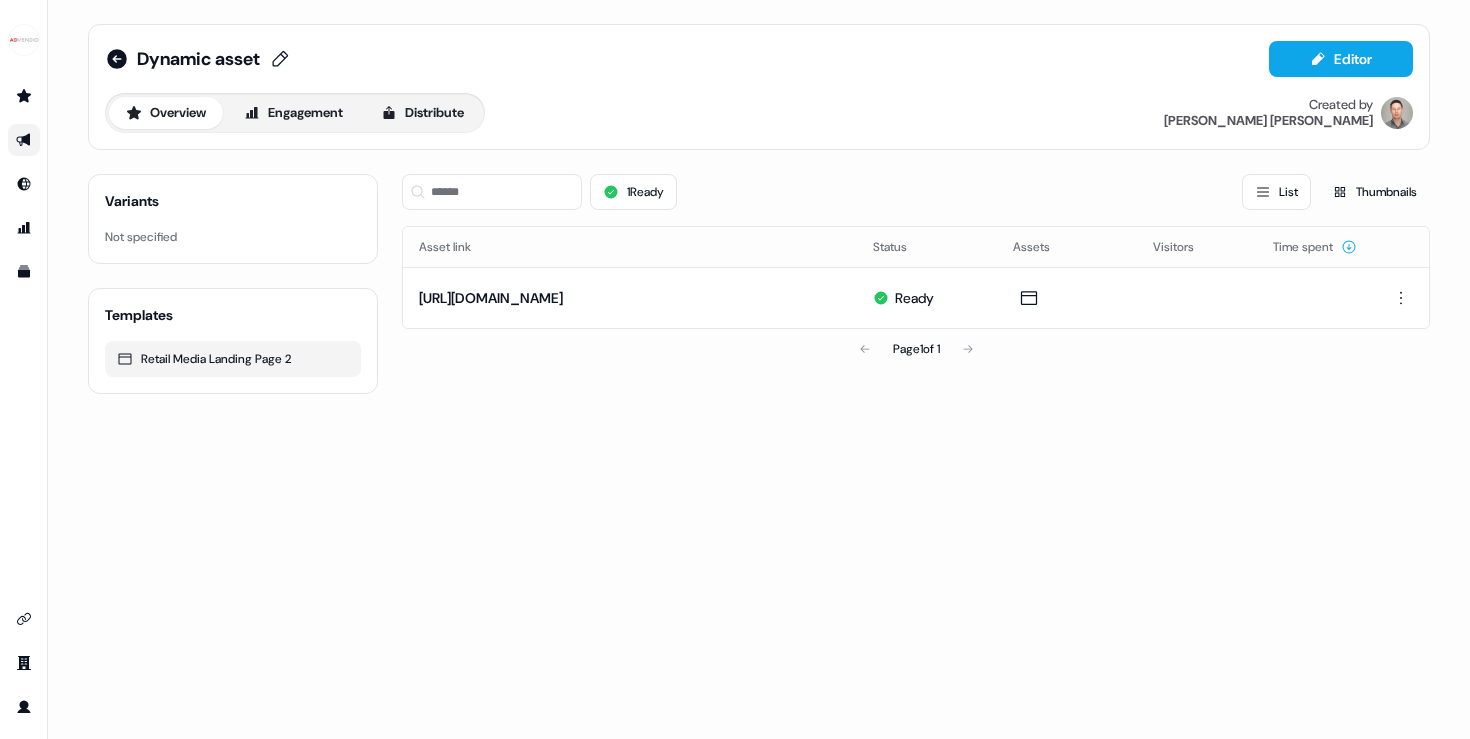 click on "Dynamic asset" at bounding box center [198, 59] 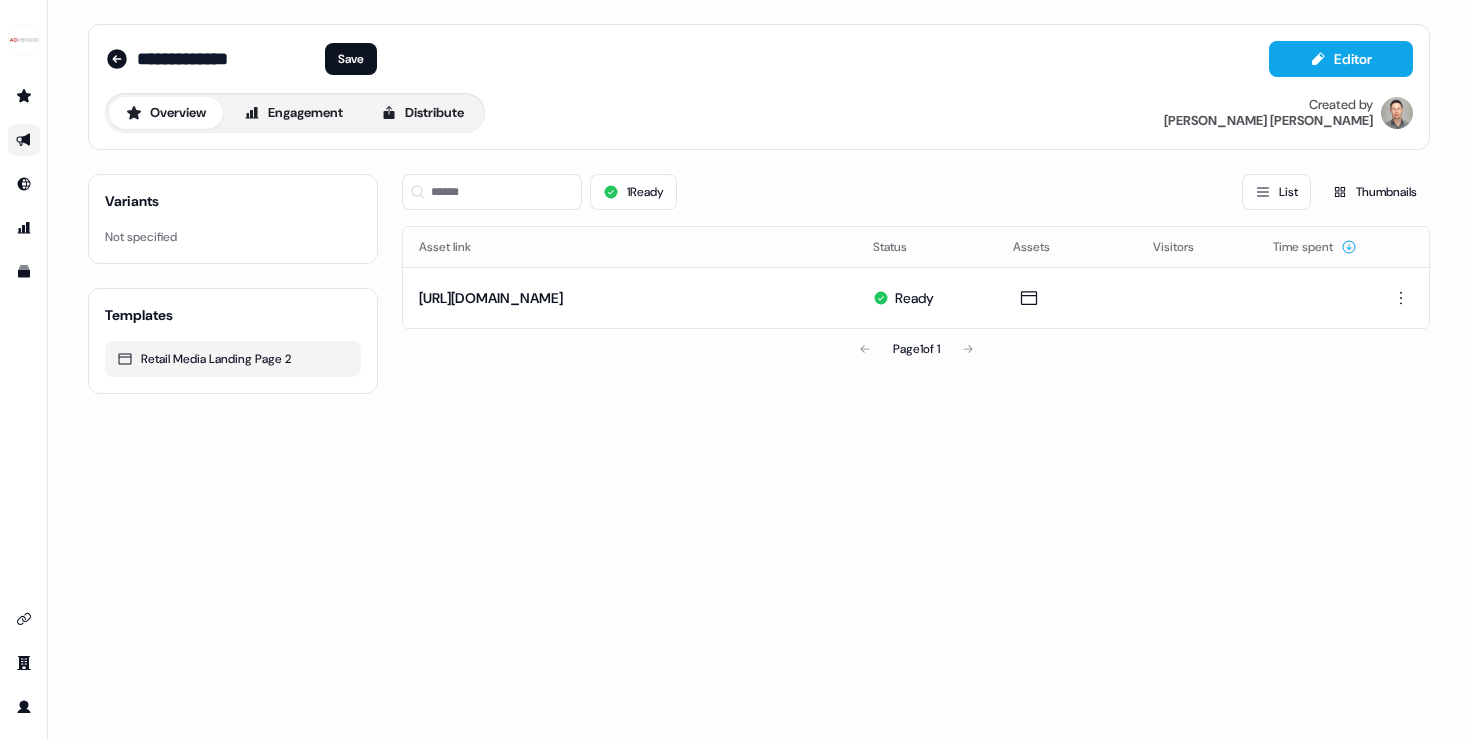 click on "**********" at bounding box center [227, 59] 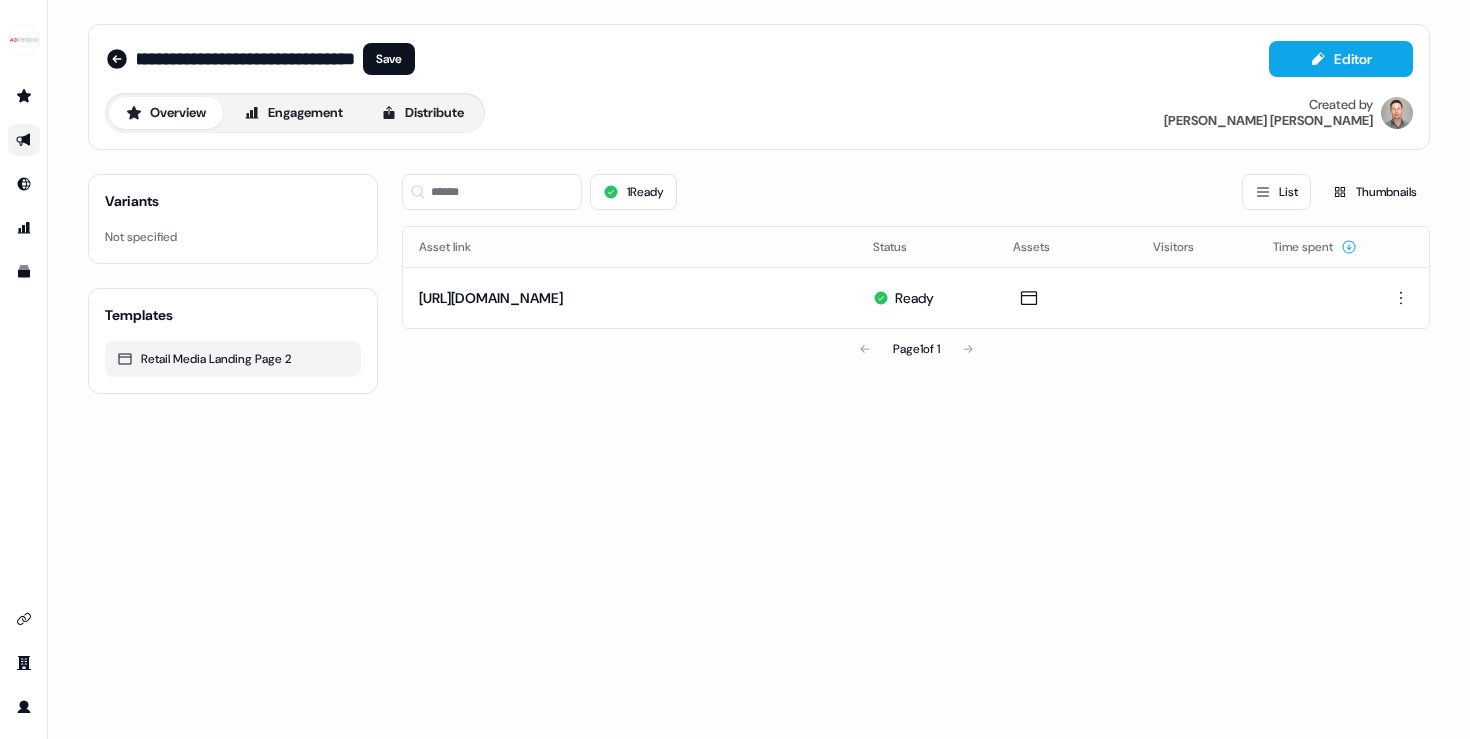 scroll, scrollTop: 0, scrollLeft: 81, axis: horizontal 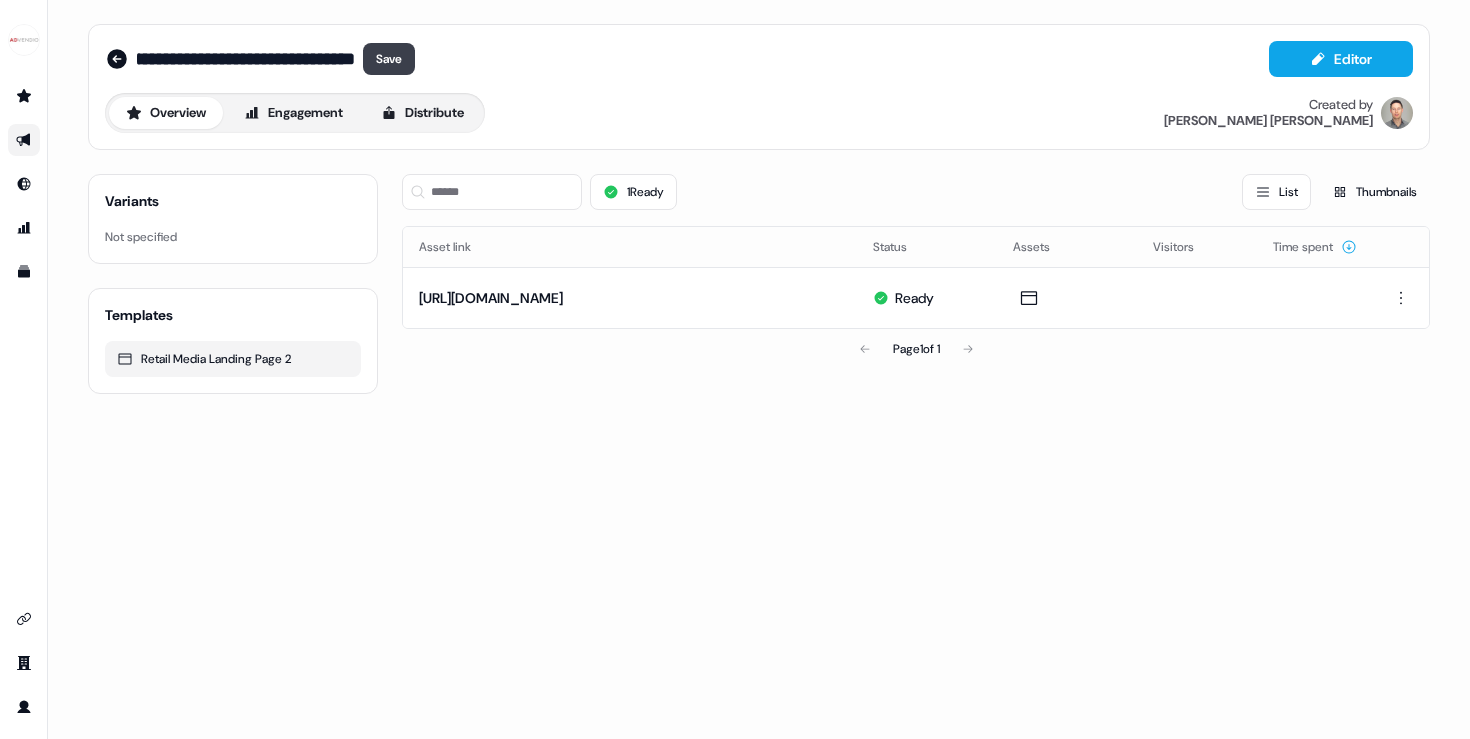 type on "**********" 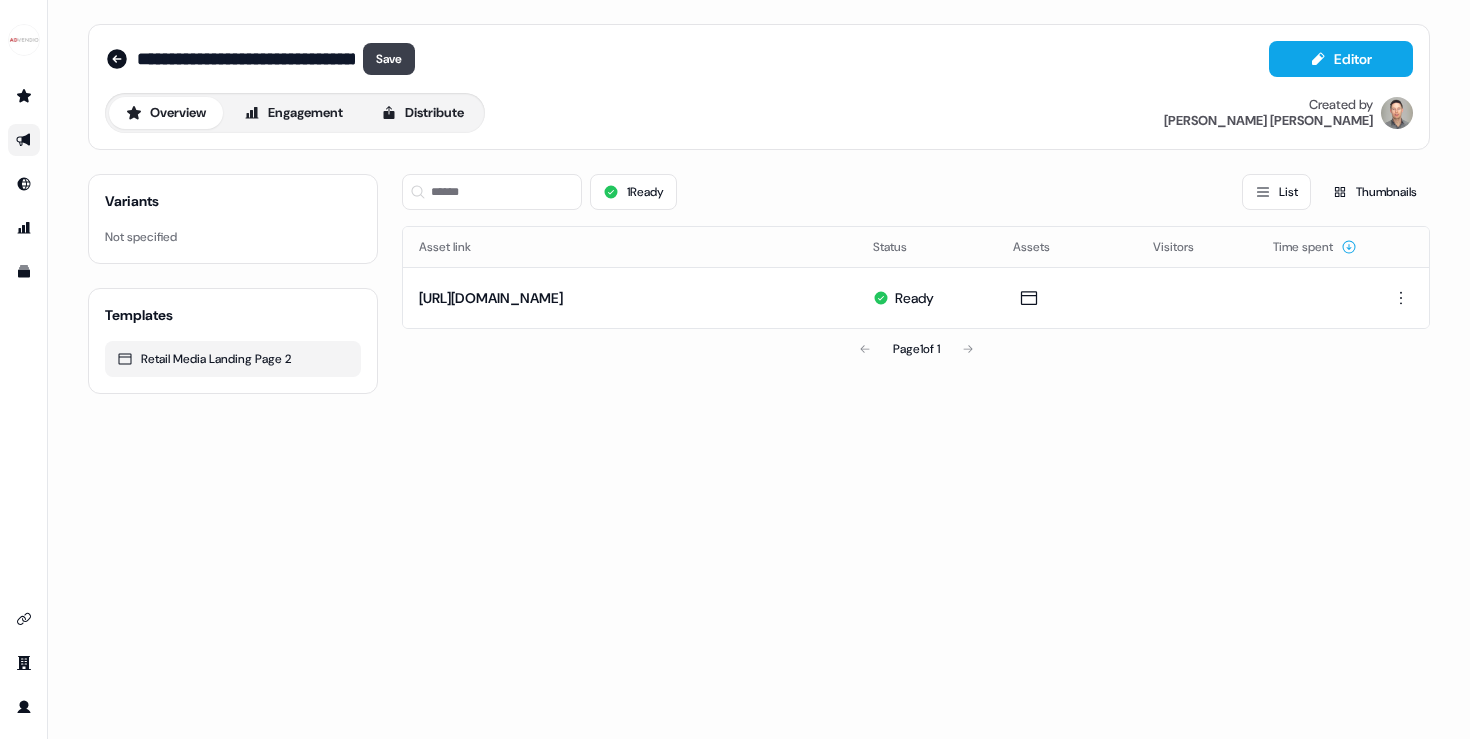 click on "Save" at bounding box center (389, 59) 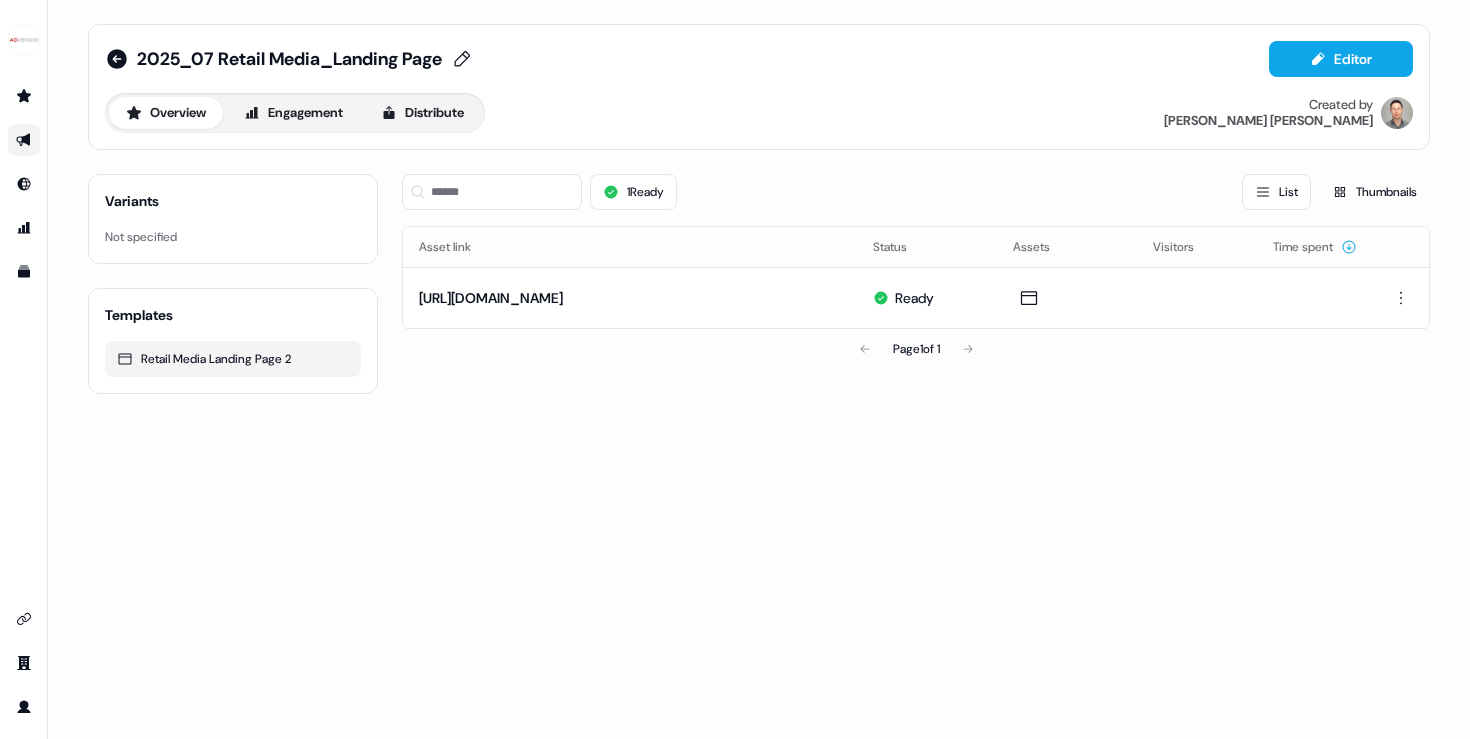 click 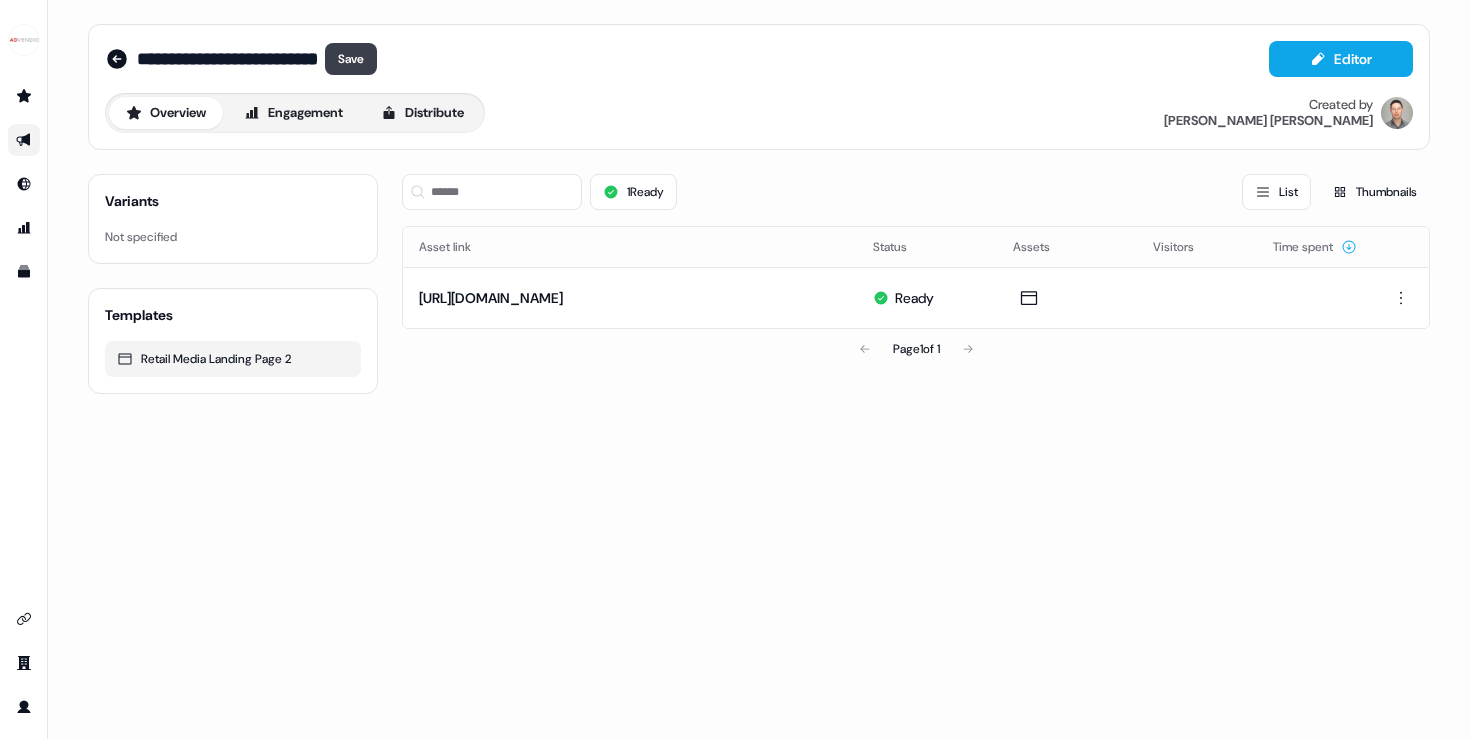 scroll, scrollTop: 0, scrollLeft: 102, axis: horizontal 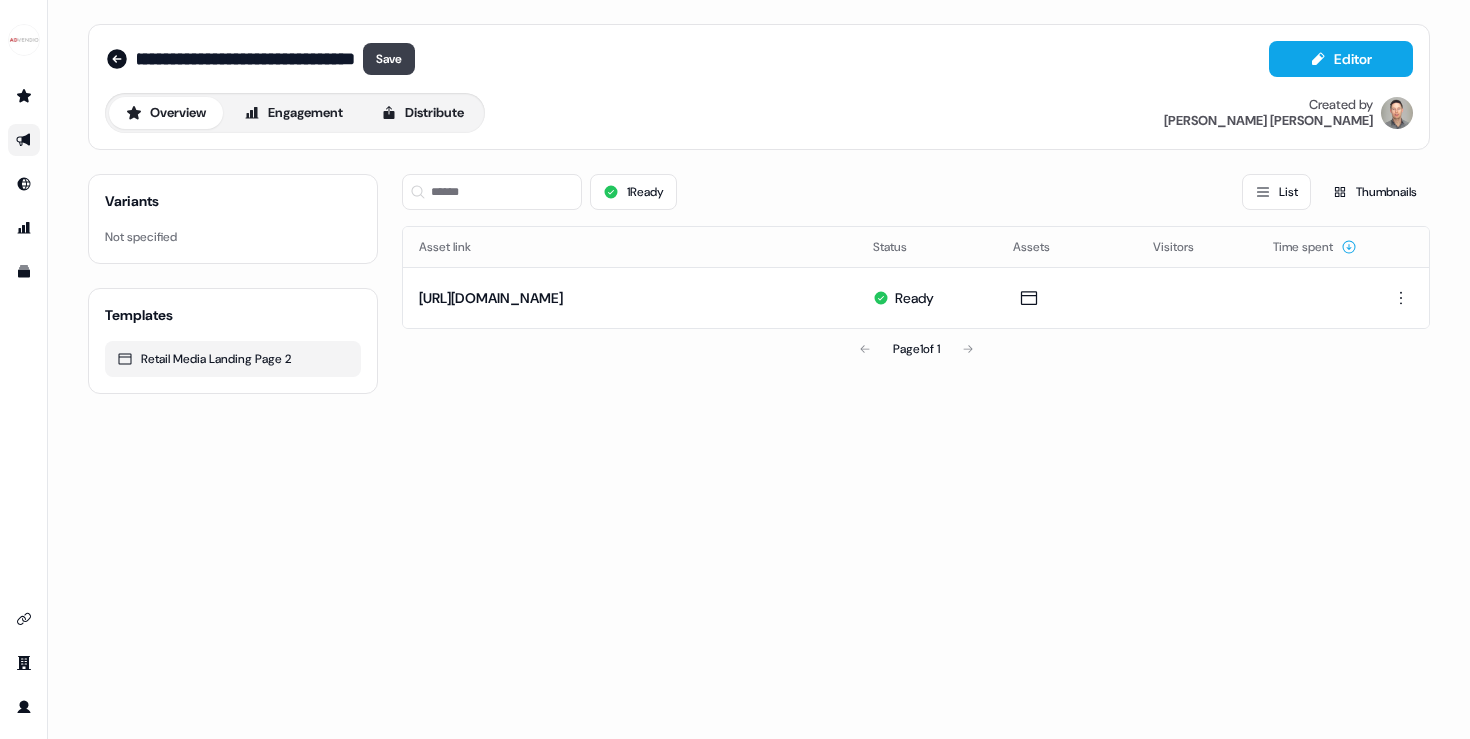 drag, startPoint x: 259, startPoint y: 57, endPoint x: 399, endPoint y: 60, distance: 140.03214 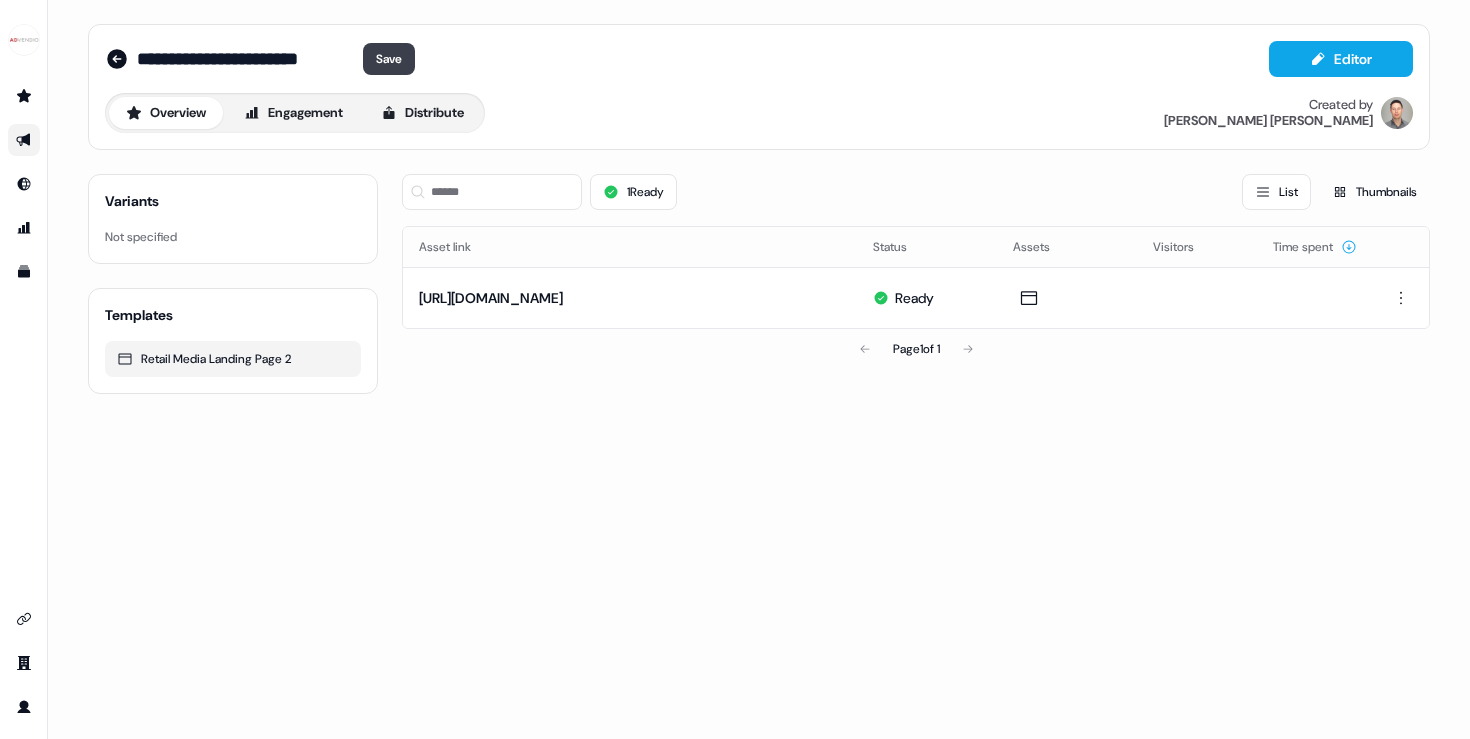 scroll, scrollTop: 1, scrollLeft: 0, axis: vertical 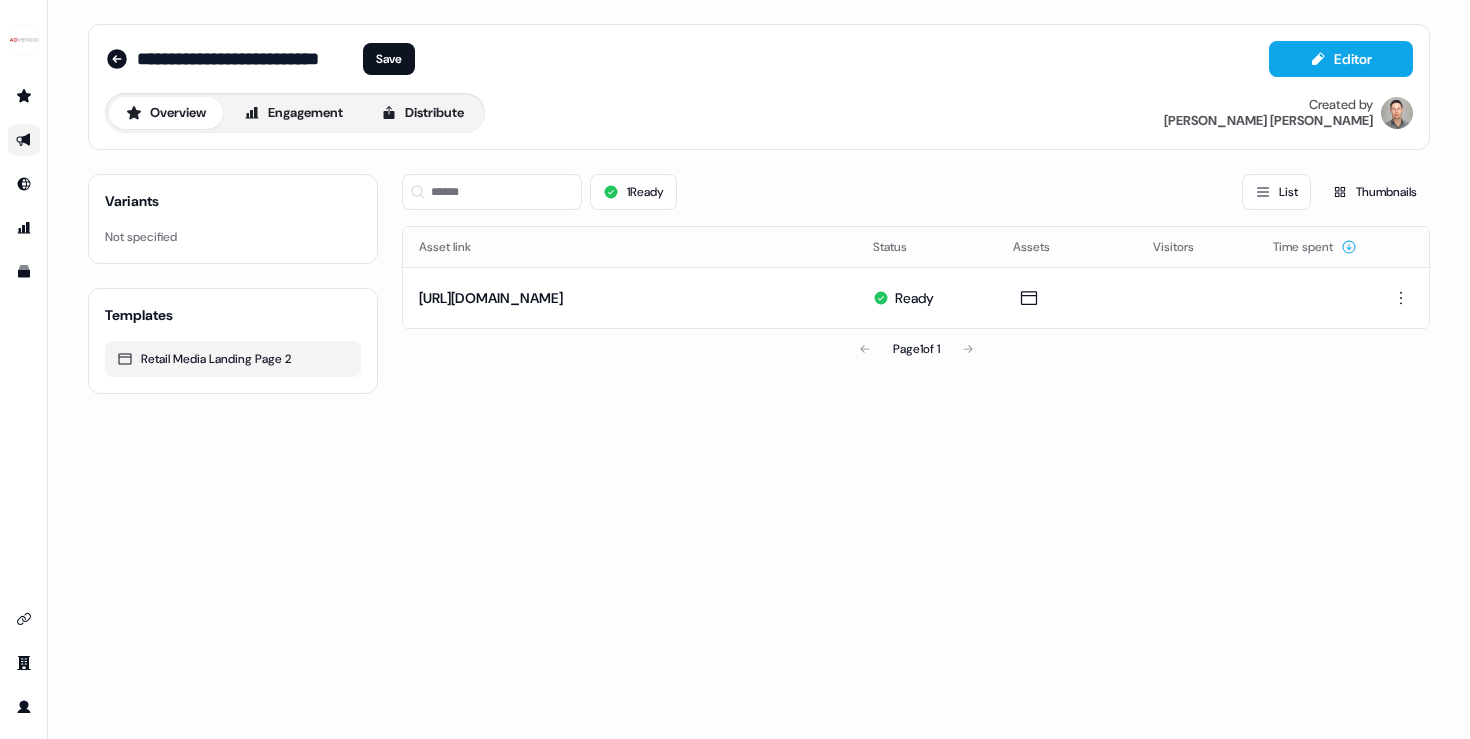 type on "**********" 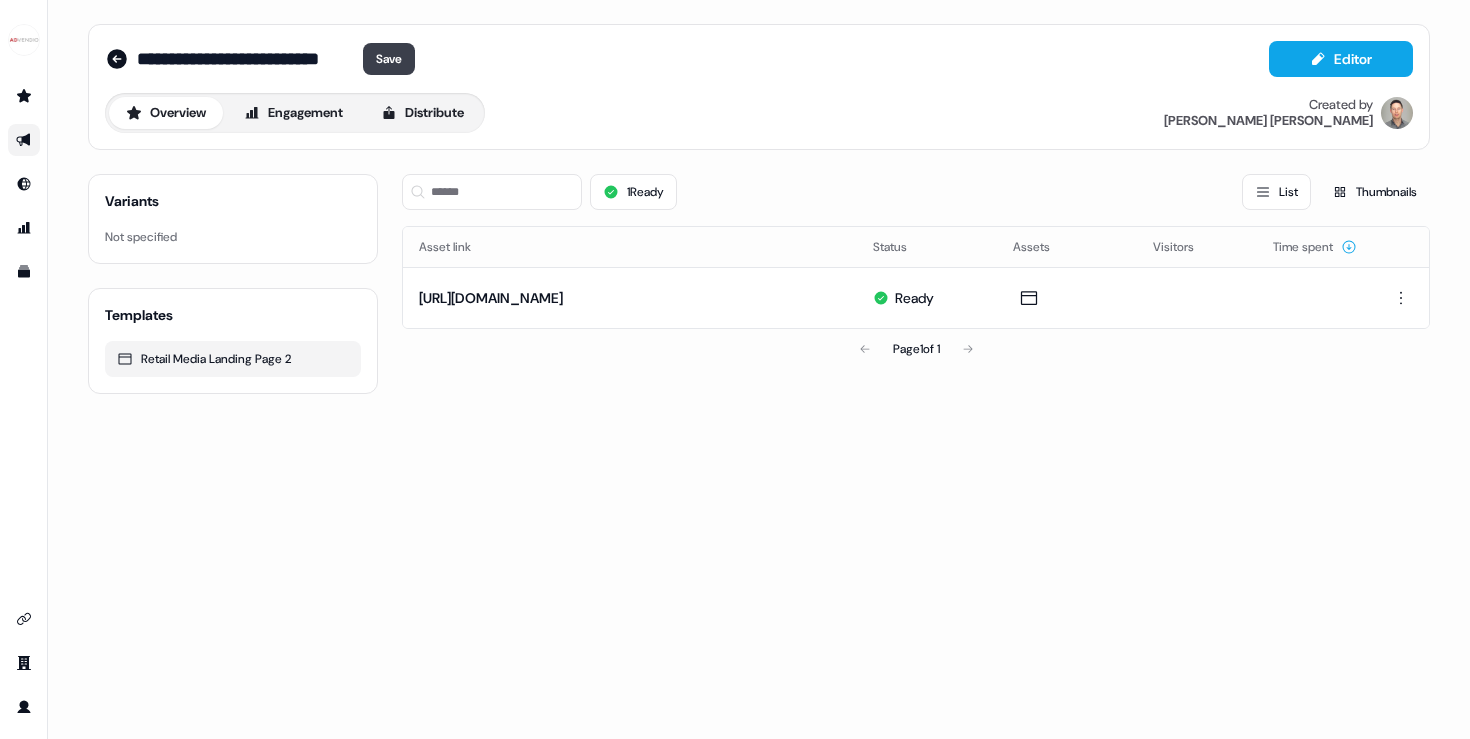 click on "Save" at bounding box center (389, 59) 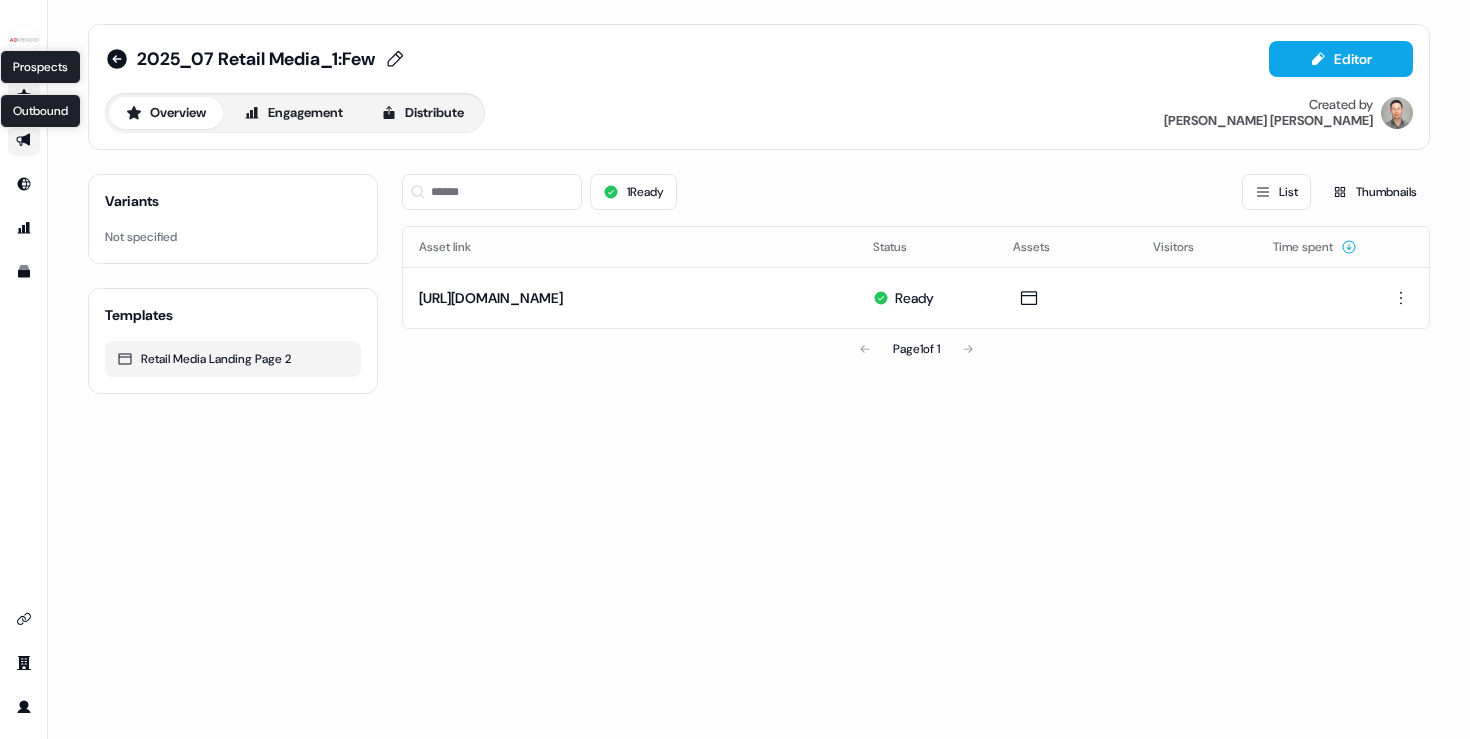 click 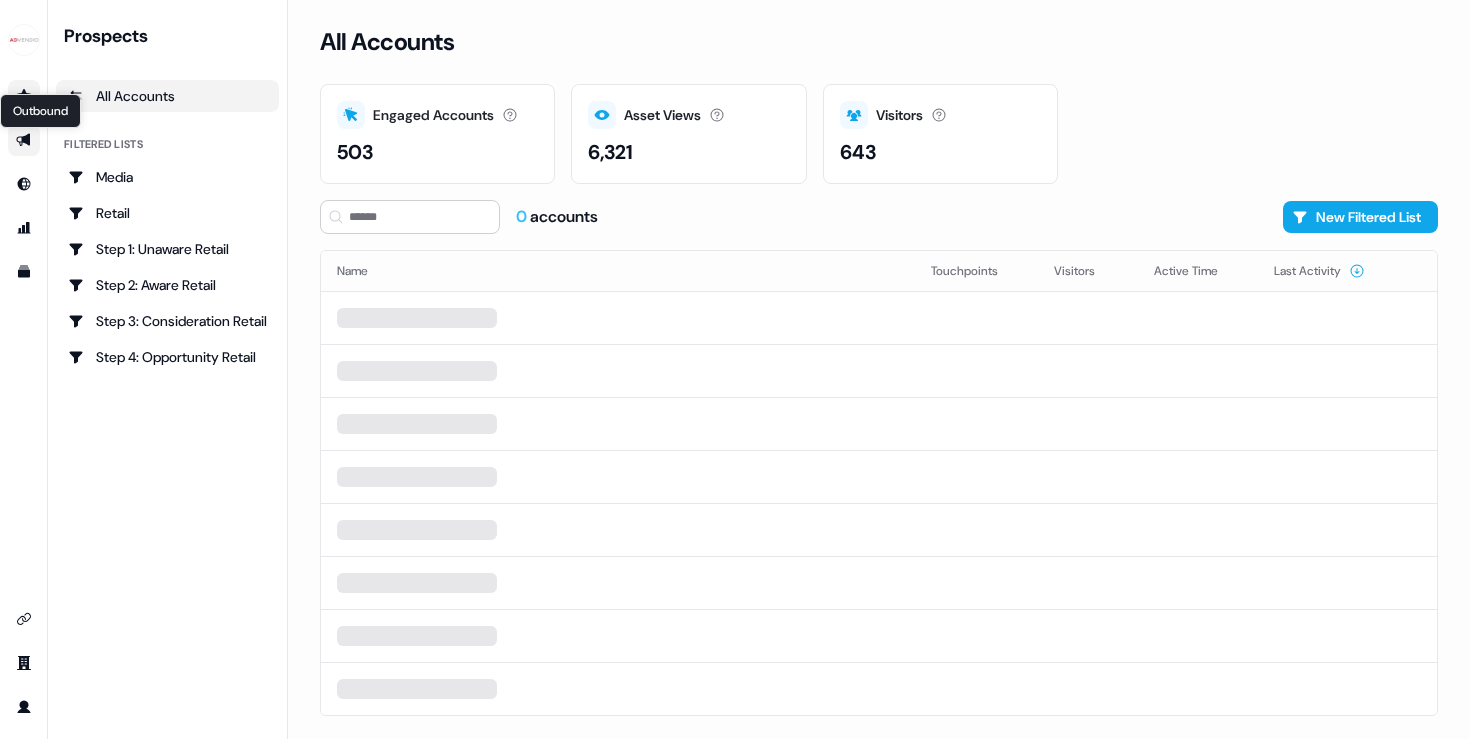 click 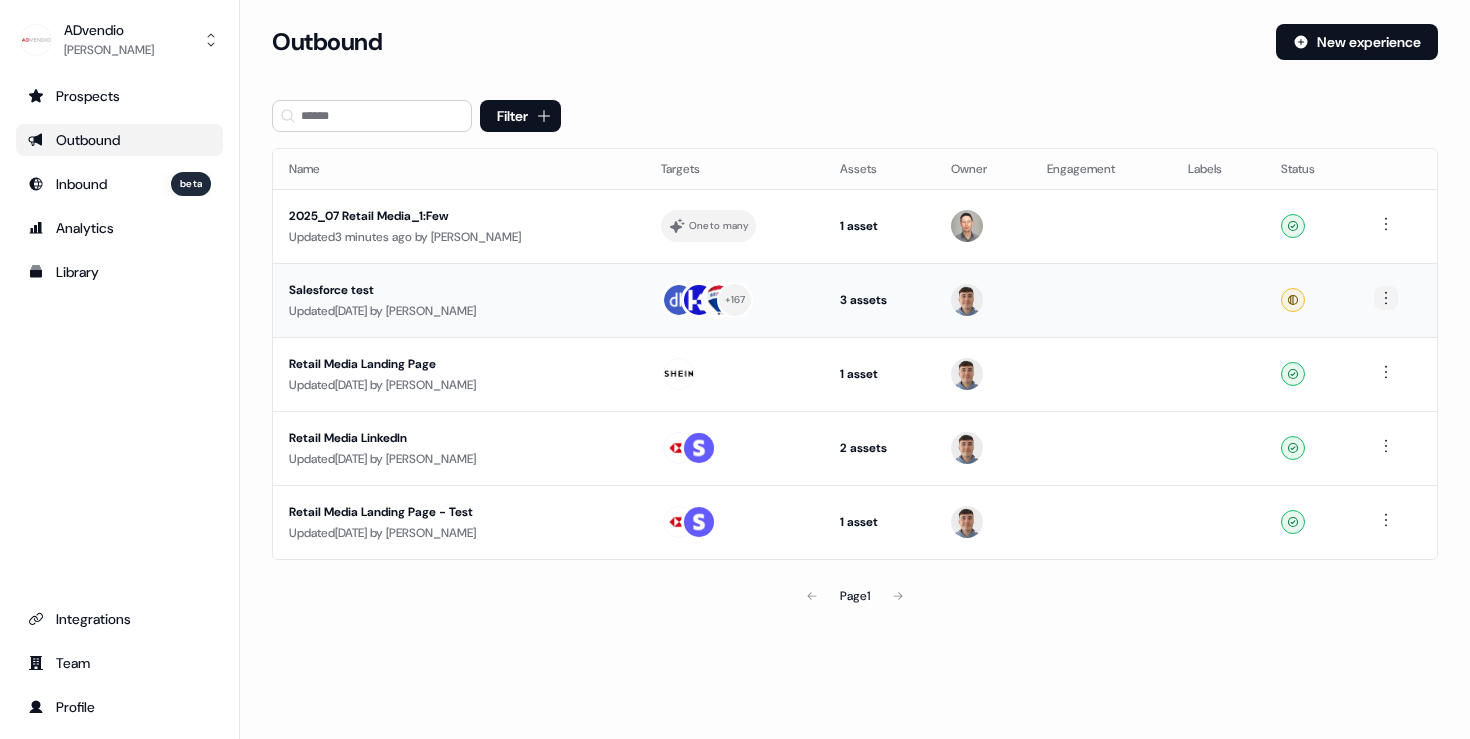 click on "For the best experience switch devices to a bigger screen. Go to [DOMAIN_NAME] ADvendio [PERSON_NAME] Prospects Outbound Inbound beta Analytics Library   Integrations Team Profile Loading... Outbound New experience Filter Name Targets Assets Owner Engagement Labels Status 2025_07 Retail Media_1:Few Updated  3 minutes ago   by   [PERSON_NAME] One to many 1   asset Outreach (Starter) Ready Salesforce test Updated  [DATE]   by   [PERSON_NAME] + 167 3   assets Outreach (Starter), LinkedIn Square, LinkedIn Square Ready Retail Media Landing Page Updated  [DATE]   by   [PERSON_NAME] 1   asset Outreach (Starter) Ready Retail Media LinkedIn Updated  [DATE]   by   [PERSON_NAME] 2   assets Outreach (Starter), LinkedIn Square Ready Retail Media Landing Page - Test Updated  [DATE]   by   [PERSON_NAME] 1   asset Outreach (Starter) Ready Page  1" at bounding box center [735, 369] 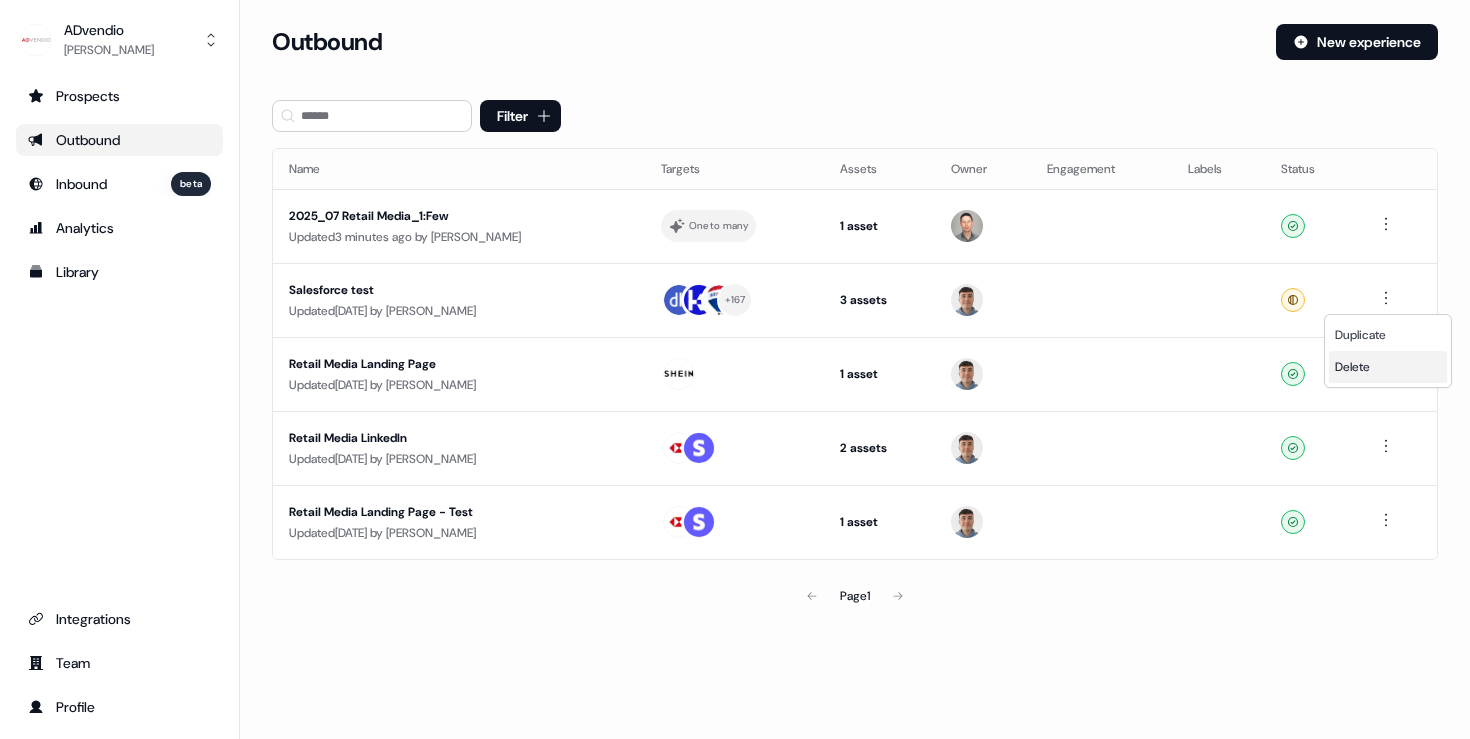 click on "Delete" at bounding box center (1352, 367) 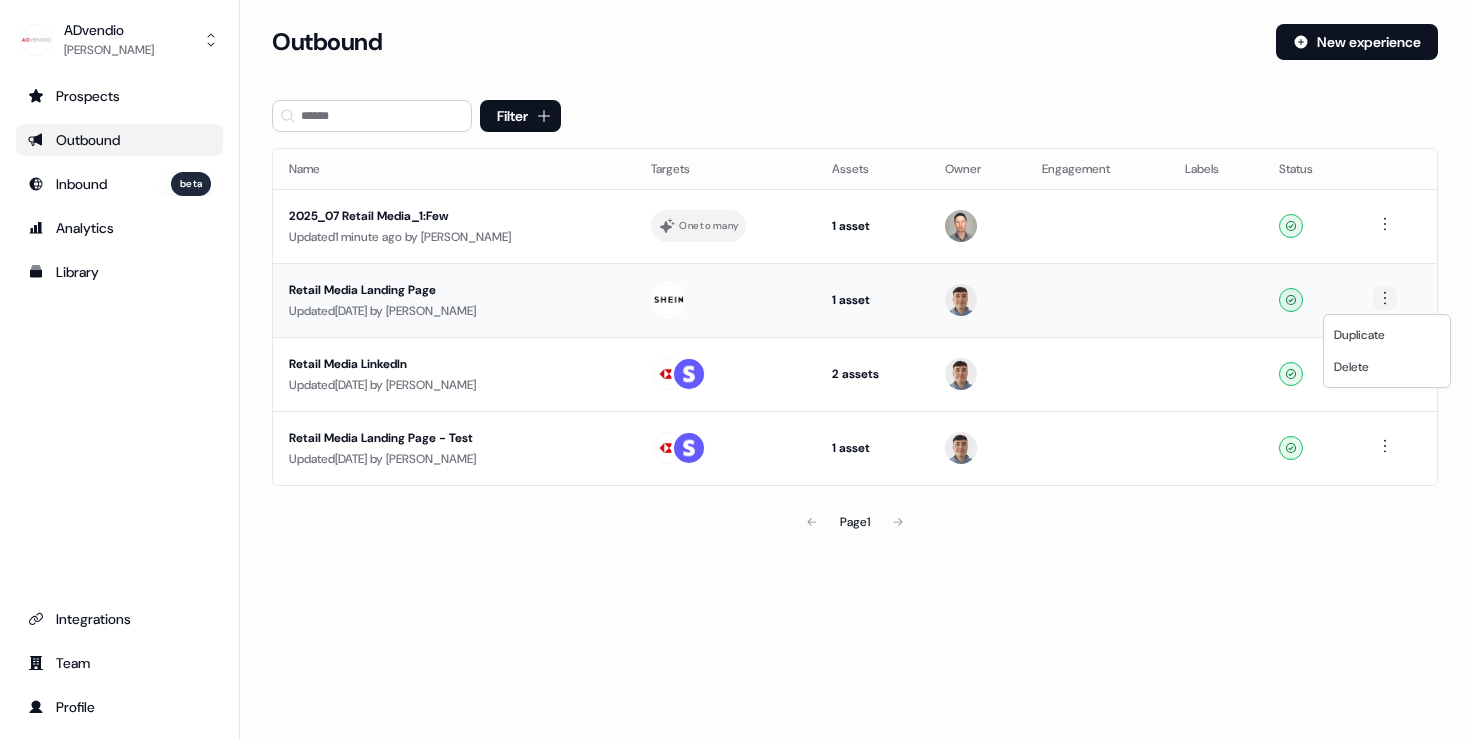 click on "For the best experience switch devices to a bigger screen. Go to [DOMAIN_NAME] ADvendio [PERSON_NAME] Prospects Outbound Inbound beta Analytics Library   Integrations Team Profile Loading... Outbound New experience Filter Name Targets Assets Owner Engagement Labels Status 2025_07 Retail Media_1:Few Updated  1 minute ago   by   [PERSON_NAME] One to many 1   asset Outreach (Starter) Ready Retail Media Landing Page Updated  [DATE]   by   [PERSON_NAME] 1   asset Outreach (Starter) Ready Retail Media LinkedIn Updated  [DATE]   by   [PERSON_NAME] 2   assets Outreach (Starter), LinkedIn Square Ready Retail Media Landing Page - Test Updated  [DATE]   by   [PERSON_NAME] 1   asset Outreach (Starter) Ready Page  1 Duplicate Delete" at bounding box center (735, 369) 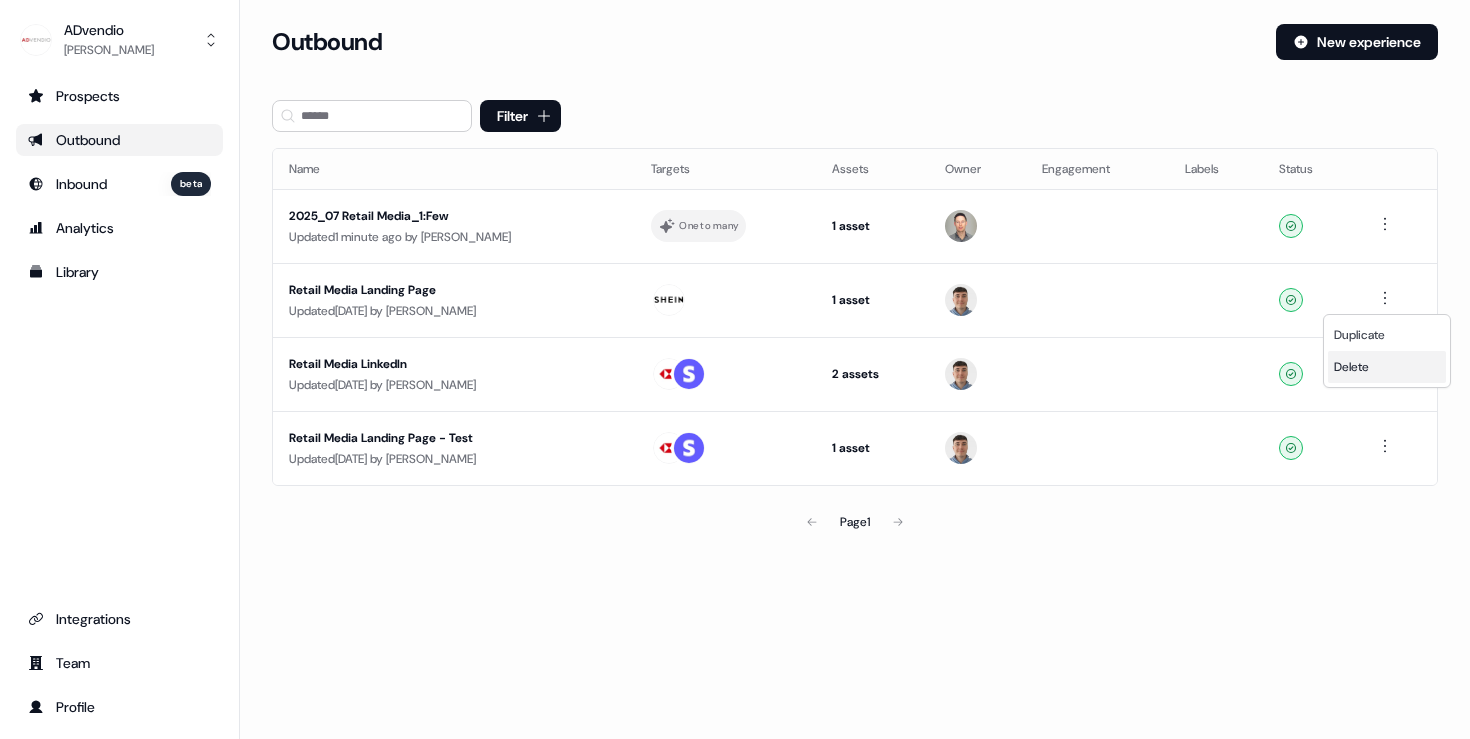 click on "Delete" at bounding box center [1351, 367] 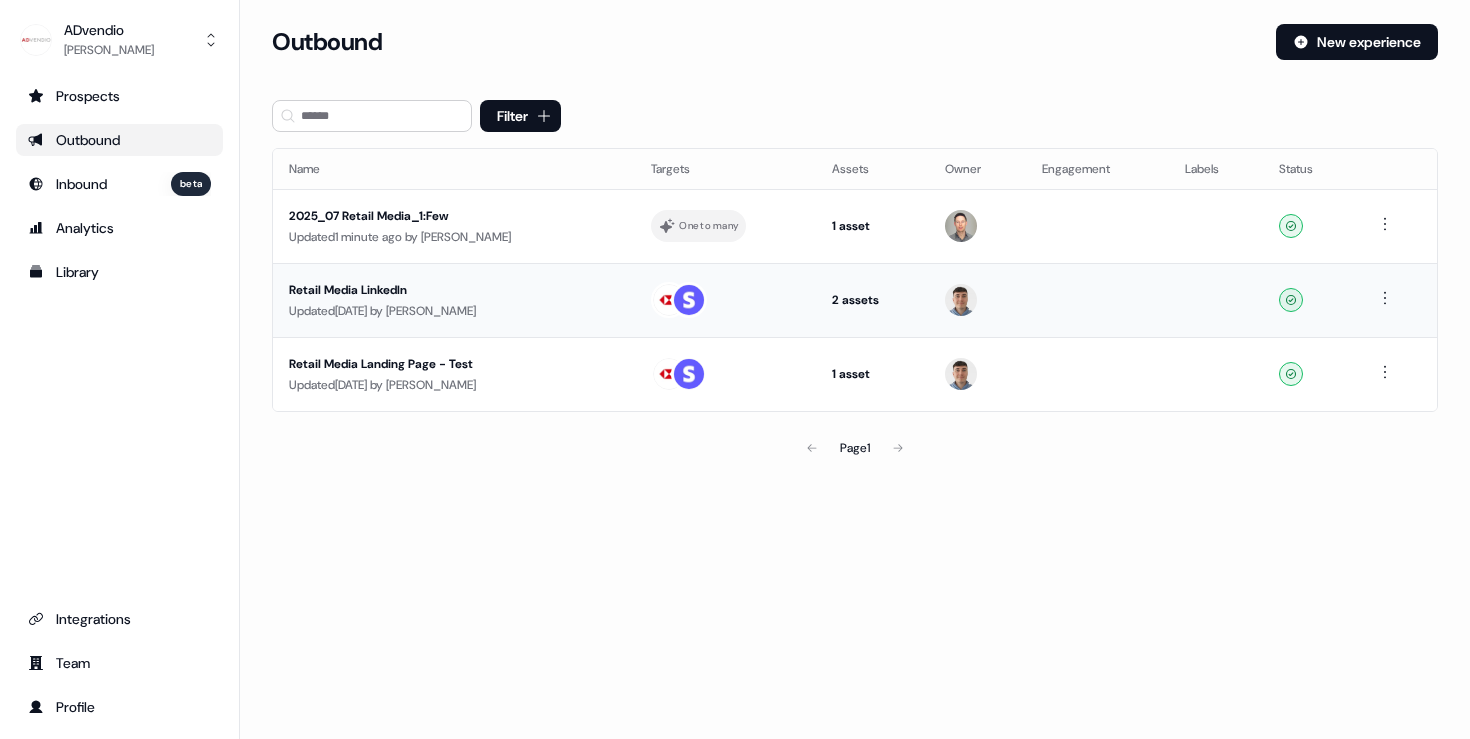 click at bounding box center [1397, 300] 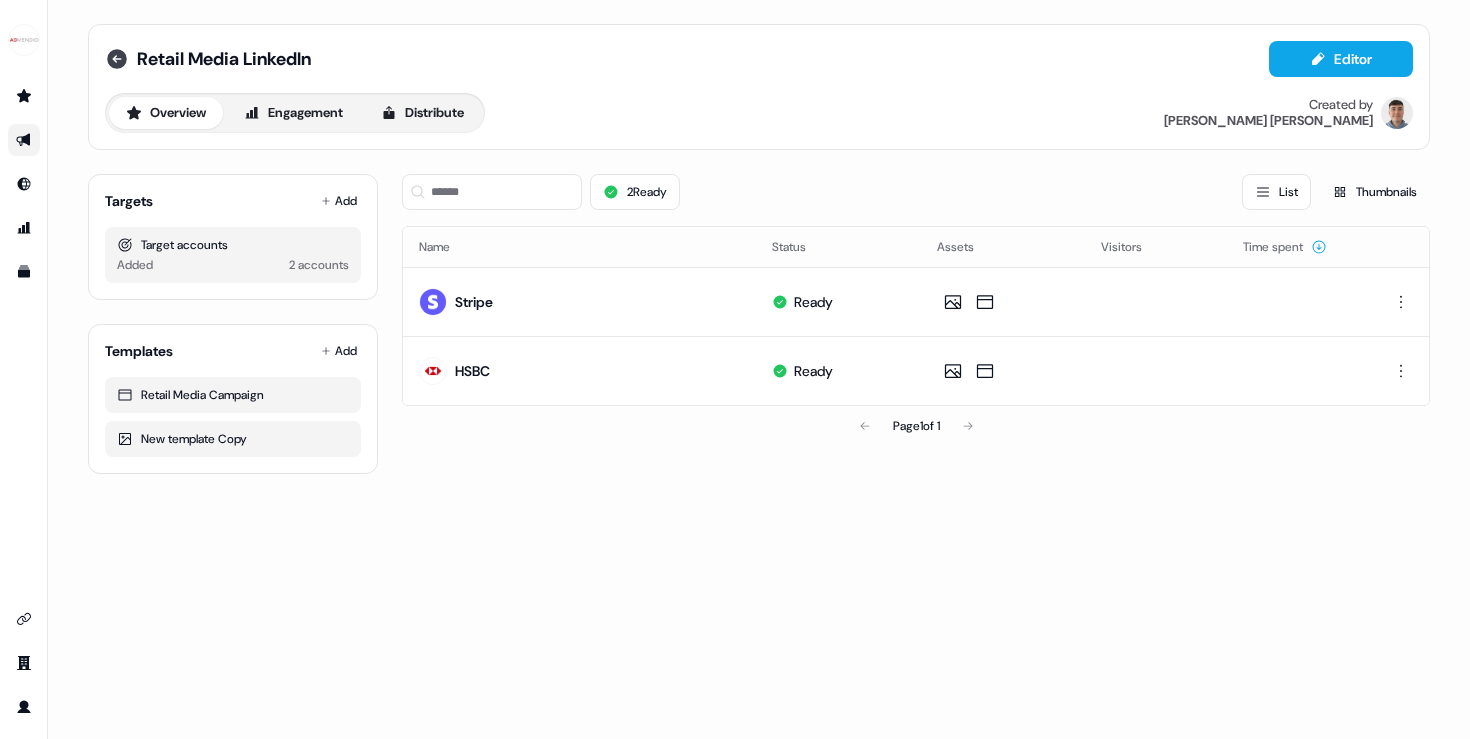 click 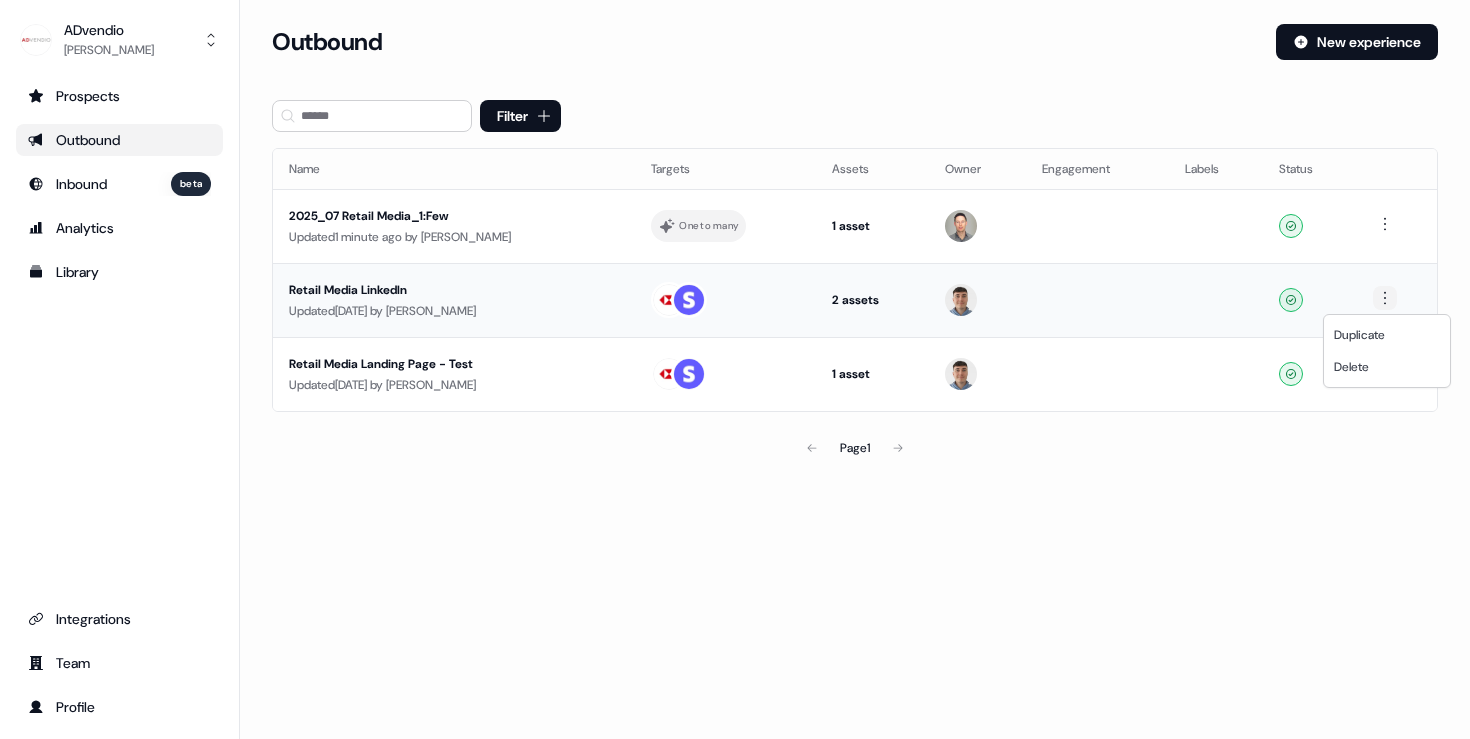 click on "For the best experience switch devices to a bigger screen. Go to [DOMAIN_NAME] ADvendio [PERSON_NAME] Prospects Outbound Inbound beta Analytics Library   Integrations Team Profile Loading... Outbound New experience Filter Name Targets Assets Owner Engagement Labels Status 2025_07 Retail Media_1:Few Updated  1 minute ago   by   [PERSON_NAME] One to many 1   asset Outreach (Starter) Ready Retail Media LinkedIn Updated  [DATE]   by   [PERSON_NAME] 2   assets Outreach (Starter), LinkedIn Square Ready Retail Media Landing Page - Test Updated  [DATE]   by   [PERSON_NAME] 1   asset Outreach (Starter) Ready Page  1 Duplicate Delete" at bounding box center [735, 369] 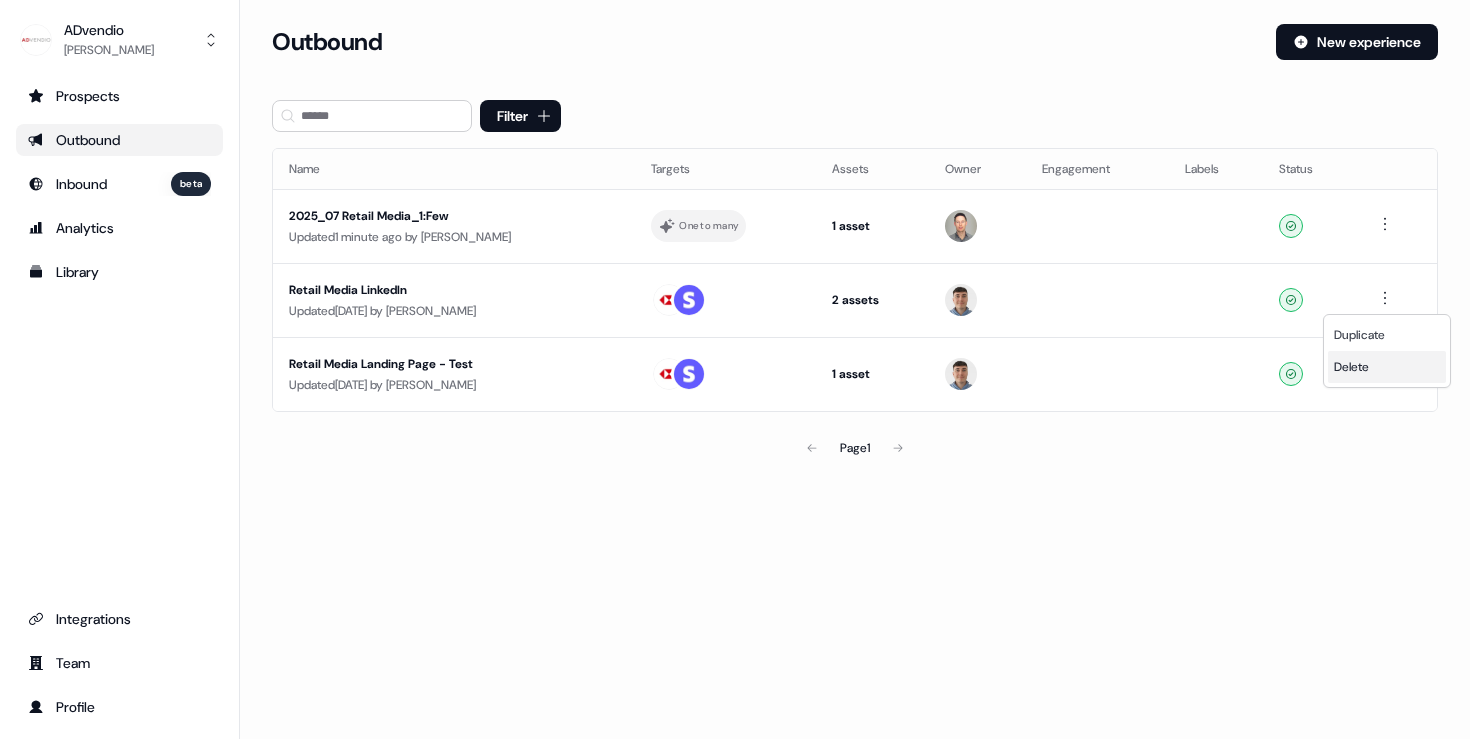 click on "Delete" at bounding box center [1387, 367] 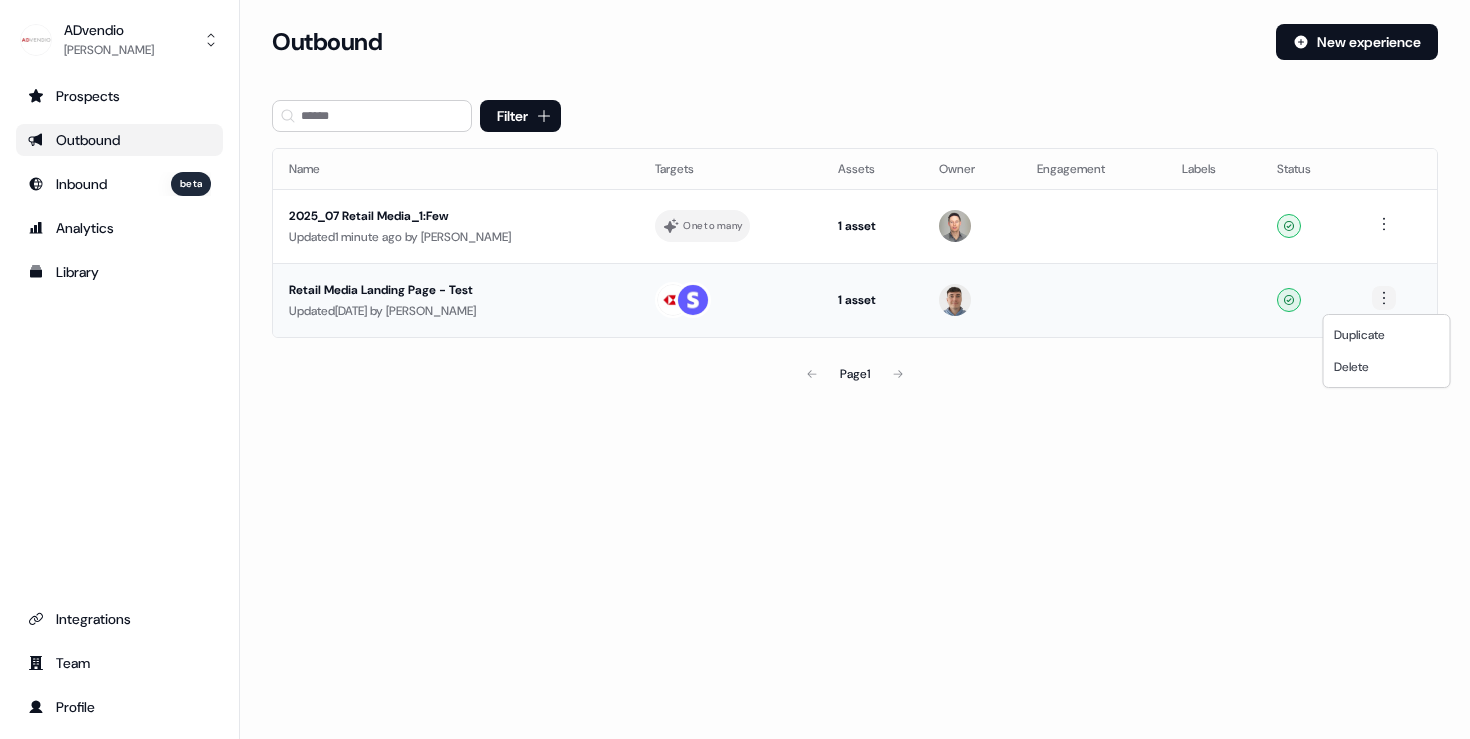 click on "For the best experience switch devices to a bigger screen. Go to [DOMAIN_NAME] ADvendio [PERSON_NAME] Prospects Outbound Inbound beta Analytics Library   Integrations Team Profile Loading... Outbound New experience Filter Name Targets Assets Owner Engagement Labels Status 2025_07 Retail Media_1:Few Updated  1 minute ago   by   [PERSON_NAME] One to many 1   asset Outreach (Starter) Ready Retail Media Landing Page - Test Updated  [DATE]   by   [PERSON_NAME] 1   asset Outreach (Starter) Ready Page  1 Duplicate Delete" at bounding box center (735, 369) 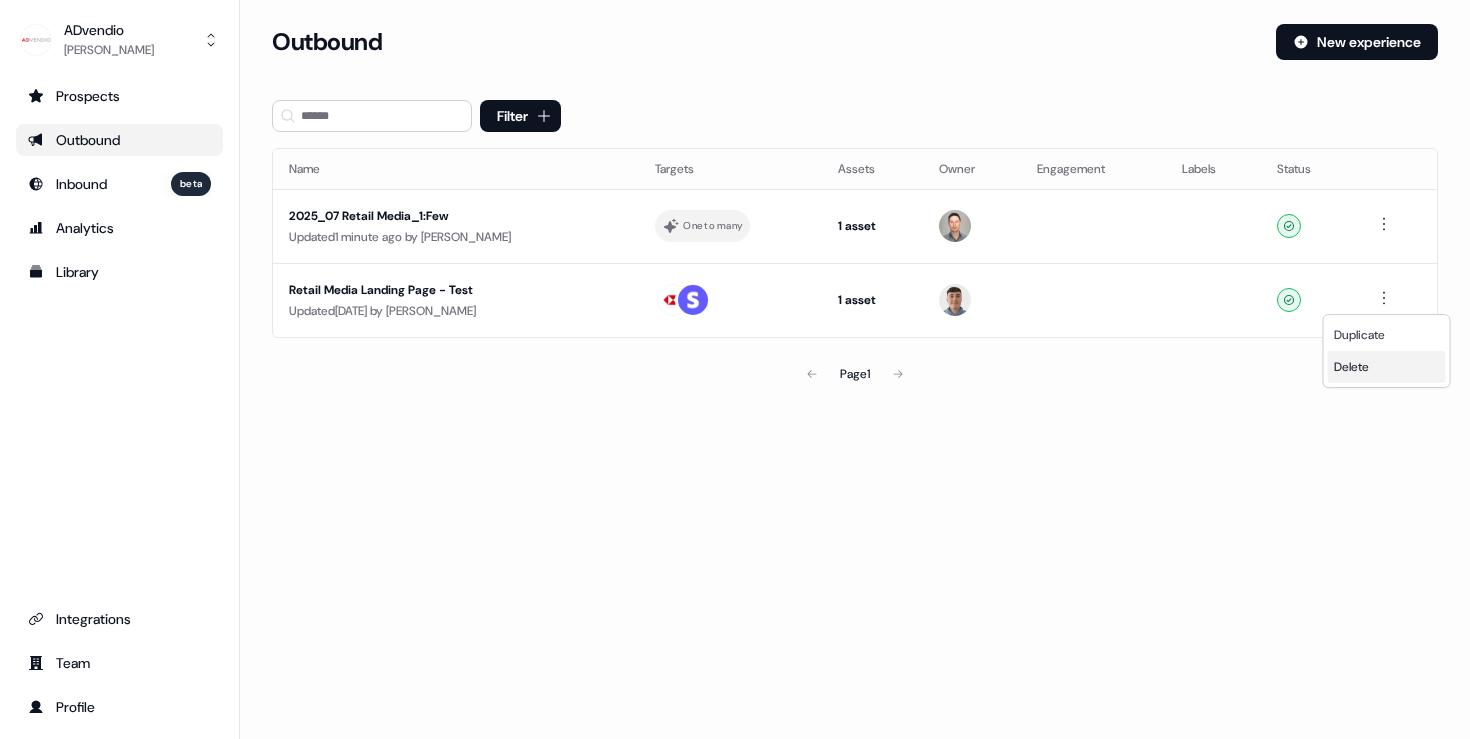 click on "Delete" at bounding box center [1351, 367] 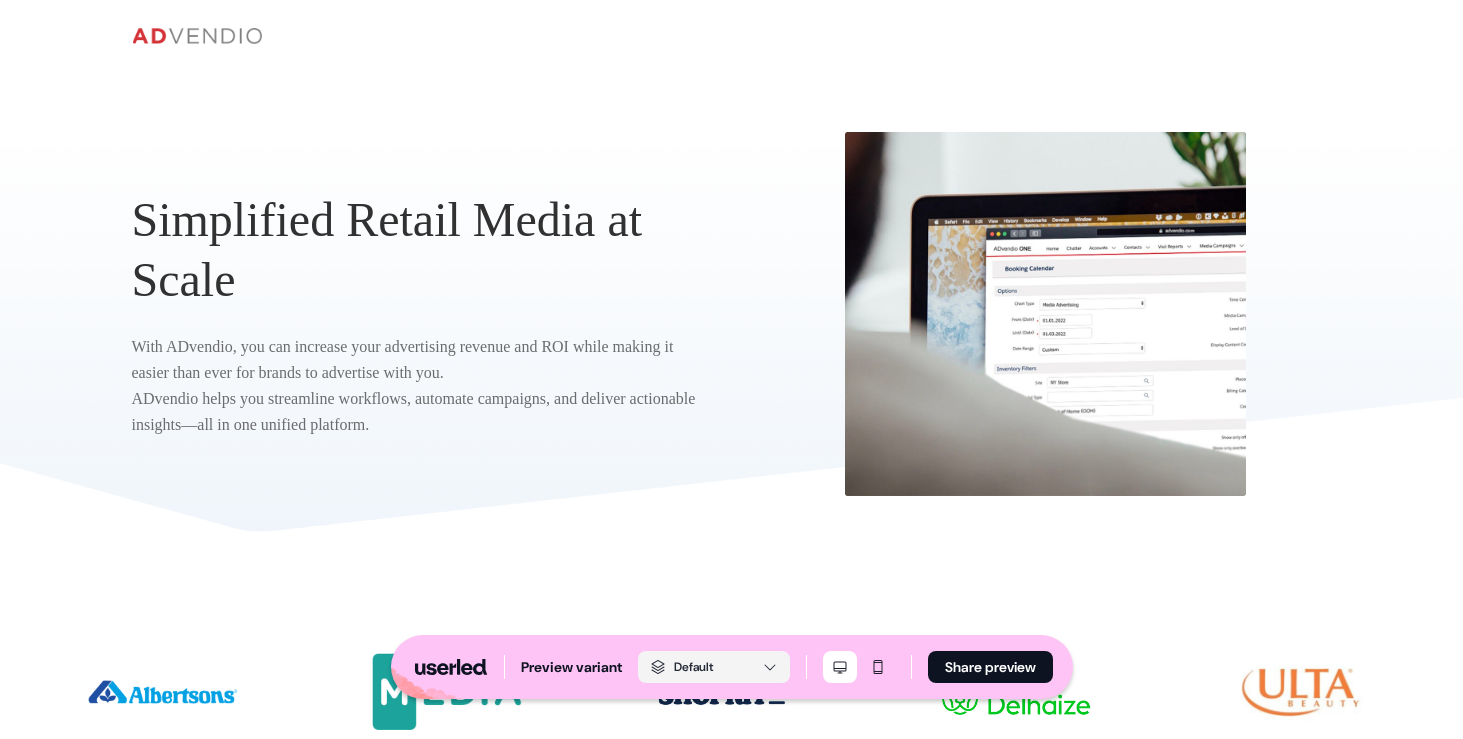scroll, scrollTop: 0, scrollLeft: 0, axis: both 